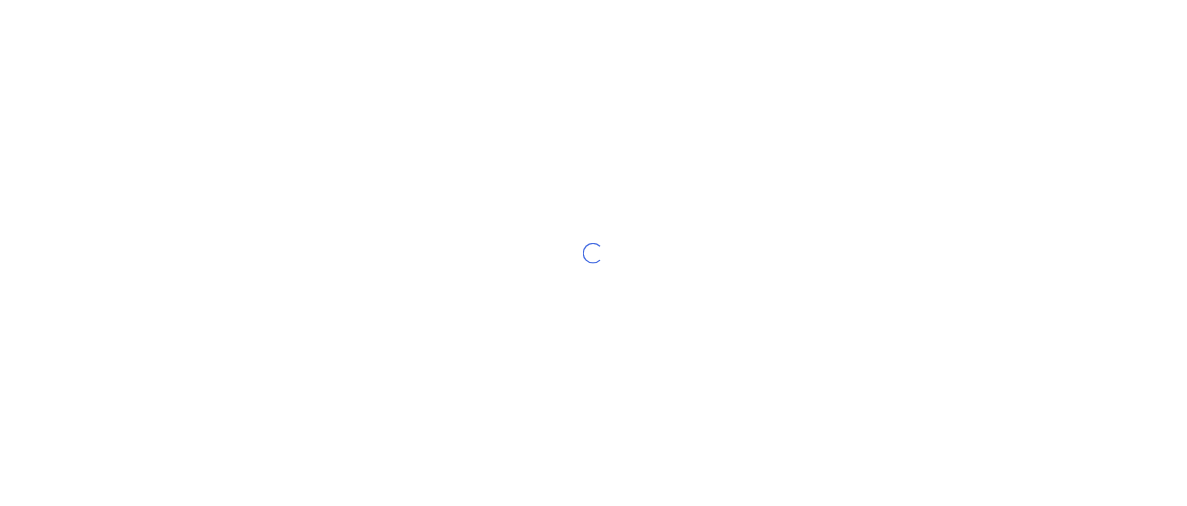 scroll, scrollTop: 0, scrollLeft: 0, axis: both 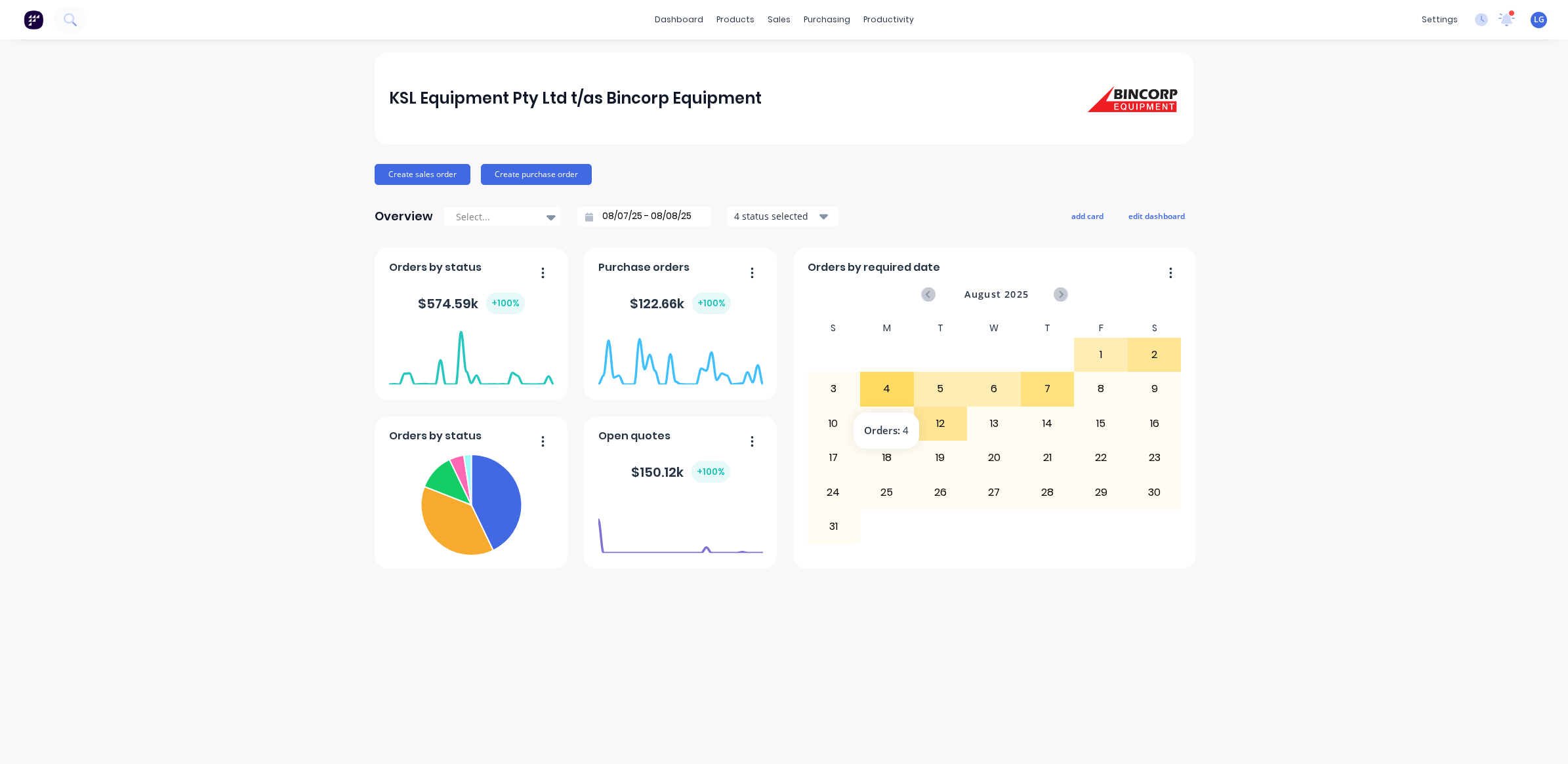 click on "4" at bounding box center [887, 389] 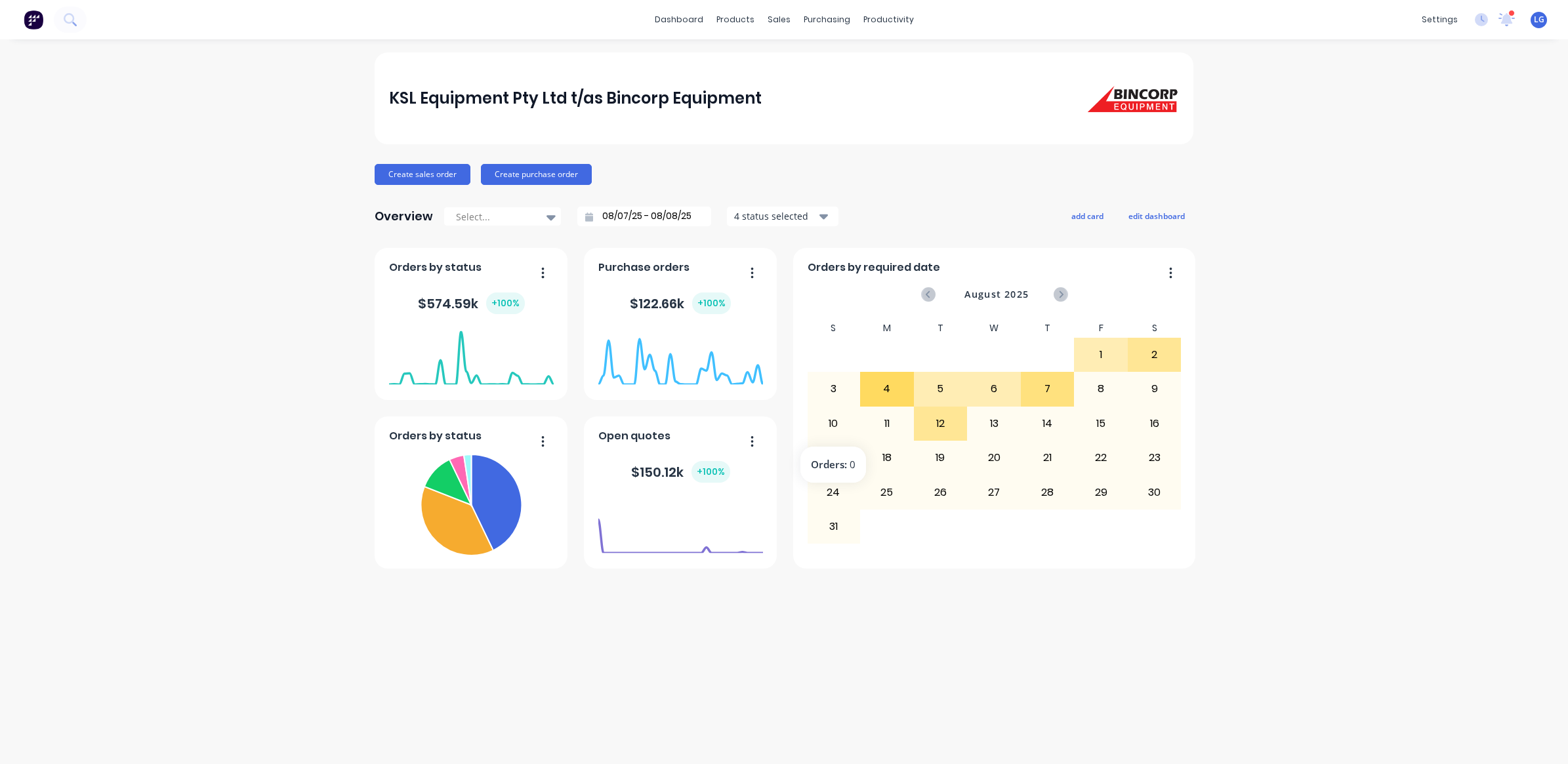 click on "5" at bounding box center (941, 389) 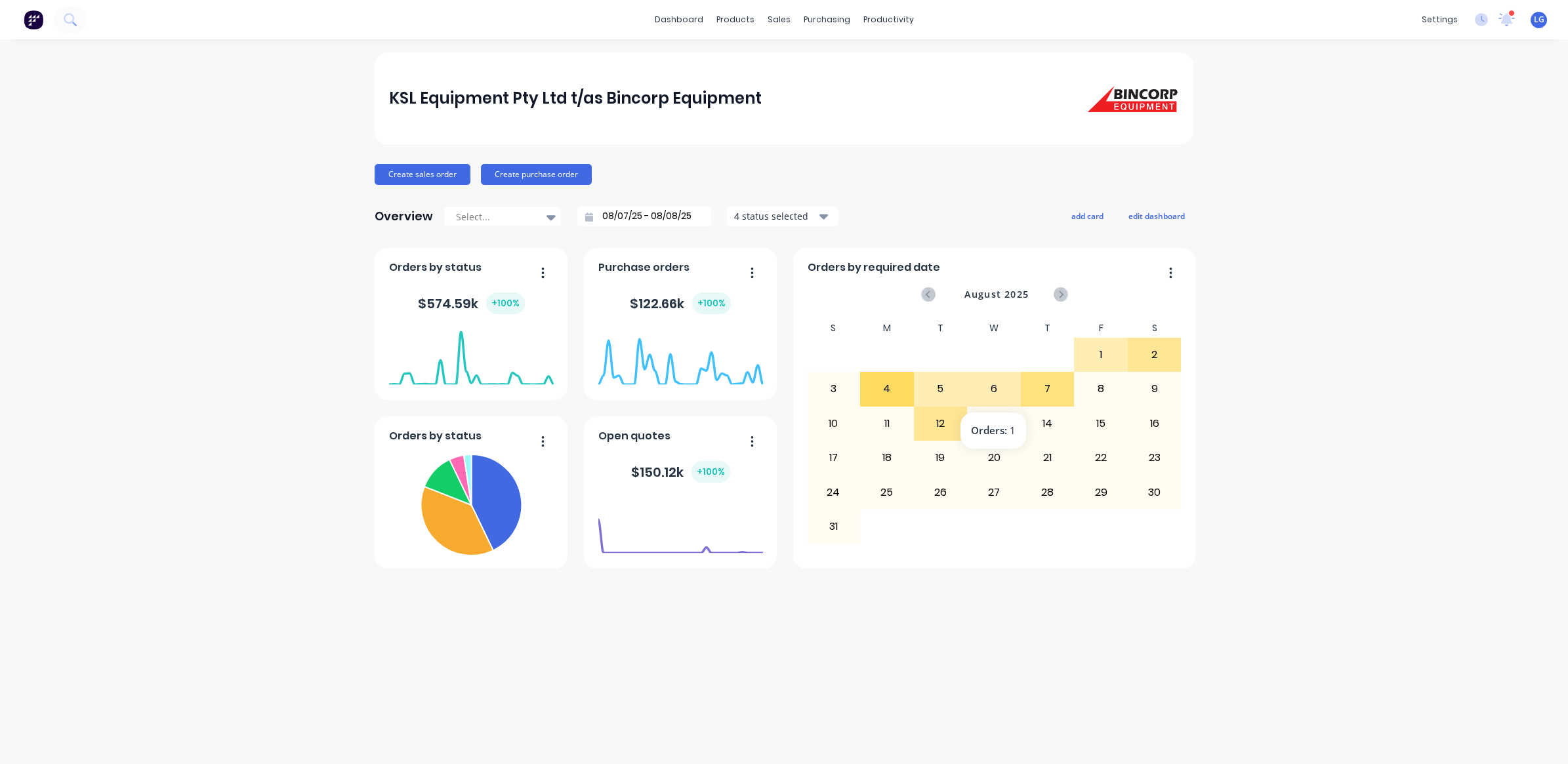 click on "13" at bounding box center [994, 424] 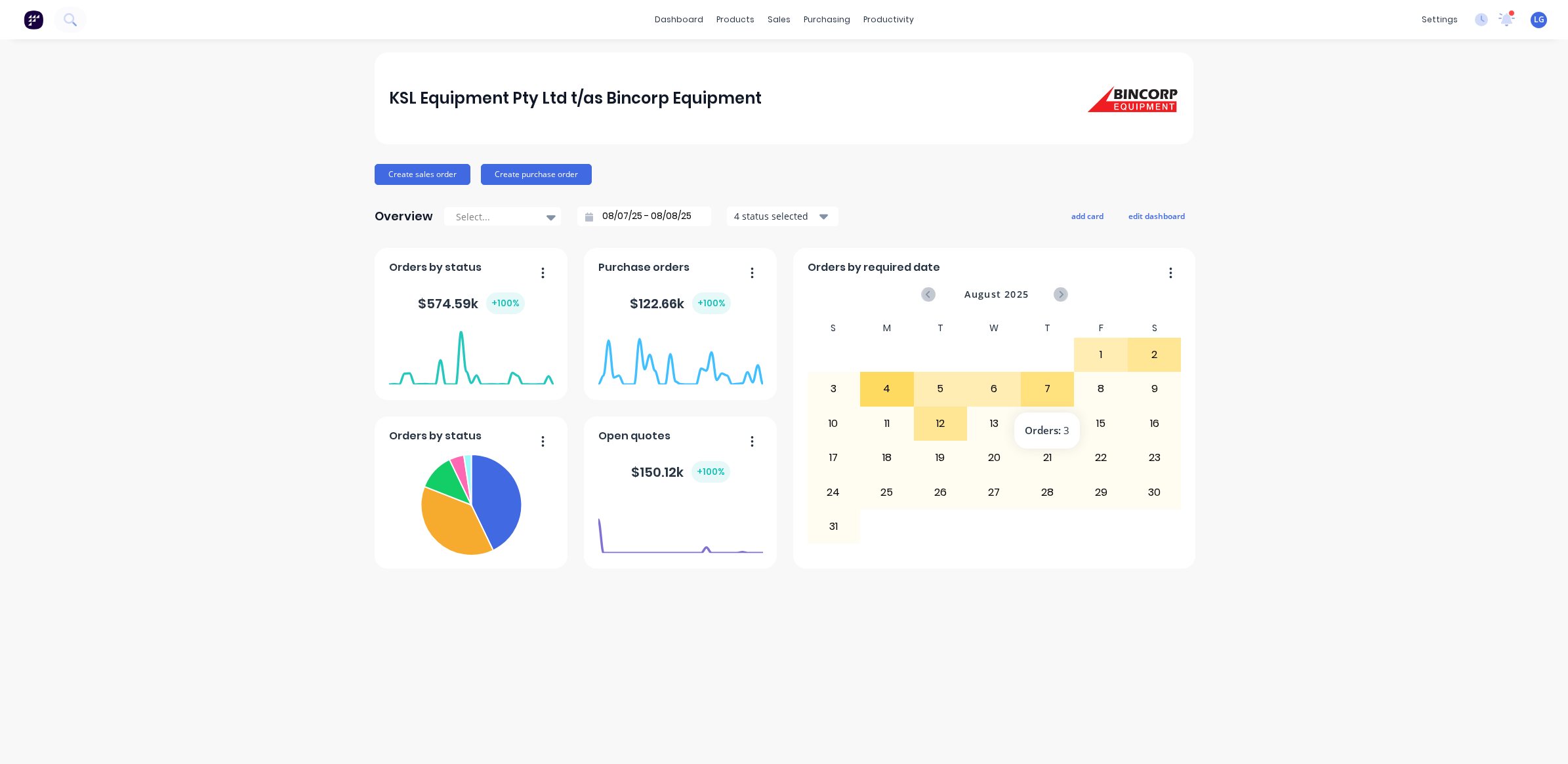 click on "7" at bounding box center (1048, 389) 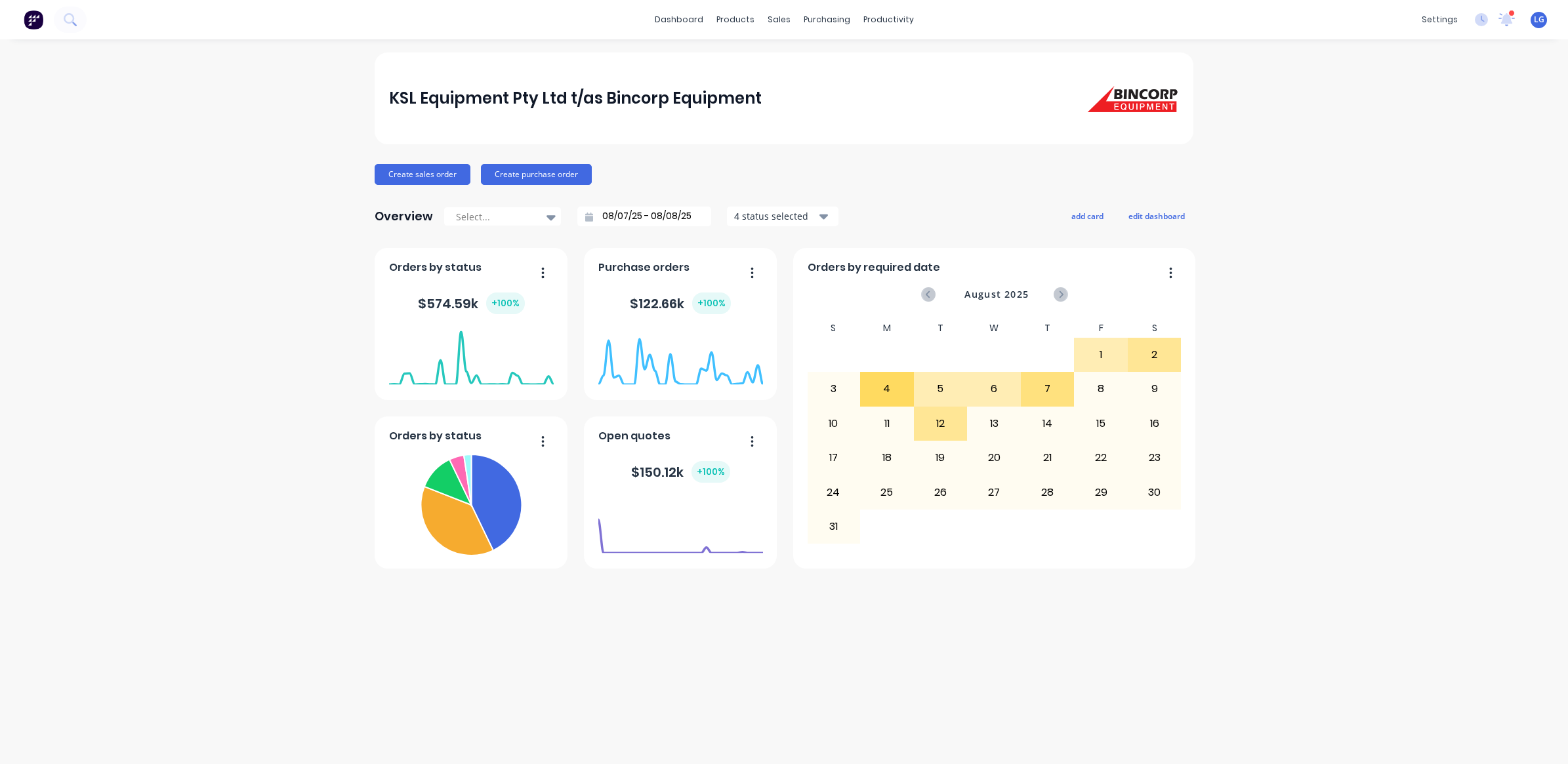 click on "7" at bounding box center [1048, 389] 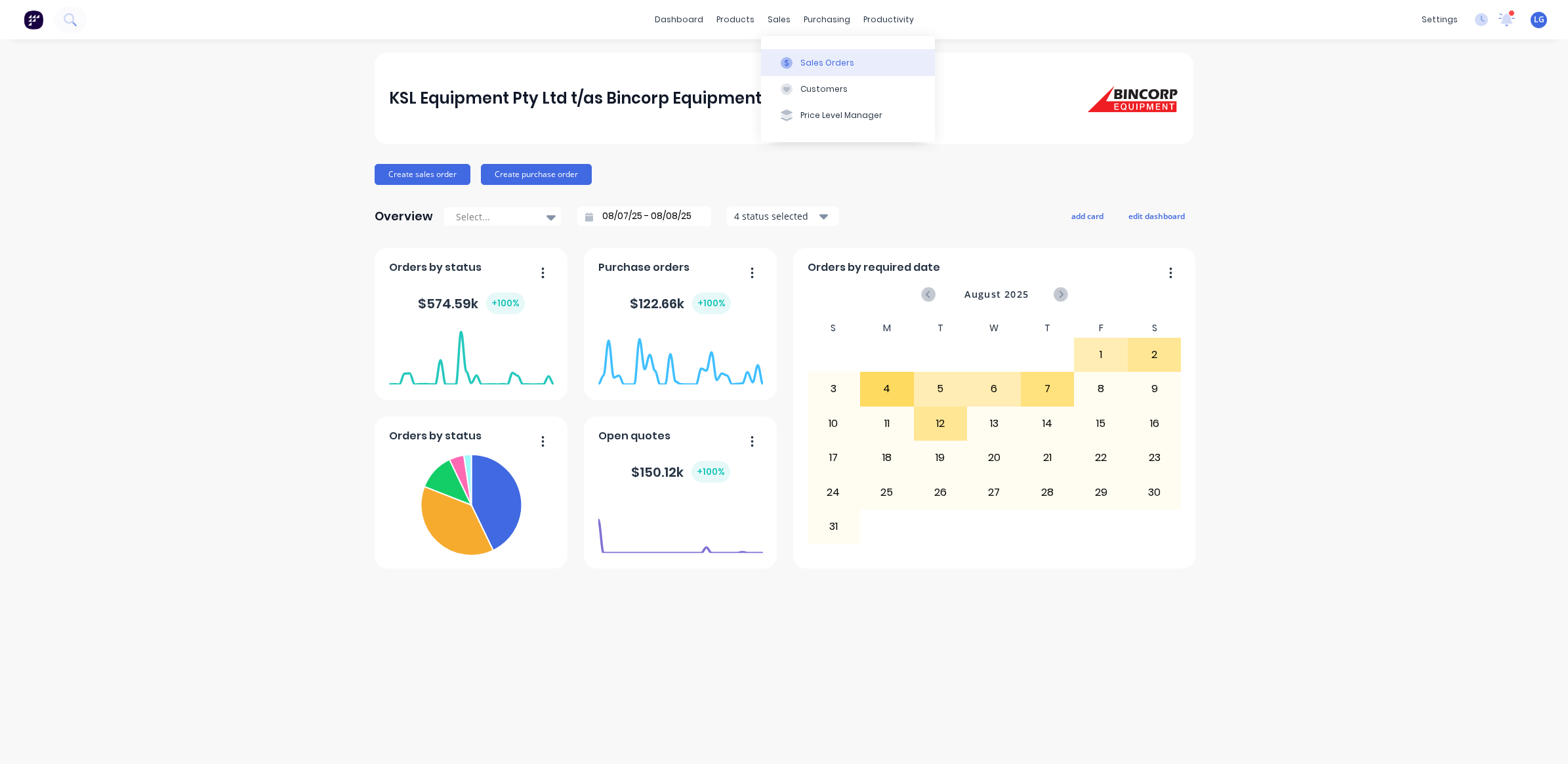 click on "Sales Orders" at bounding box center [827, 63] 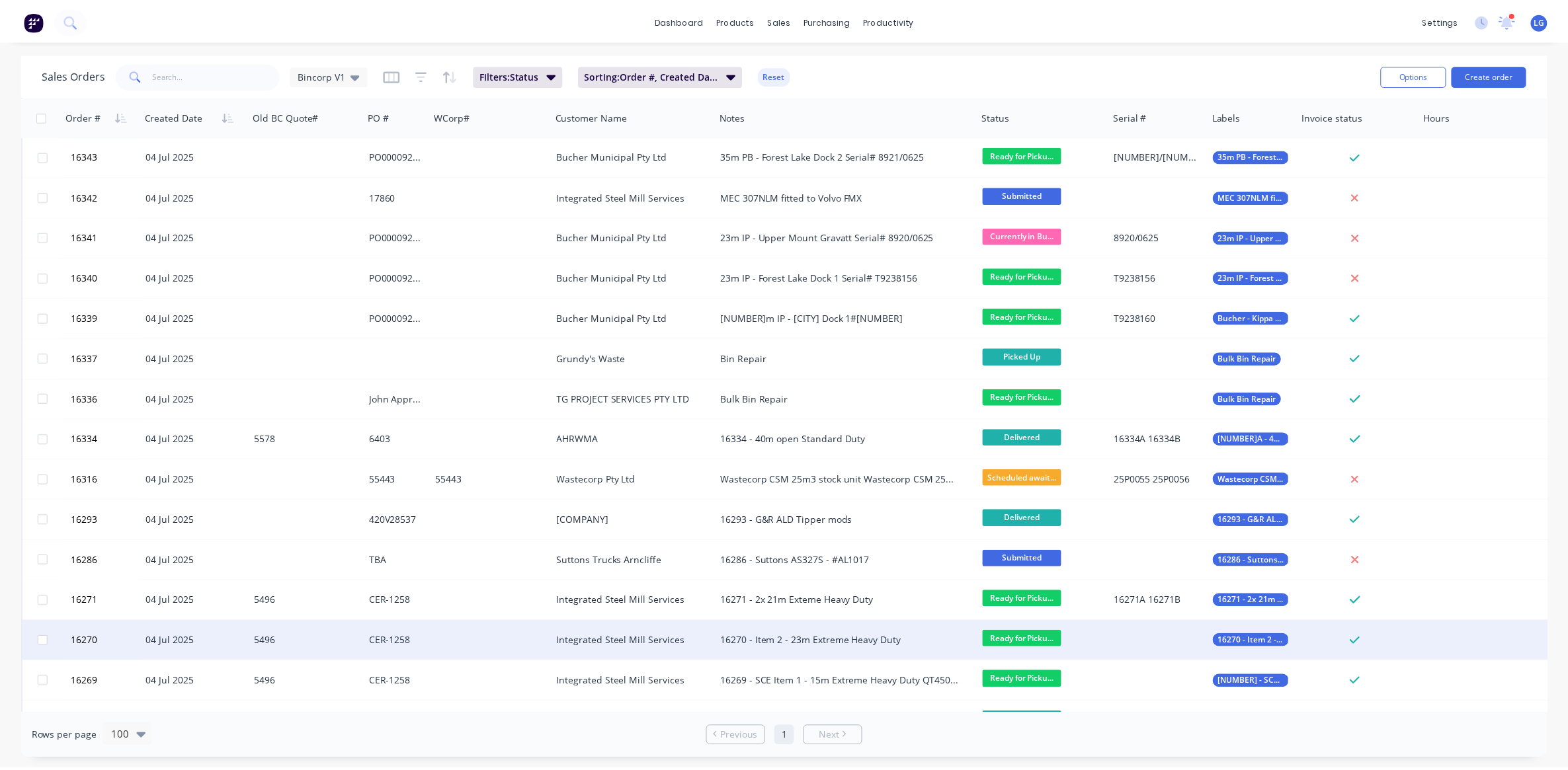scroll, scrollTop: 2545, scrollLeft: 0, axis: vertical 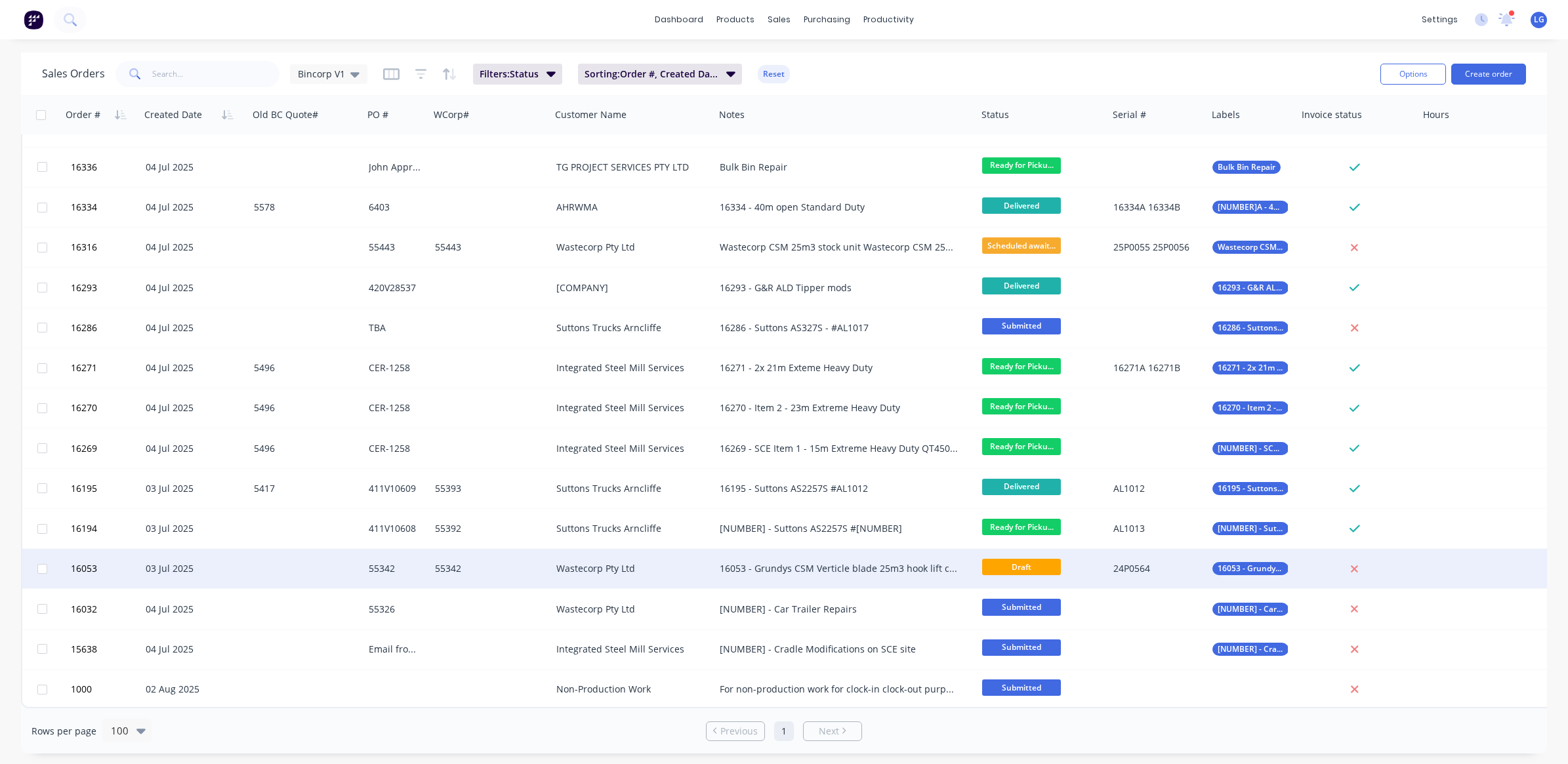 click on "16053 - Grundys CSM Verticle blade 25m3 hook lift compactor" at bounding box center [839, 569] 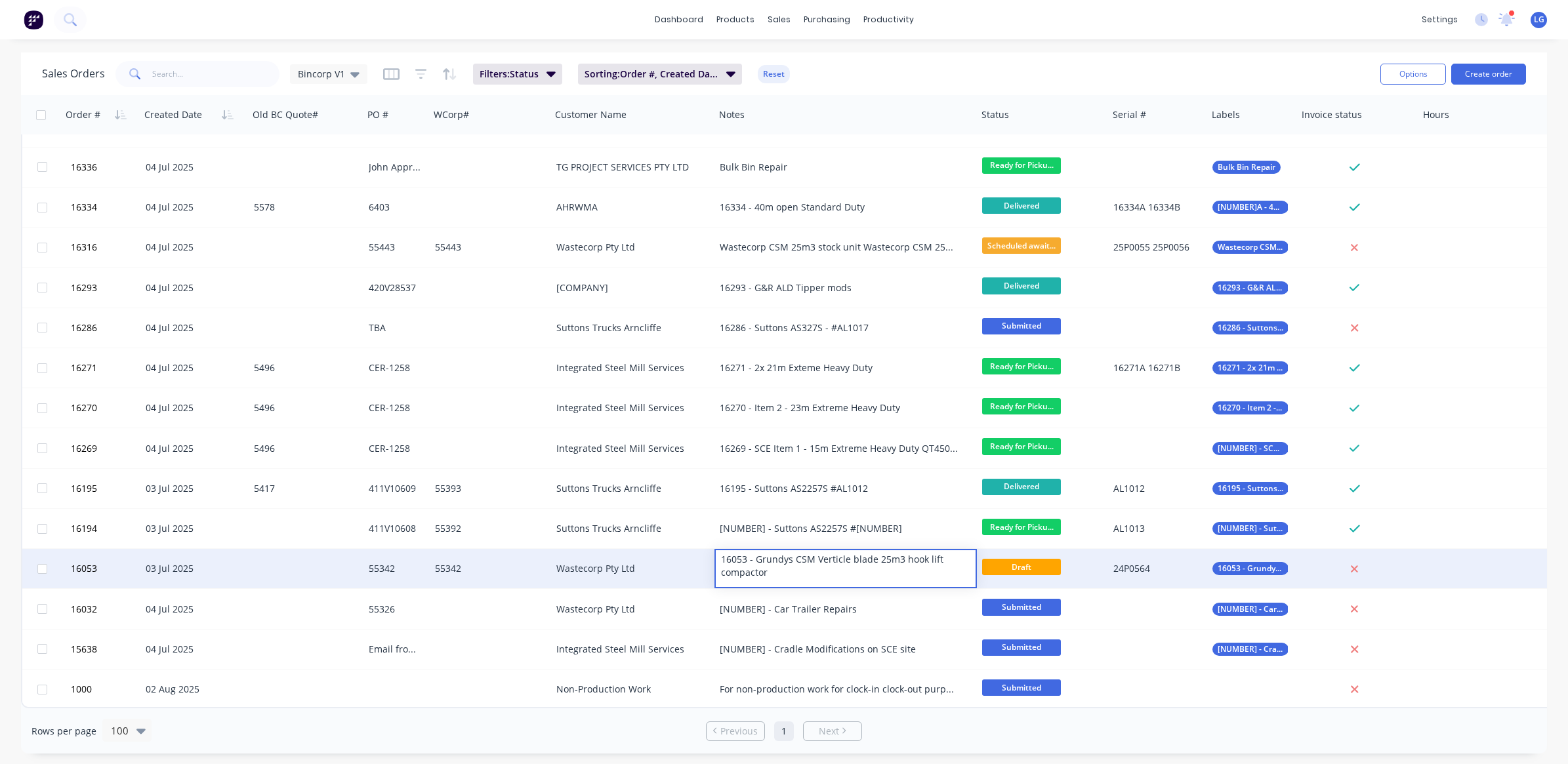 click on "03 Jul 2025" at bounding box center (194, 569) 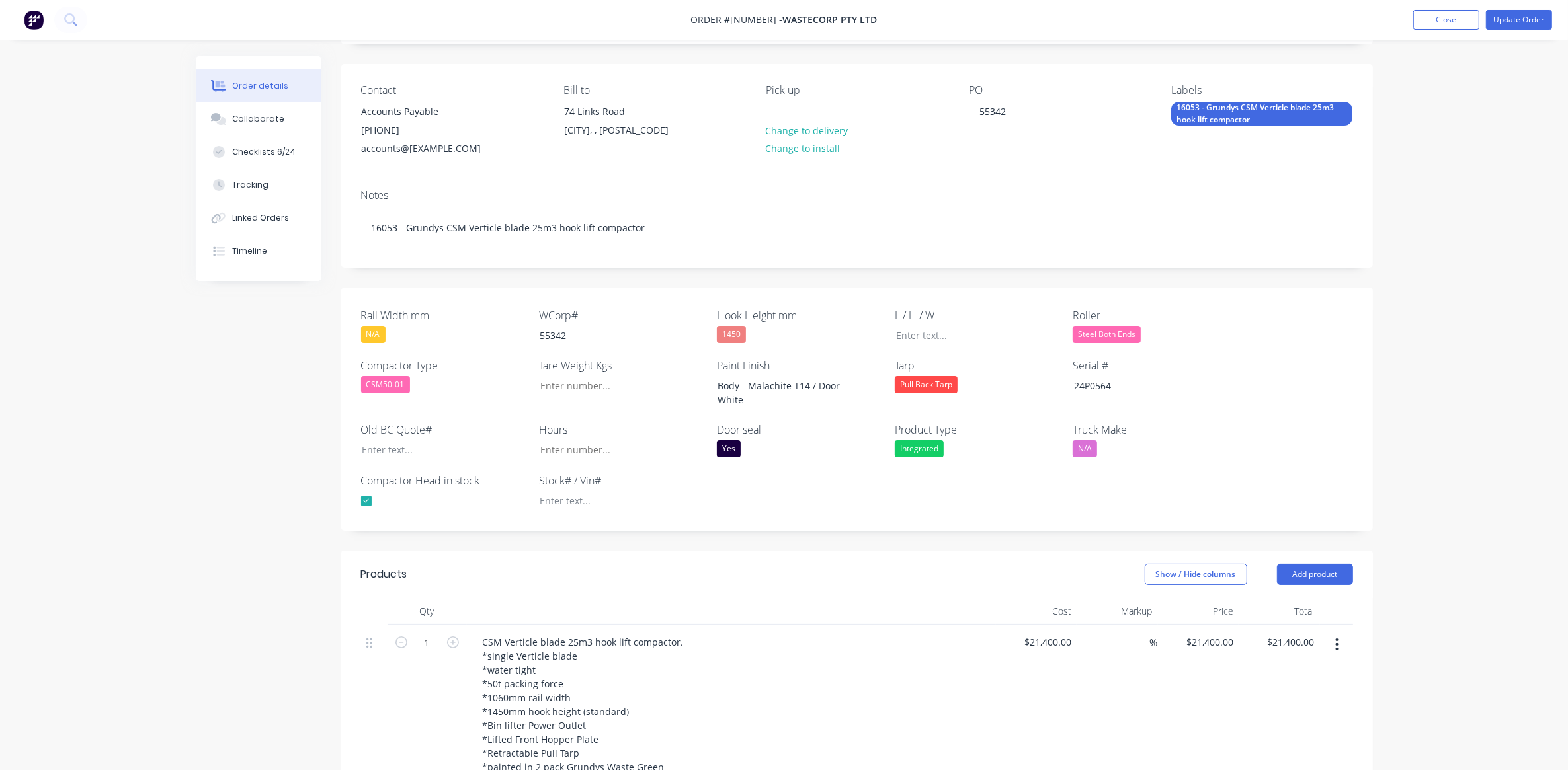 scroll, scrollTop: 165, scrollLeft: 0, axis: vertical 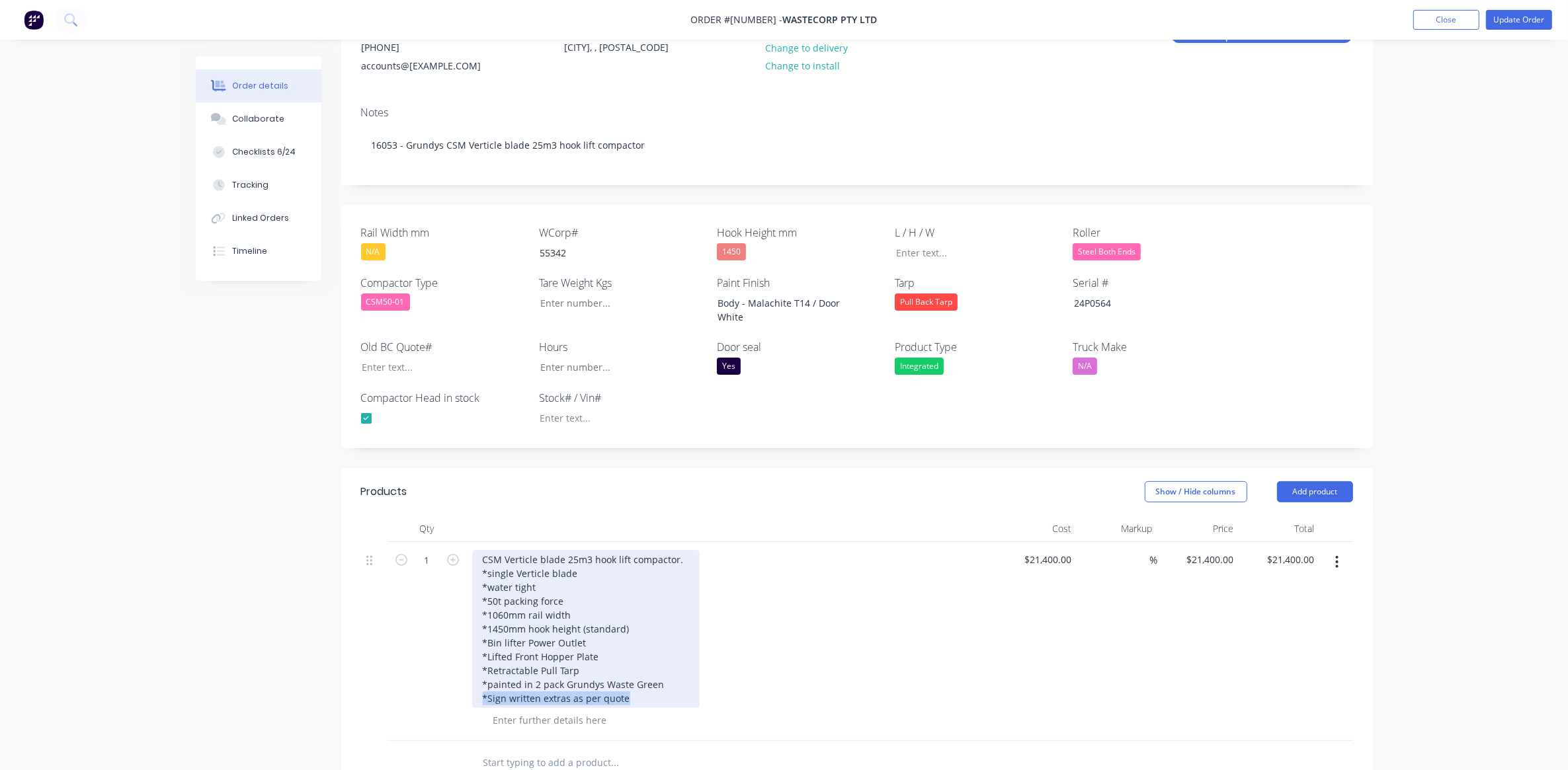 drag, startPoint x: 623, startPoint y: 699, endPoint x: 481, endPoint y: 704, distance: 142.088 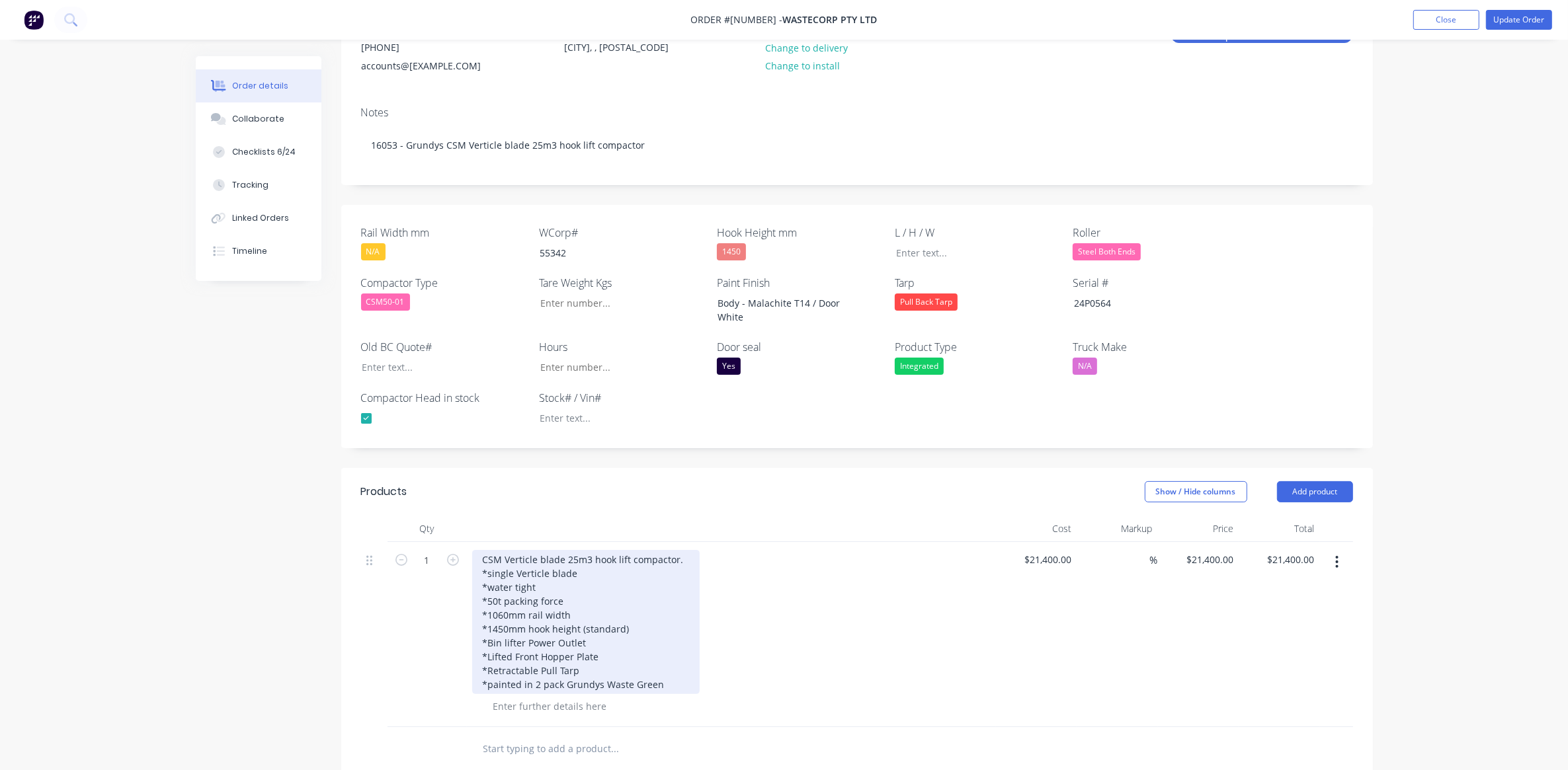 click on "CSM Verticle blade 25m3 hook lift compactor.
*single Verticle blade
*water tight
*50t packing force
*1060mm rail width
*1450mm hook height (standard)
*Bin lifter Power Outlet
*Lifted Front Hopper Plate
*Retractable Pull Tarp
*painted in 2 pack Grundys Waste Green" at bounding box center (586, 622) 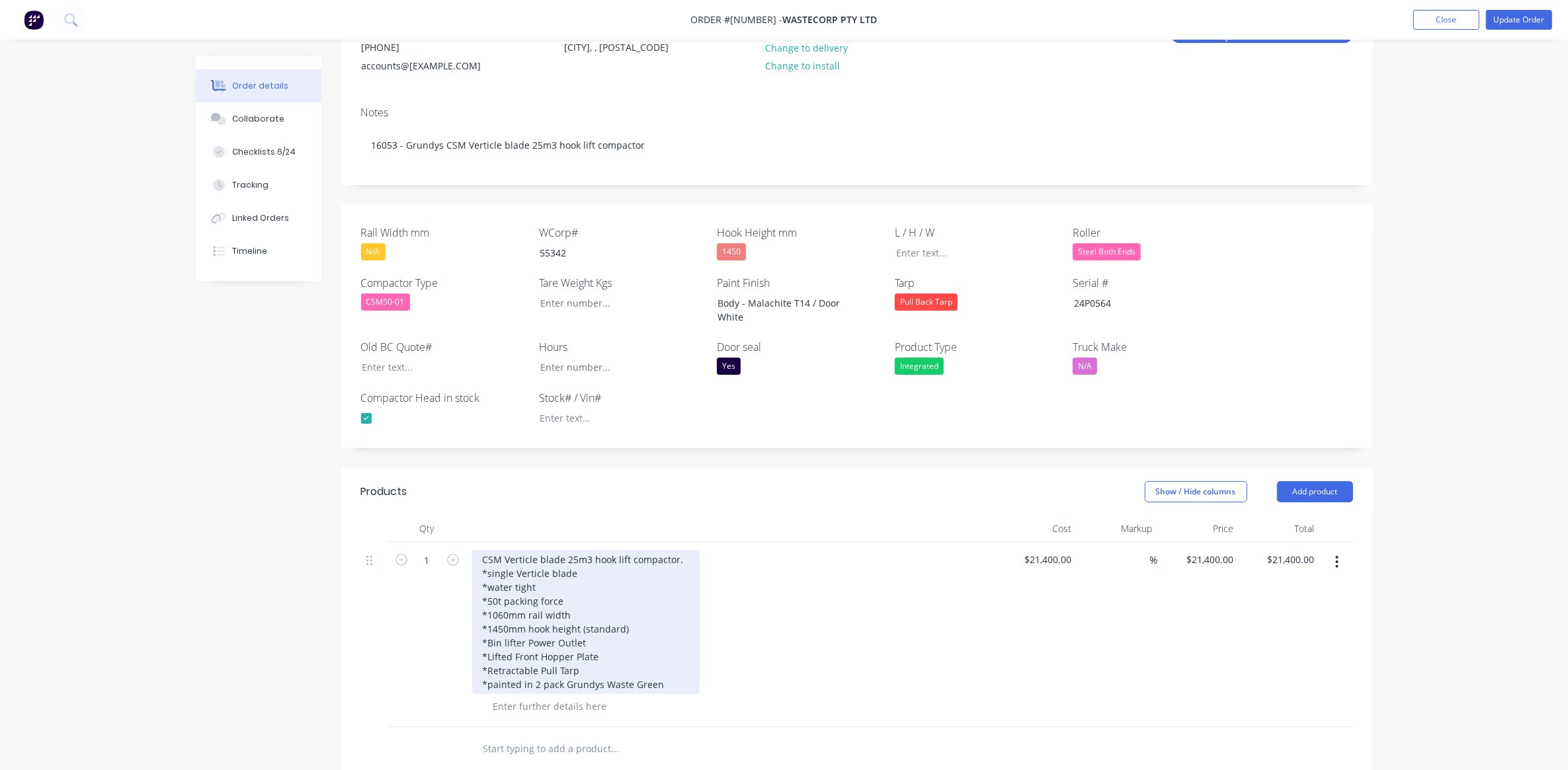 click on "CSM Verticle blade 25m3 hook lift compactor.
*single Verticle blade
*water tight
*50t packing force
*1060mm rail width
*1450mm hook height (standard)
*Bin lifter Power Outlet
*Lifted Front Hopper Plate
*Retractable Pull Tarp
*painted in 2 pack Grundys Waste Green" at bounding box center (586, 622) 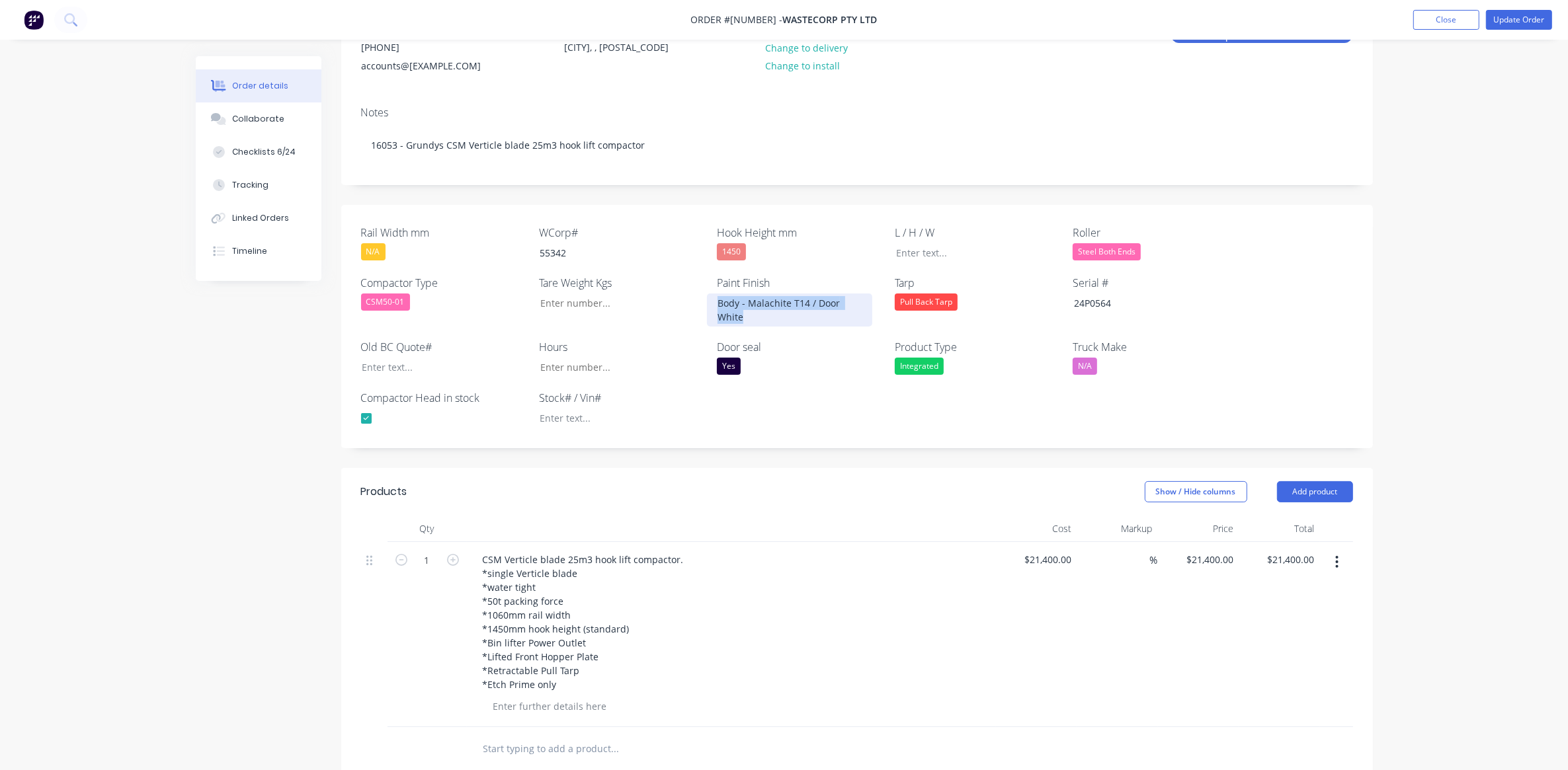 drag, startPoint x: 718, startPoint y: 304, endPoint x: 757, endPoint y: 321, distance: 42.54409 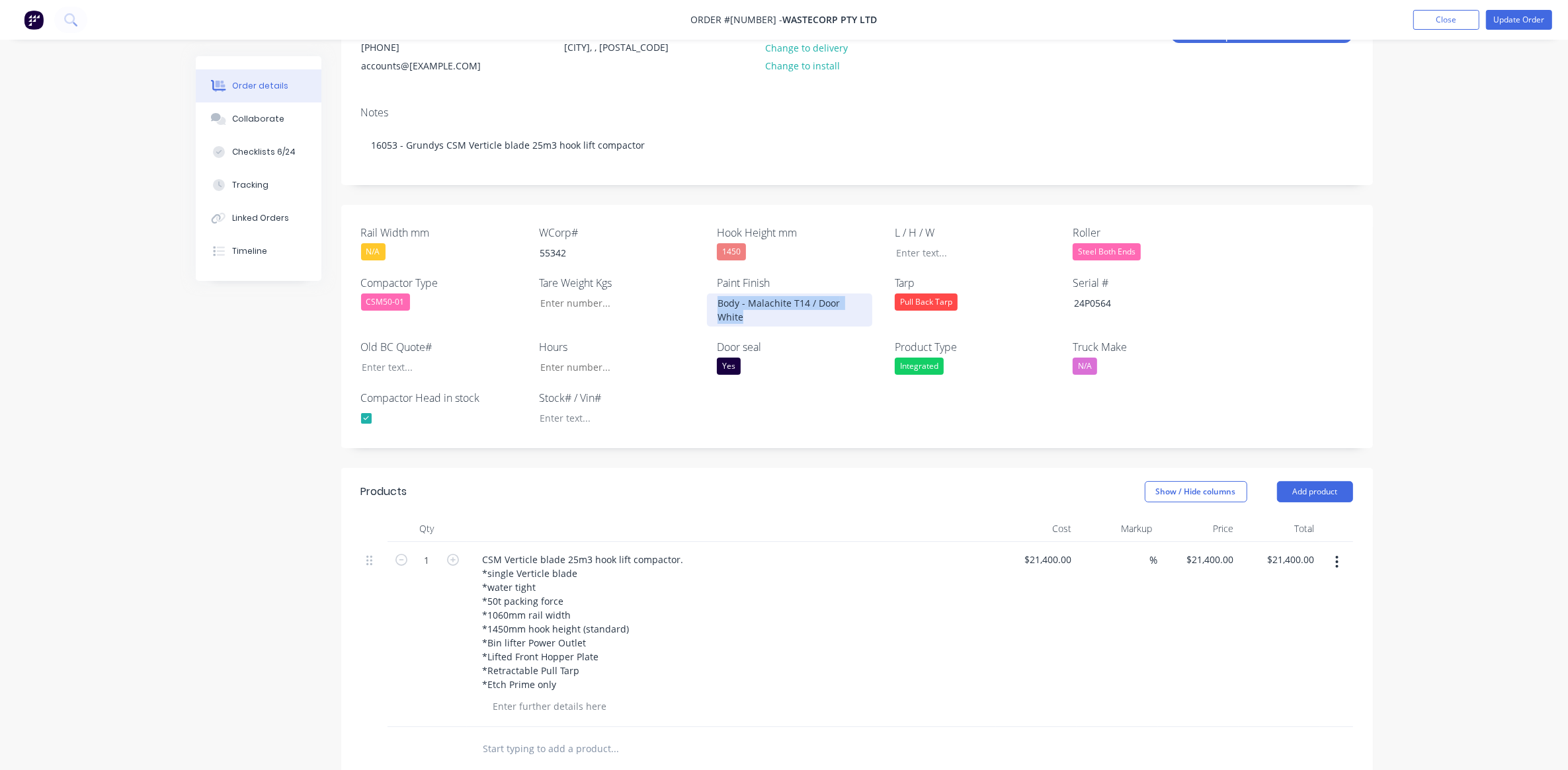 type 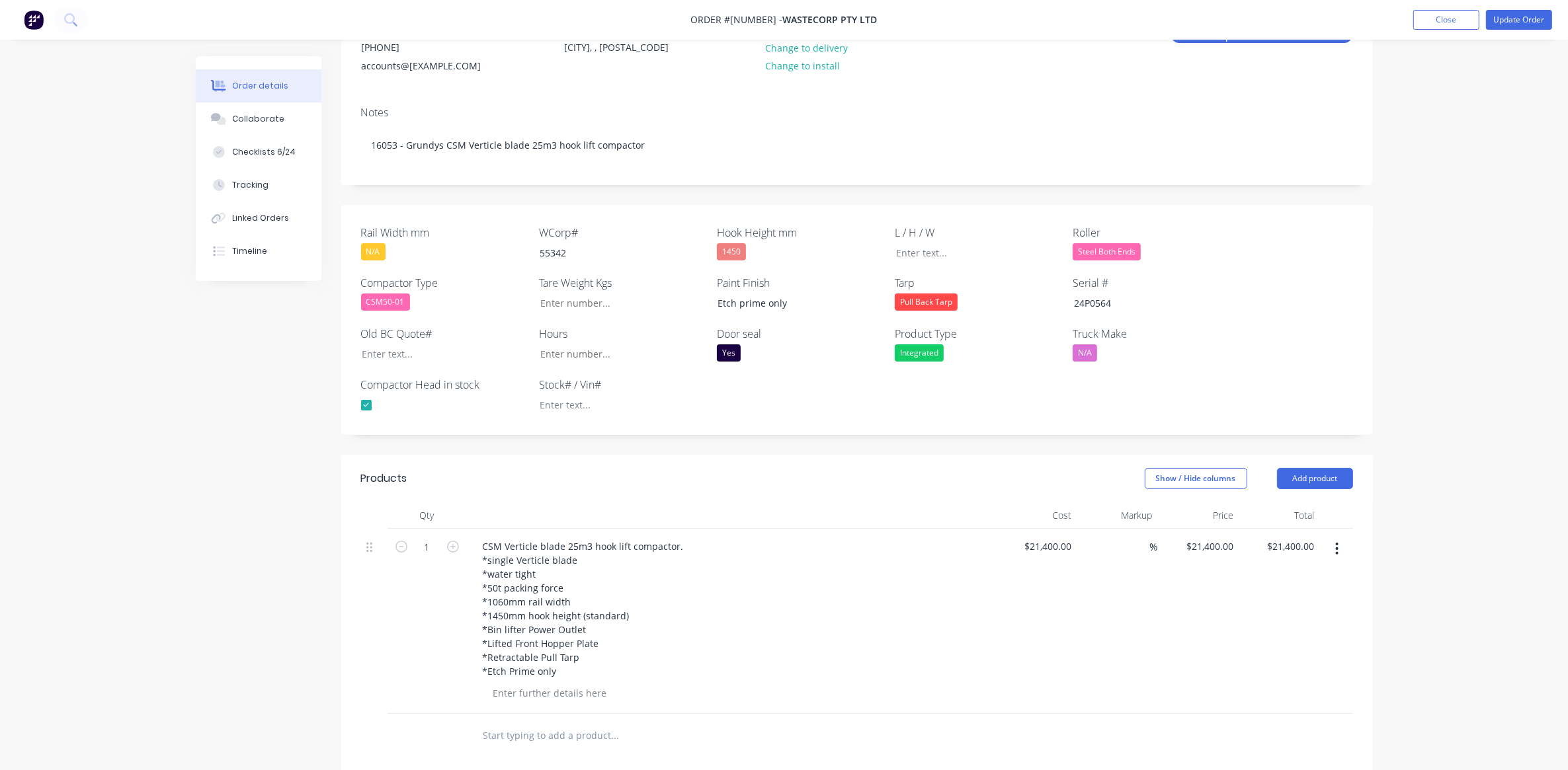 click on "Products Show / Hide columns Add product" at bounding box center [857, 479] 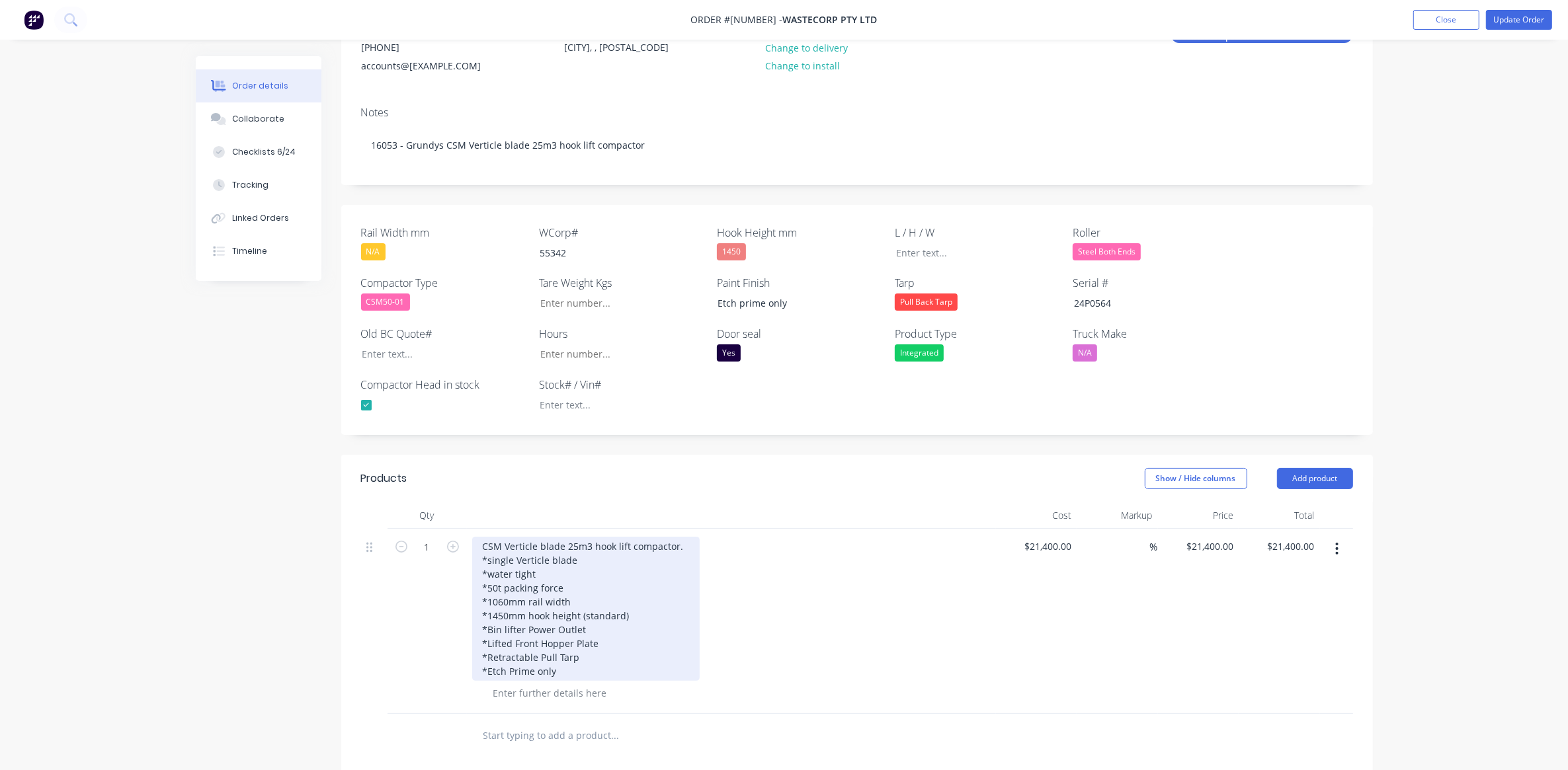 click on "CSM Verticle blade 25m3 hook lift compactor.
*single Verticle blade
*water tight
*50t packing force
*1060mm rail width
*1450mm hook height (standard)
*Bin lifter Power Outlet
*Lifted Front Hopper Plate
*Retractable Pull Tarp
*Etch Prime only" at bounding box center [586, 609] 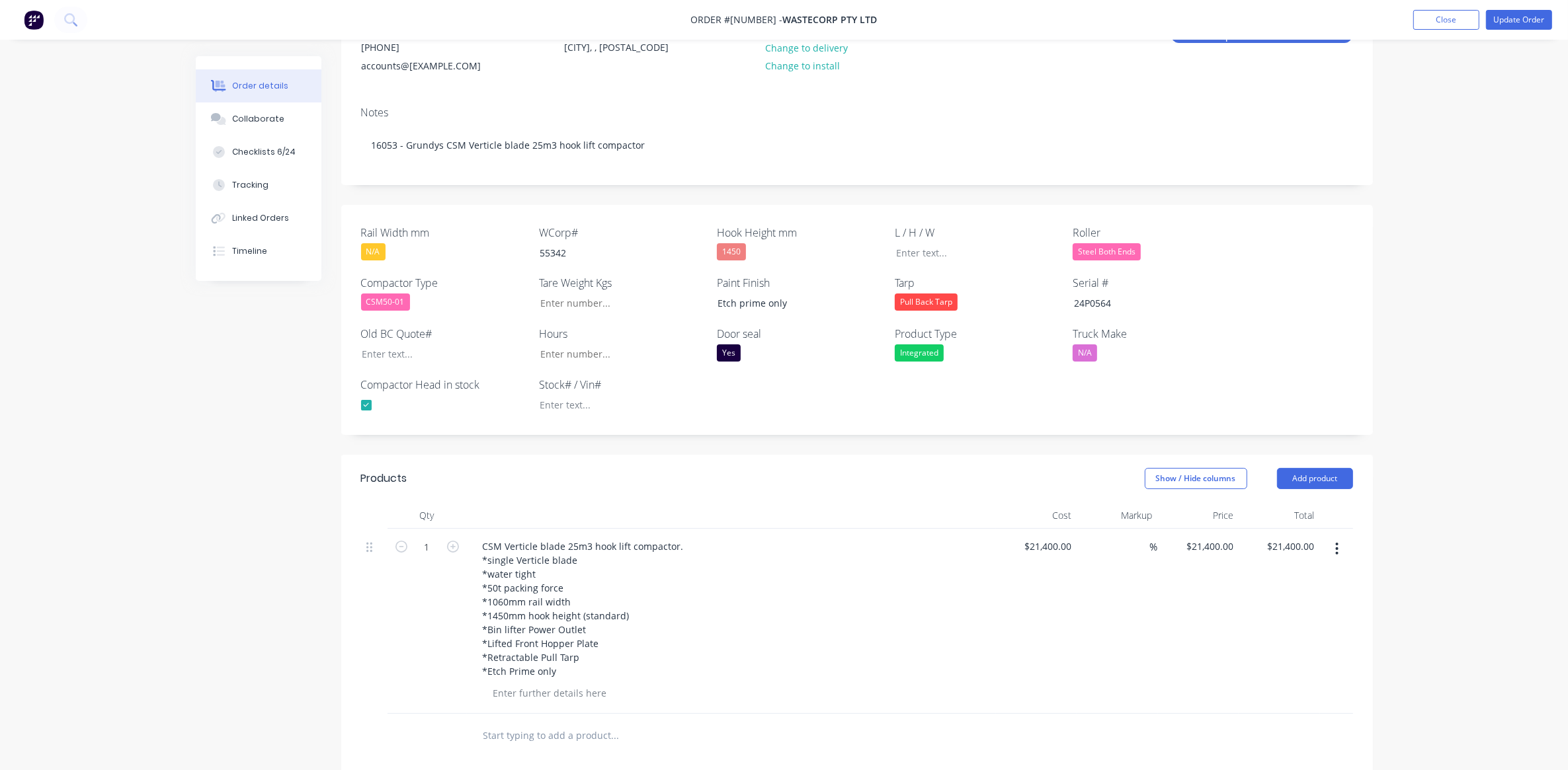 click on "CSM Verticle blade 25m3 hook lift compactor.
*single Verticle blade
*water tight
*50t packing force
*1060mm rail width
*1450mm hook height (standard)
*Bin lifter Power Outlet
*Lifted Front Hopper Plate
*Retractable Pull Tarp
*Etch Prime only" at bounding box center [731, 609] 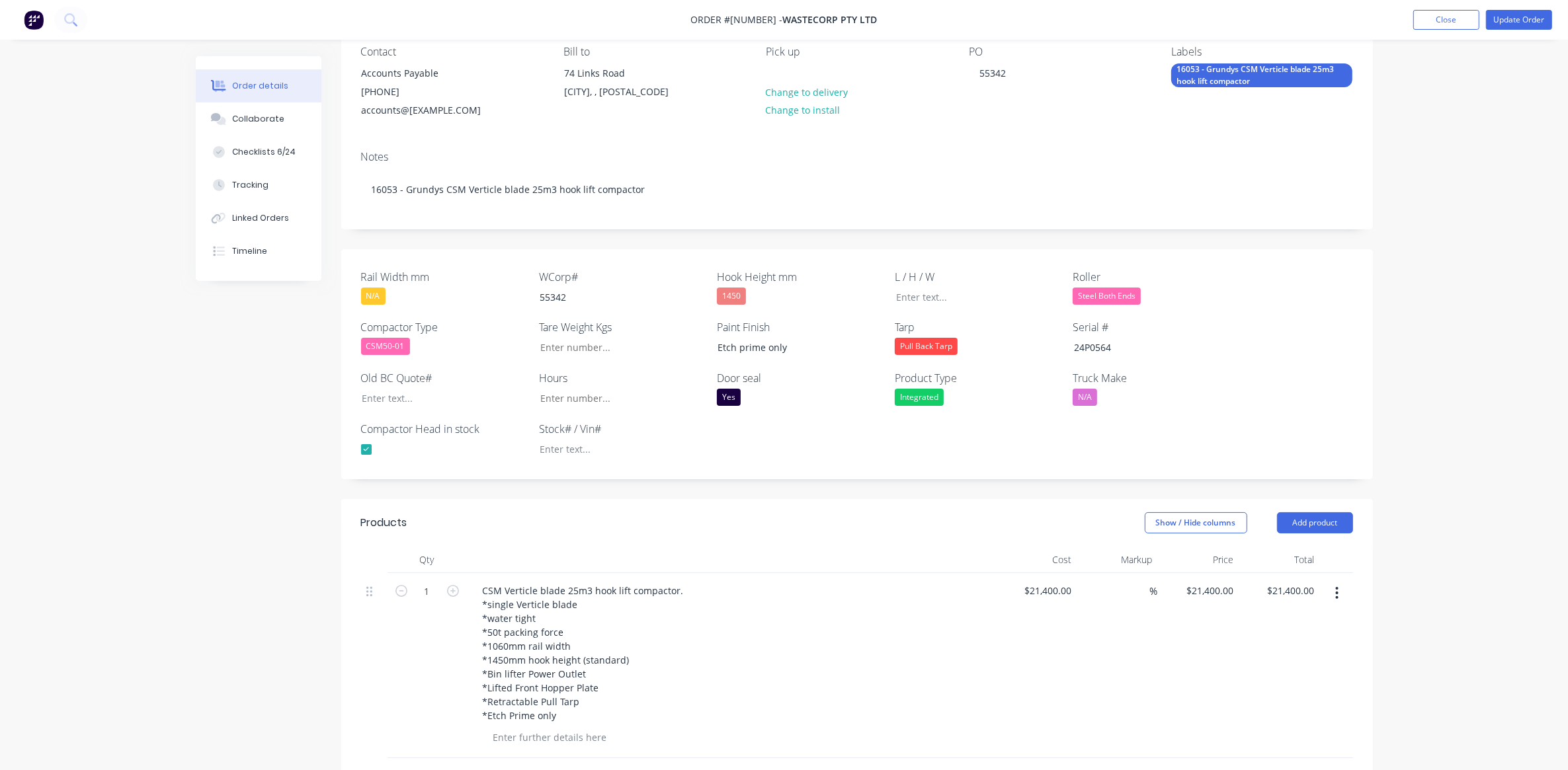 scroll, scrollTop: 83, scrollLeft: 0, axis: vertical 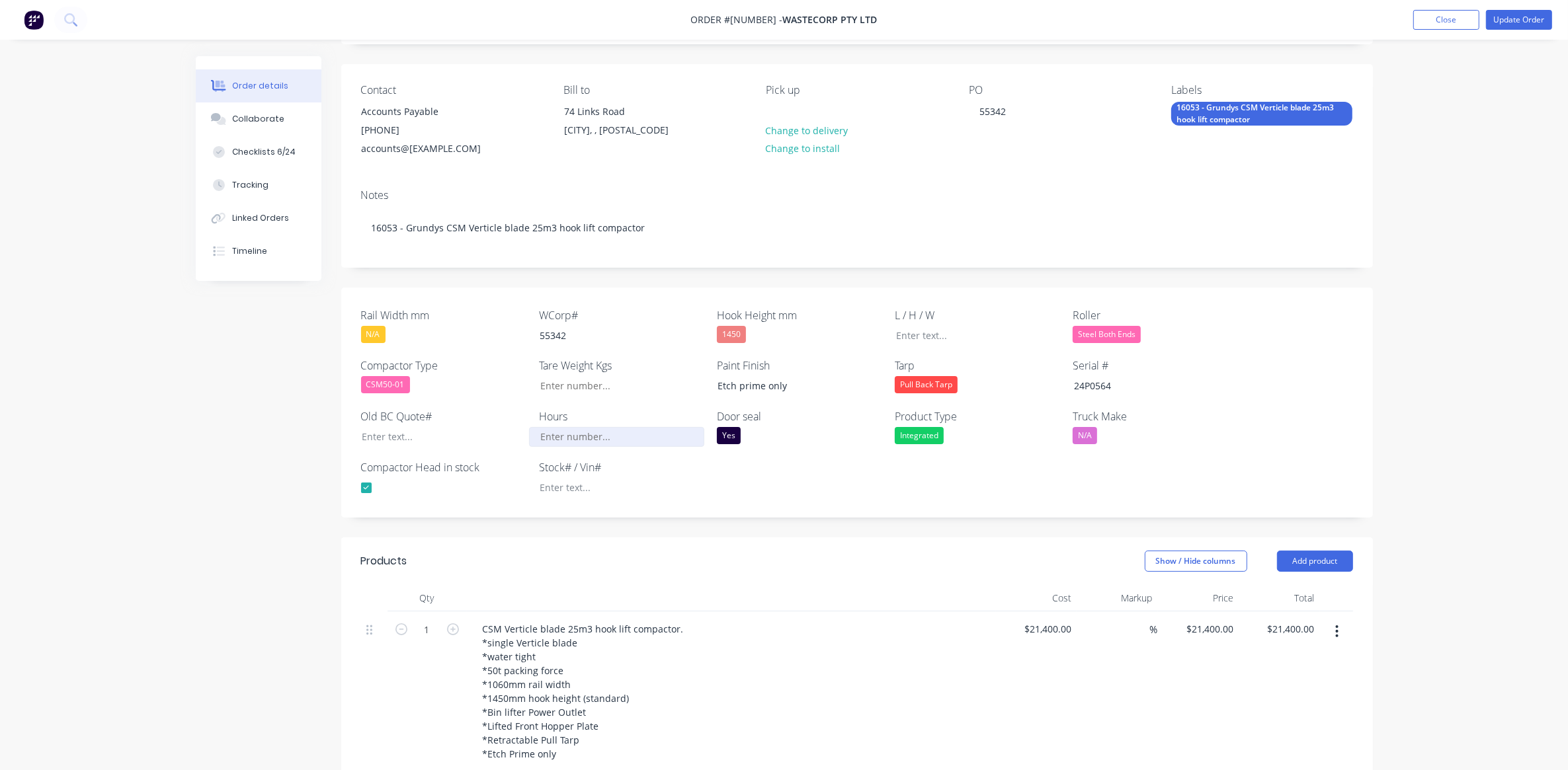 click on "Rail Width mm" at bounding box center [616, 437] 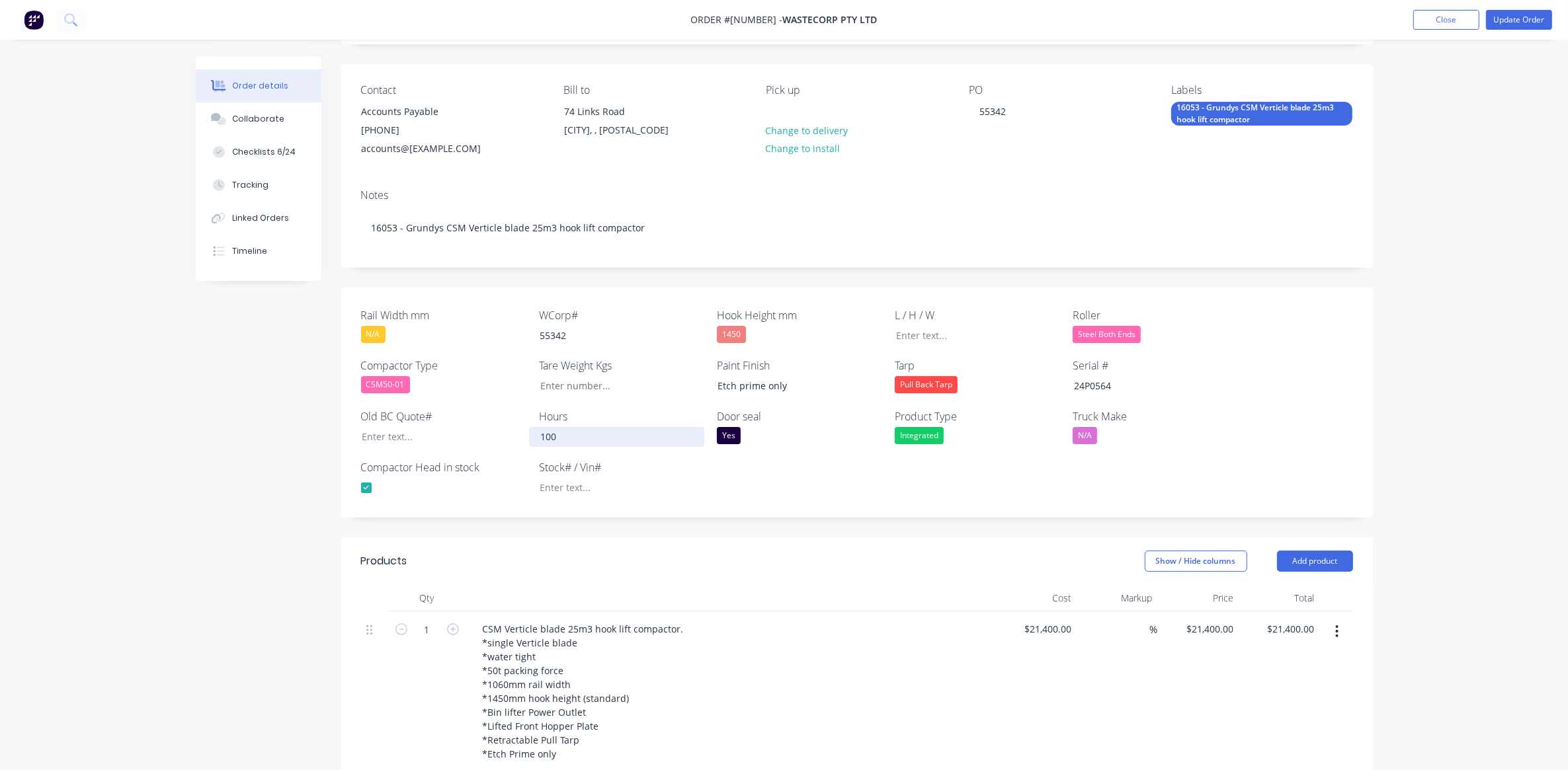 type on "100" 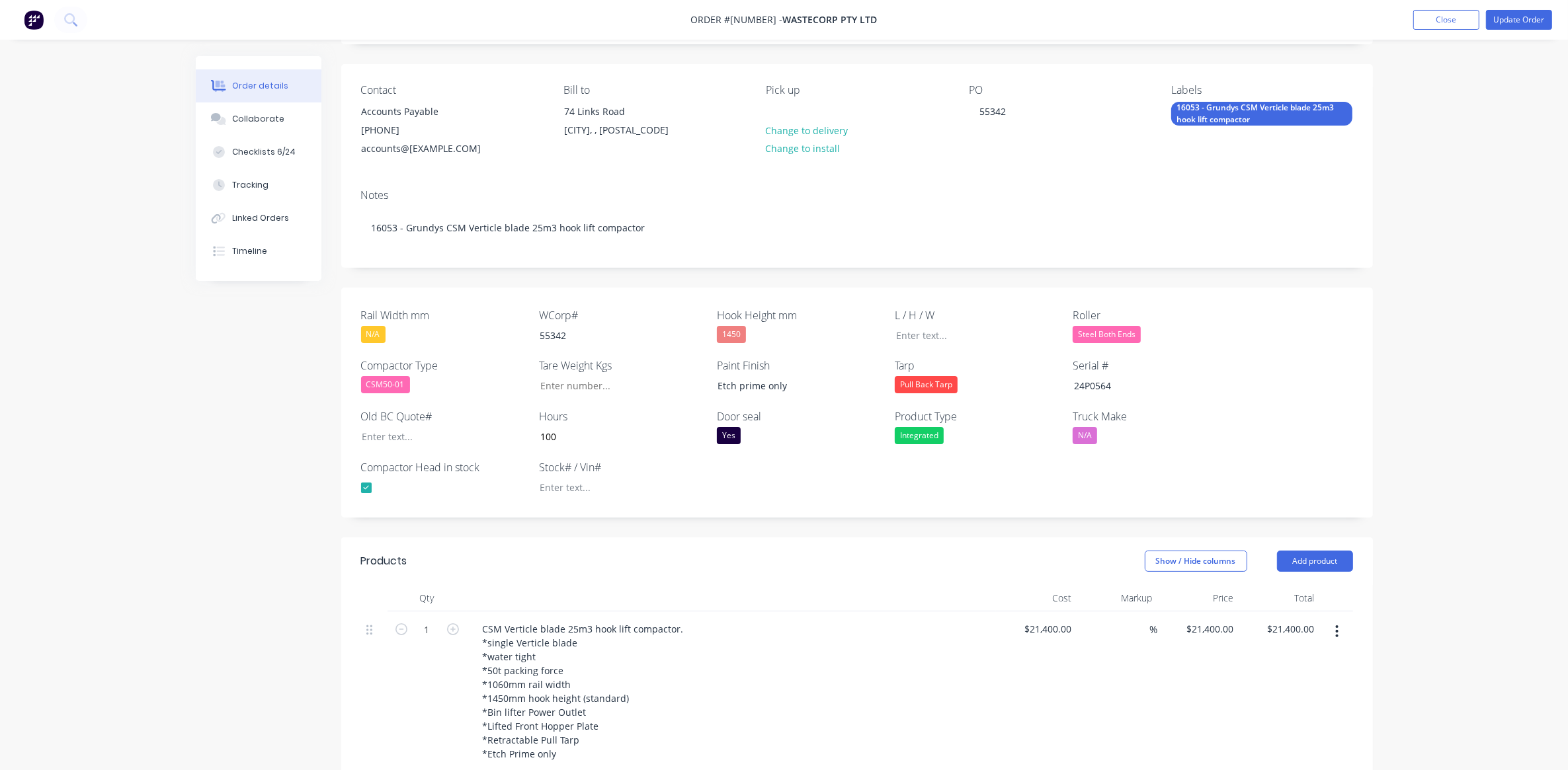 click on "Rail Width mm N/A WCorp# 55342 Hook Height mm 1450 L / H / W Roller Steel Both Ends Compactor Type CSM50-01 Tare Weight Kgs Paint Finish Etch prime only Tarp Pull Back Tarp Serial # 24P0564 Old BC Quote# Hours 100 Door seal Yes Product Type Integrated Truck Make N/A Compactor Head in stock Stock# / Vin#" at bounding box center [857, 403] 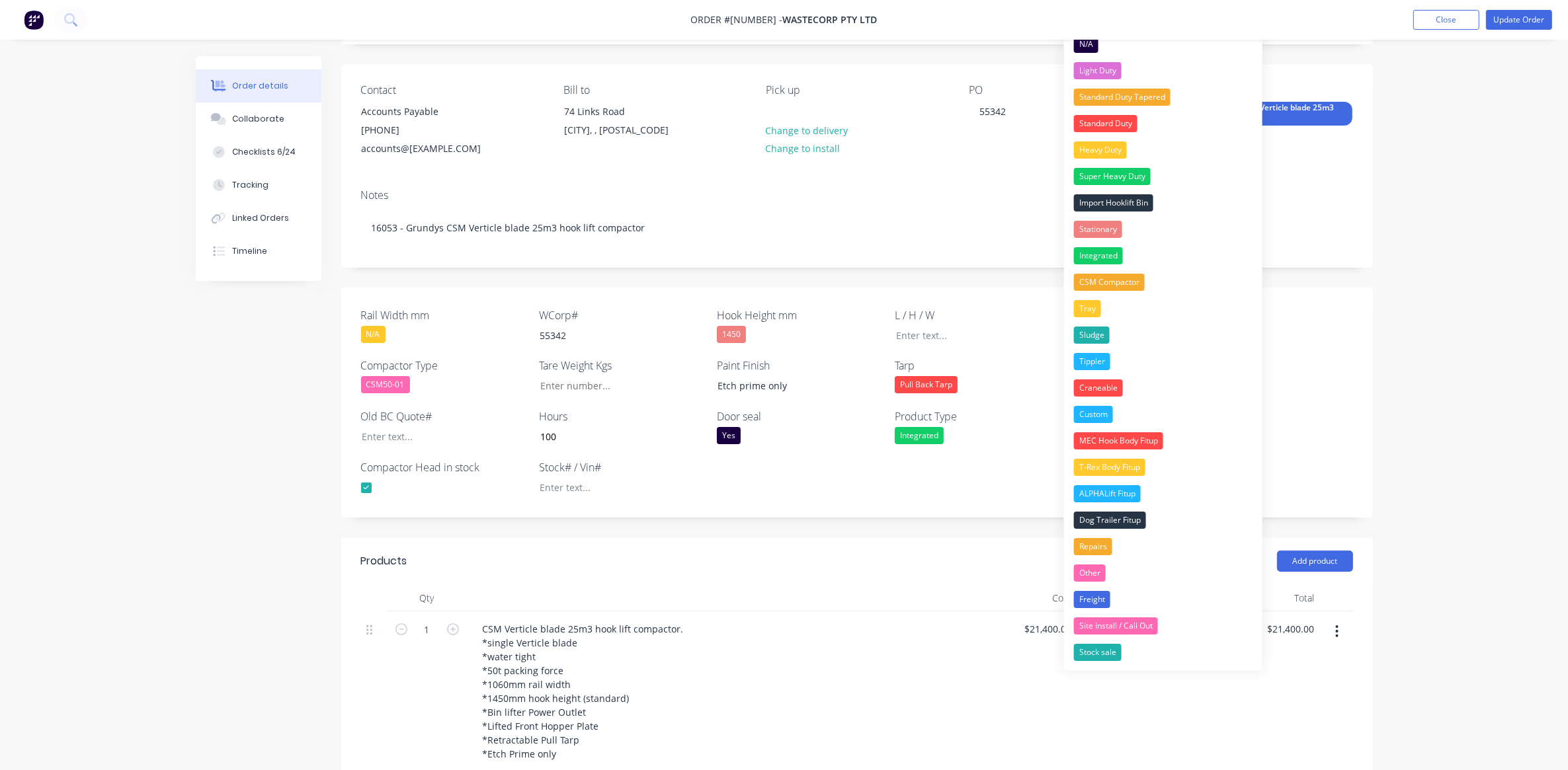 click on "Rail Width mm N/A WCorp# 55342 Hook Height mm 1450 L / H / W Roller Steel Both Ends Compactor Type CSM50-01 Tare Weight Kgs Paint Finish Etch prime only Tarp Pull Back Tarp Serial # 24P0564 Old BC Quote# Hours 100 Door seal Yes Product Type Integrated Truck Make N/A Compactor Head in stock Stock# / Vin#" at bounding box center [857, 403] 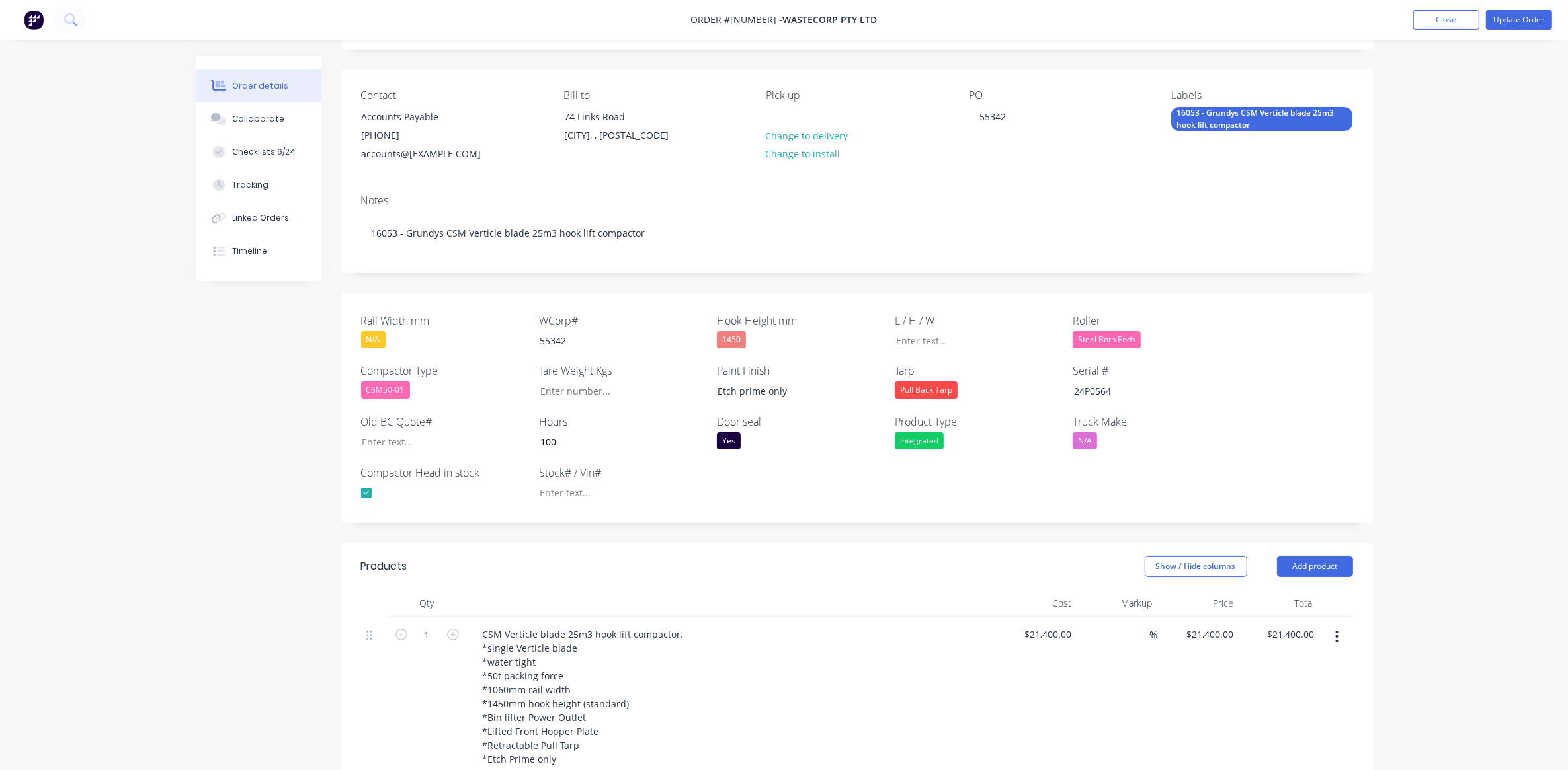 scroll, scrollTop: 0, scrollLeft: 0, axis: both 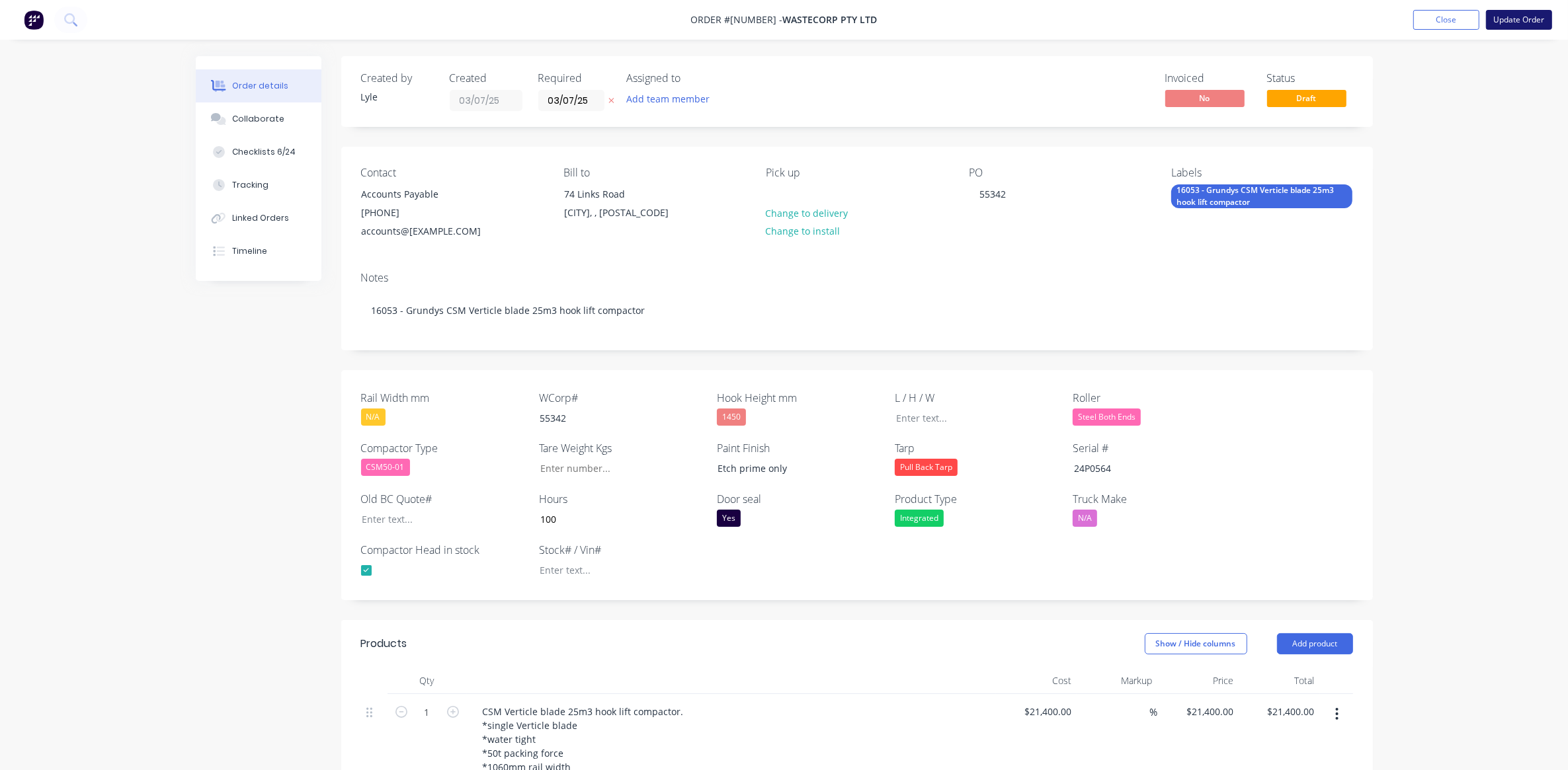 click on "Update Order" at bounding box center (1519, 20) 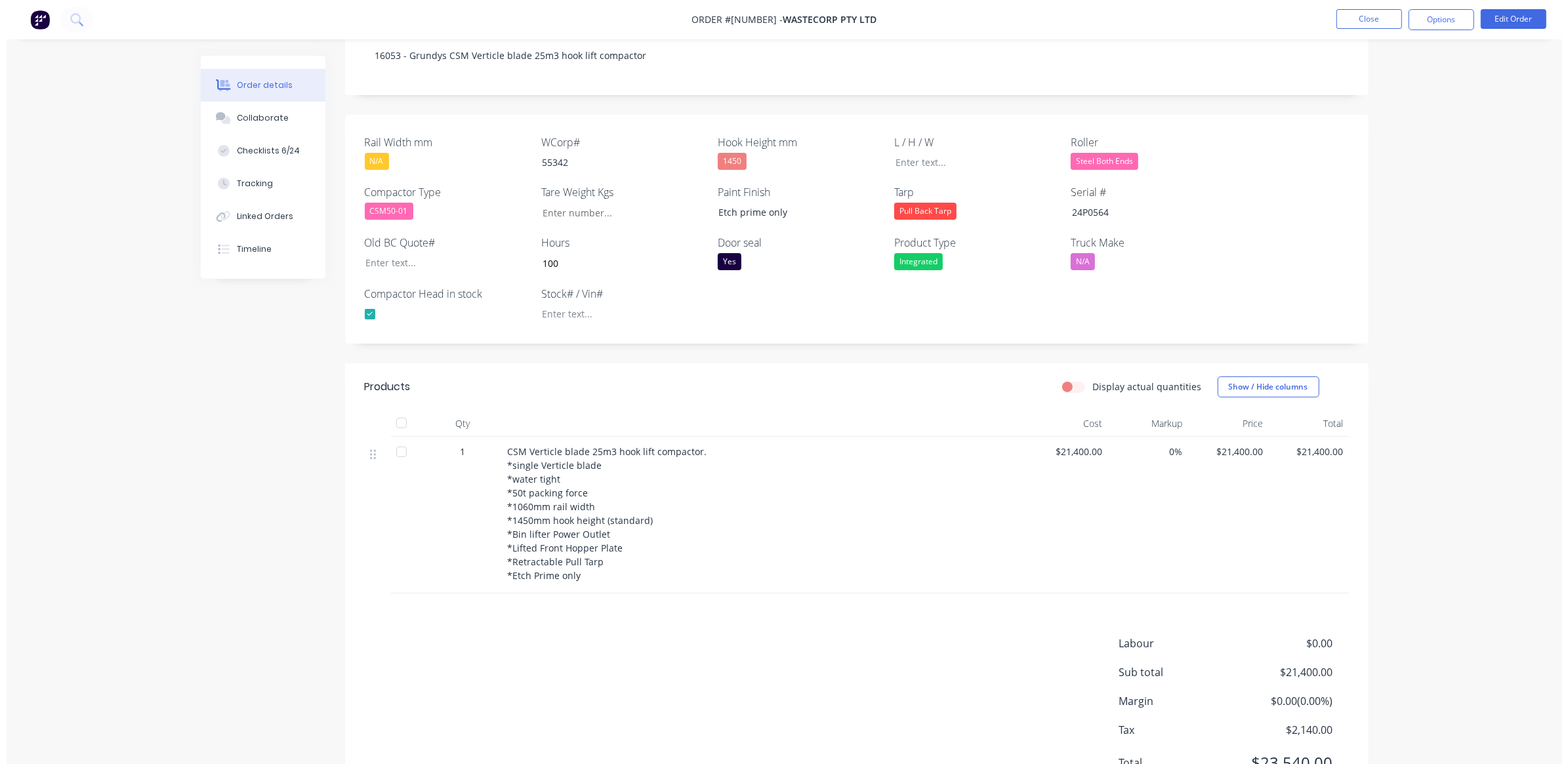scroll, scrollTop: 0, scrollLeft: 0, axis: both 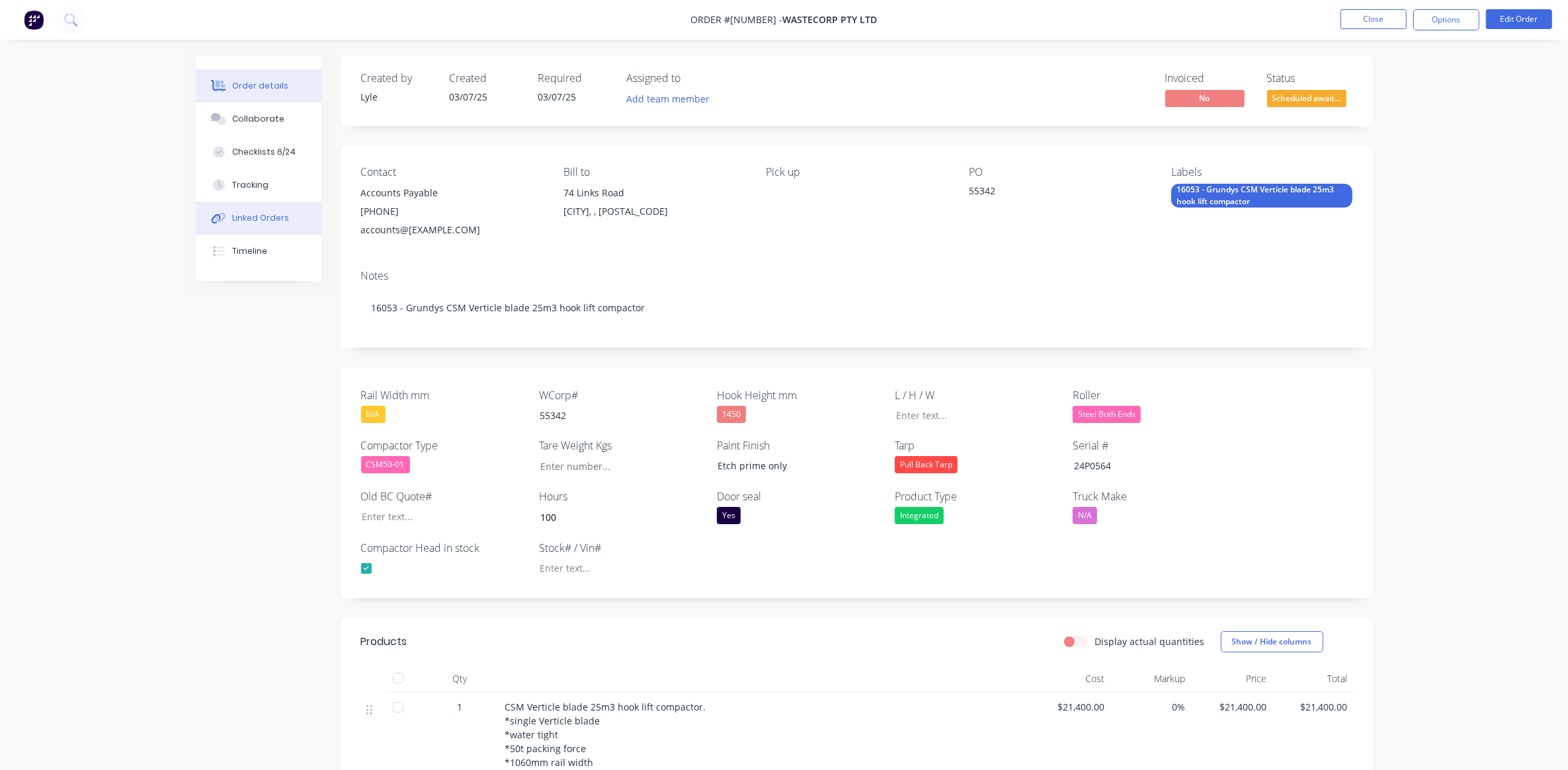 click on "Linked Orders" at bounding box center (259, 218) 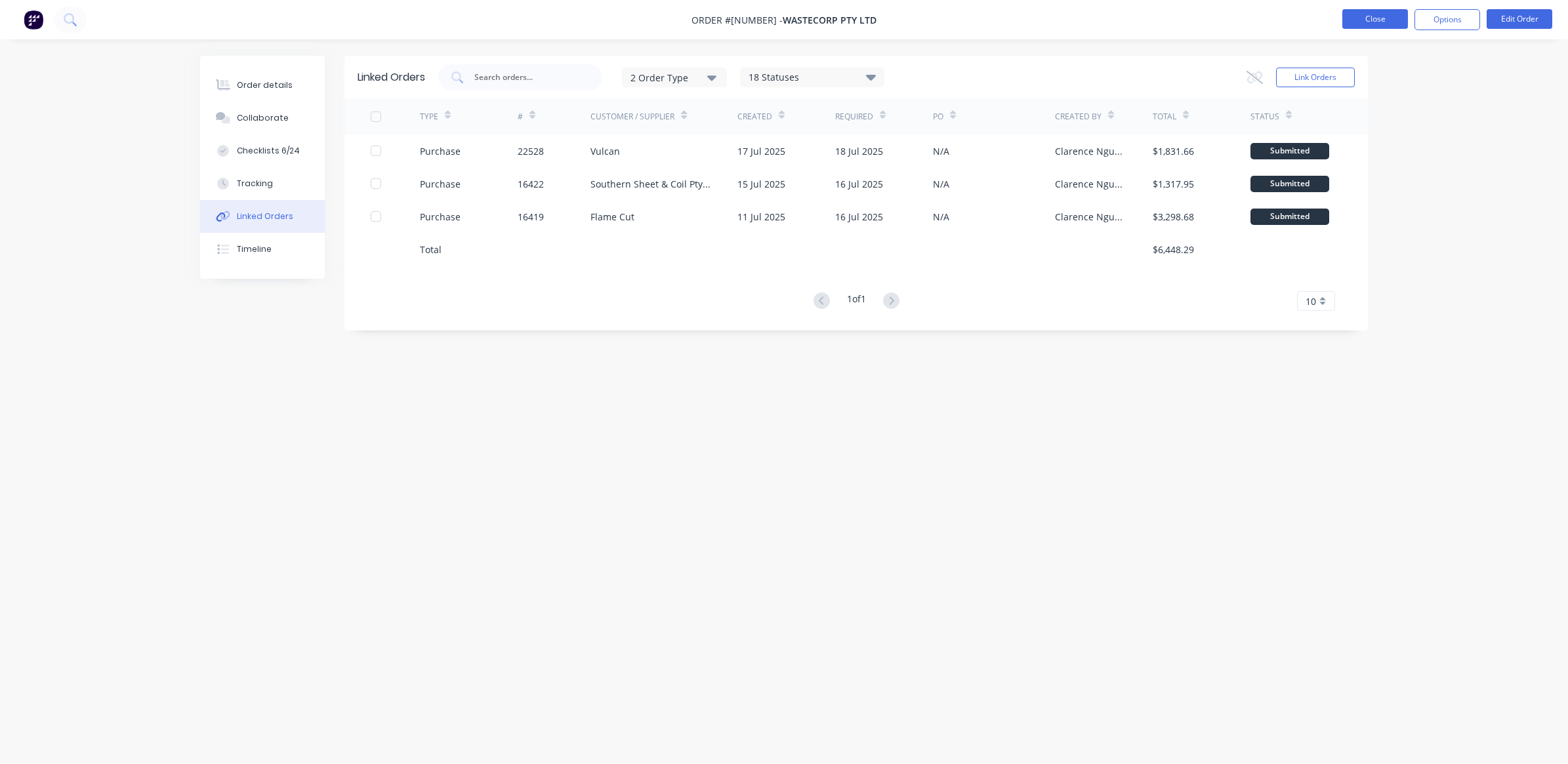 click on "Close" at bounding box center [1375, 19] 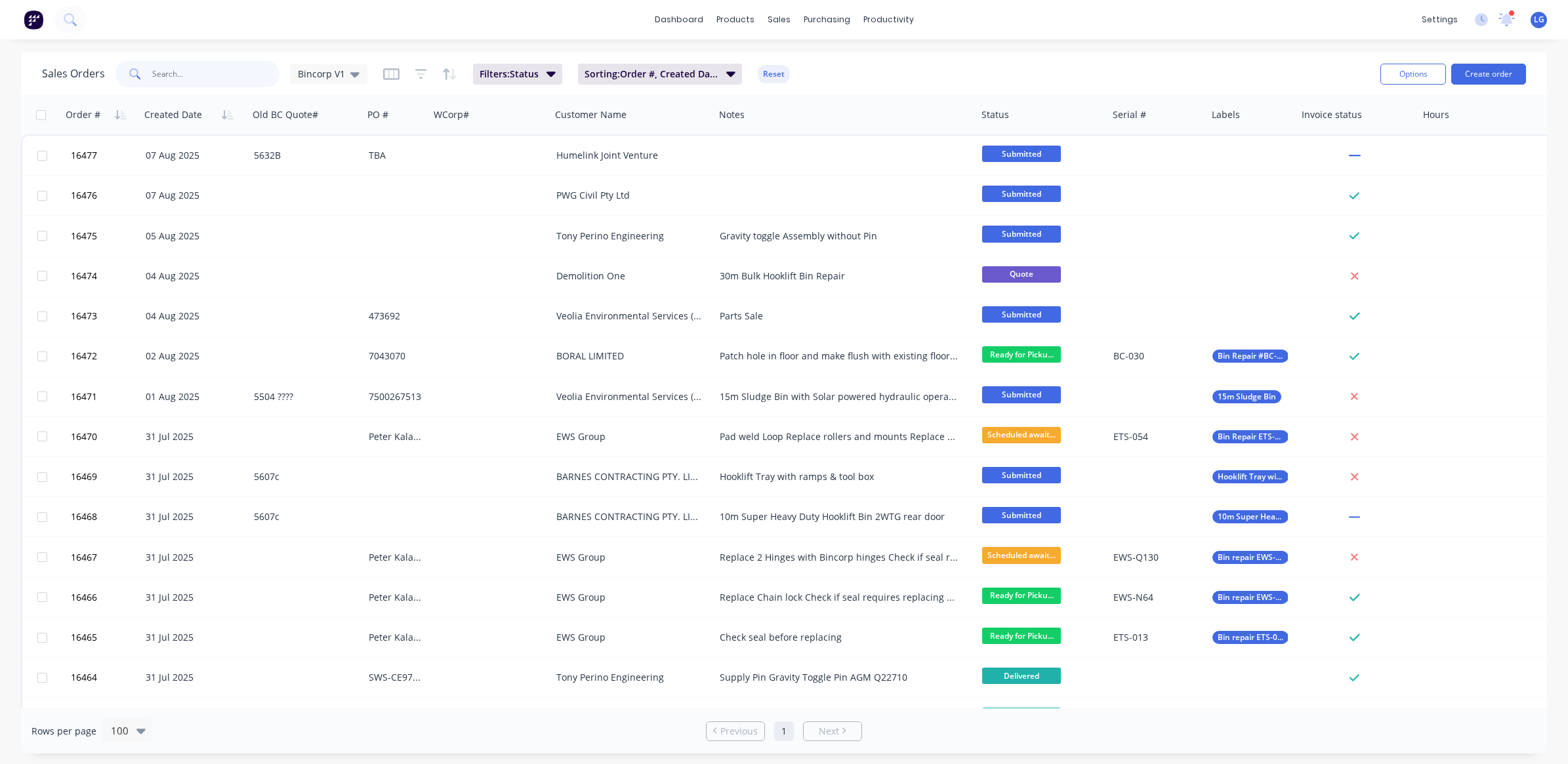 click at bounding box center (216, 74) 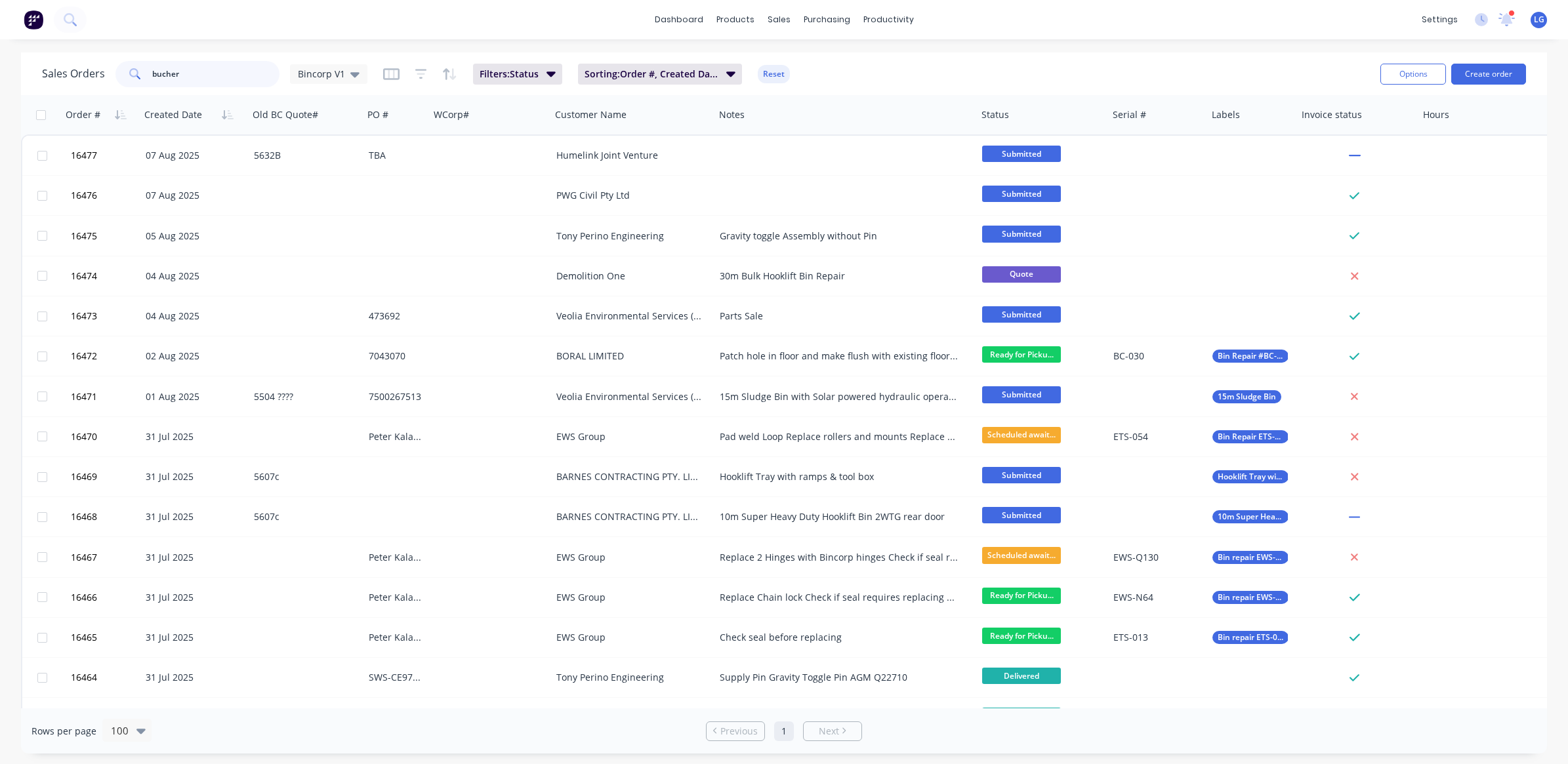 type on "bucher" 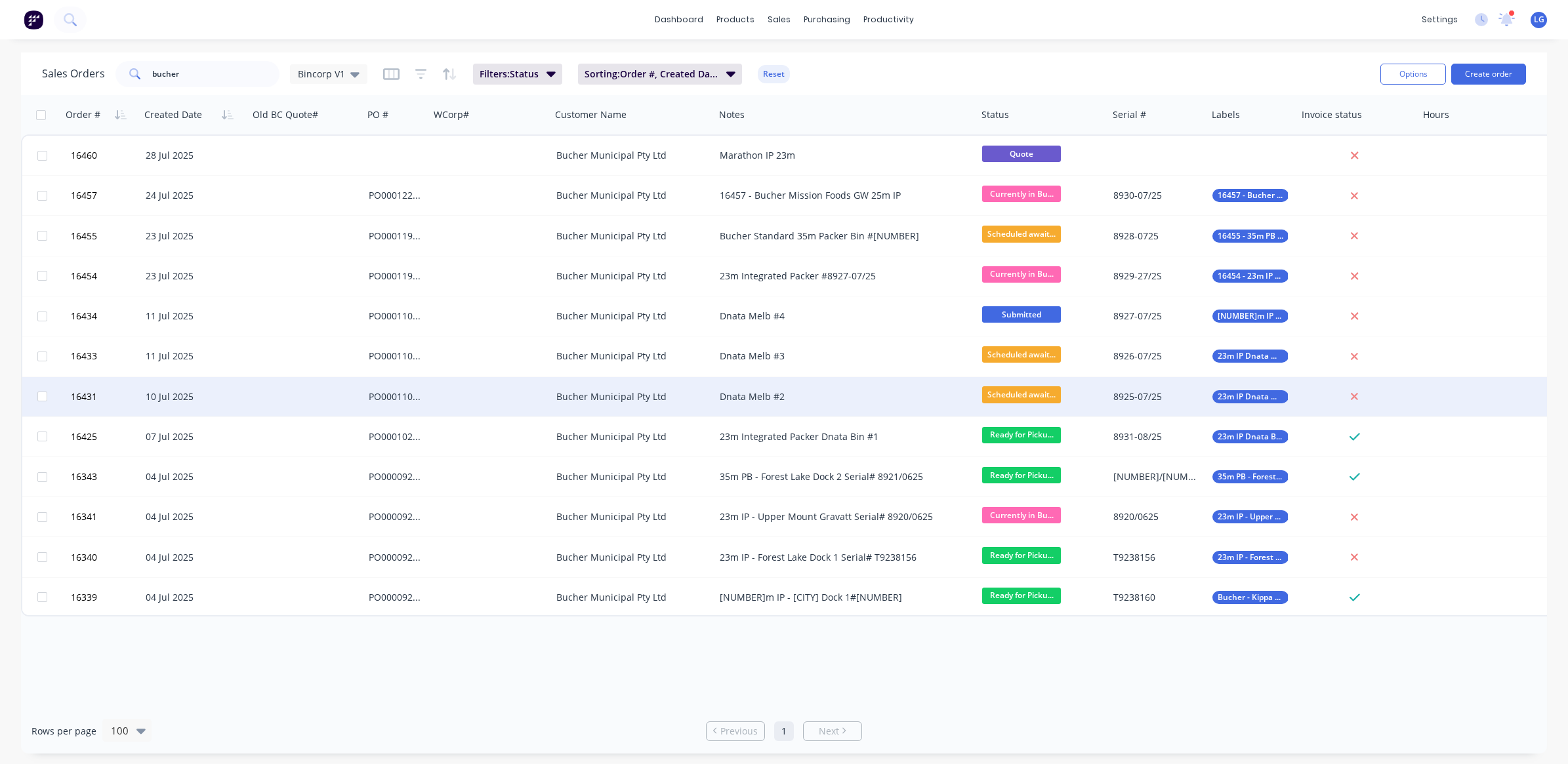 click on "Scheduled await..." at bounding box center (1021, 394) 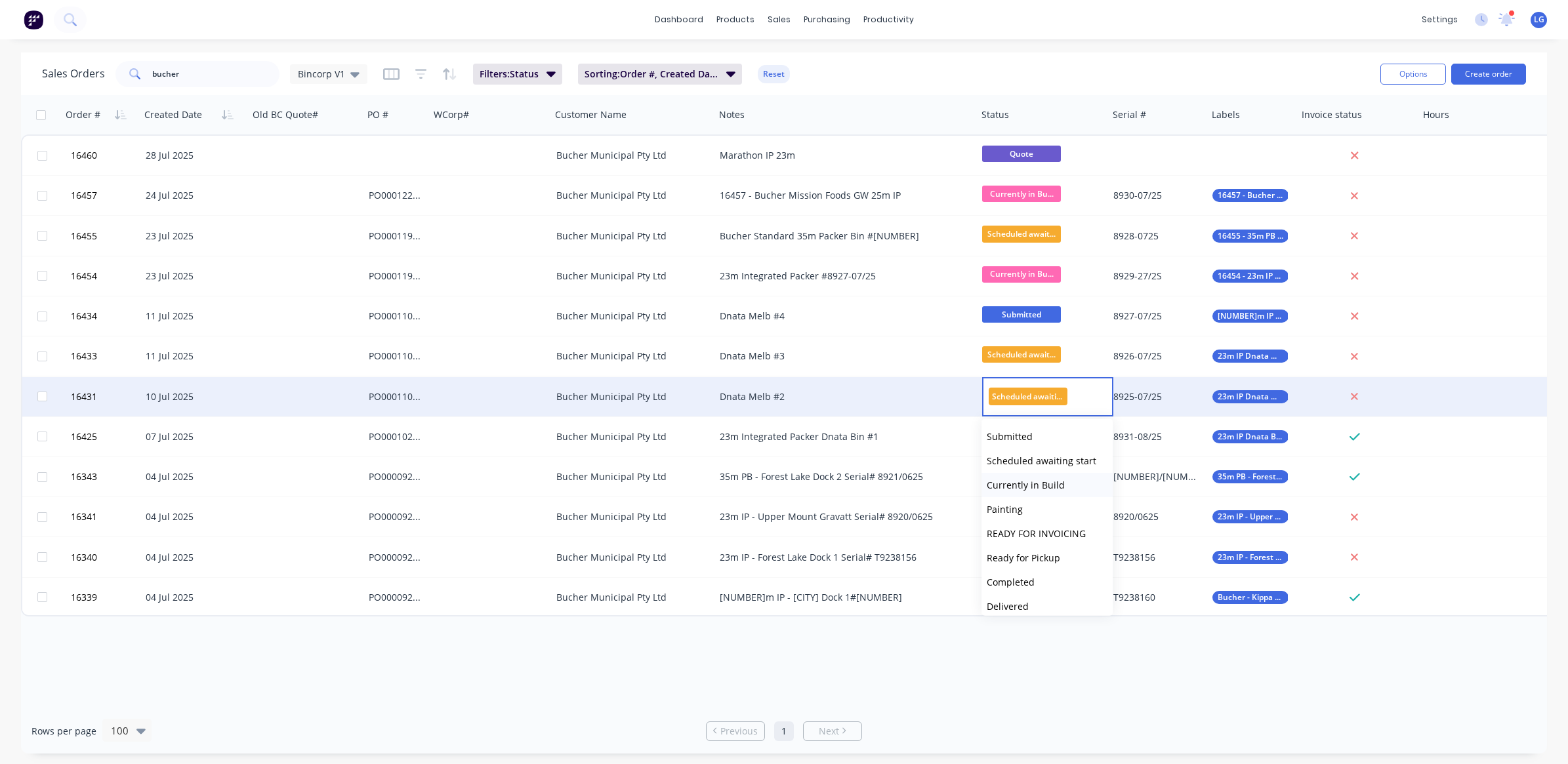 click on "Currently in Build" at bounding box center [1025, 485] 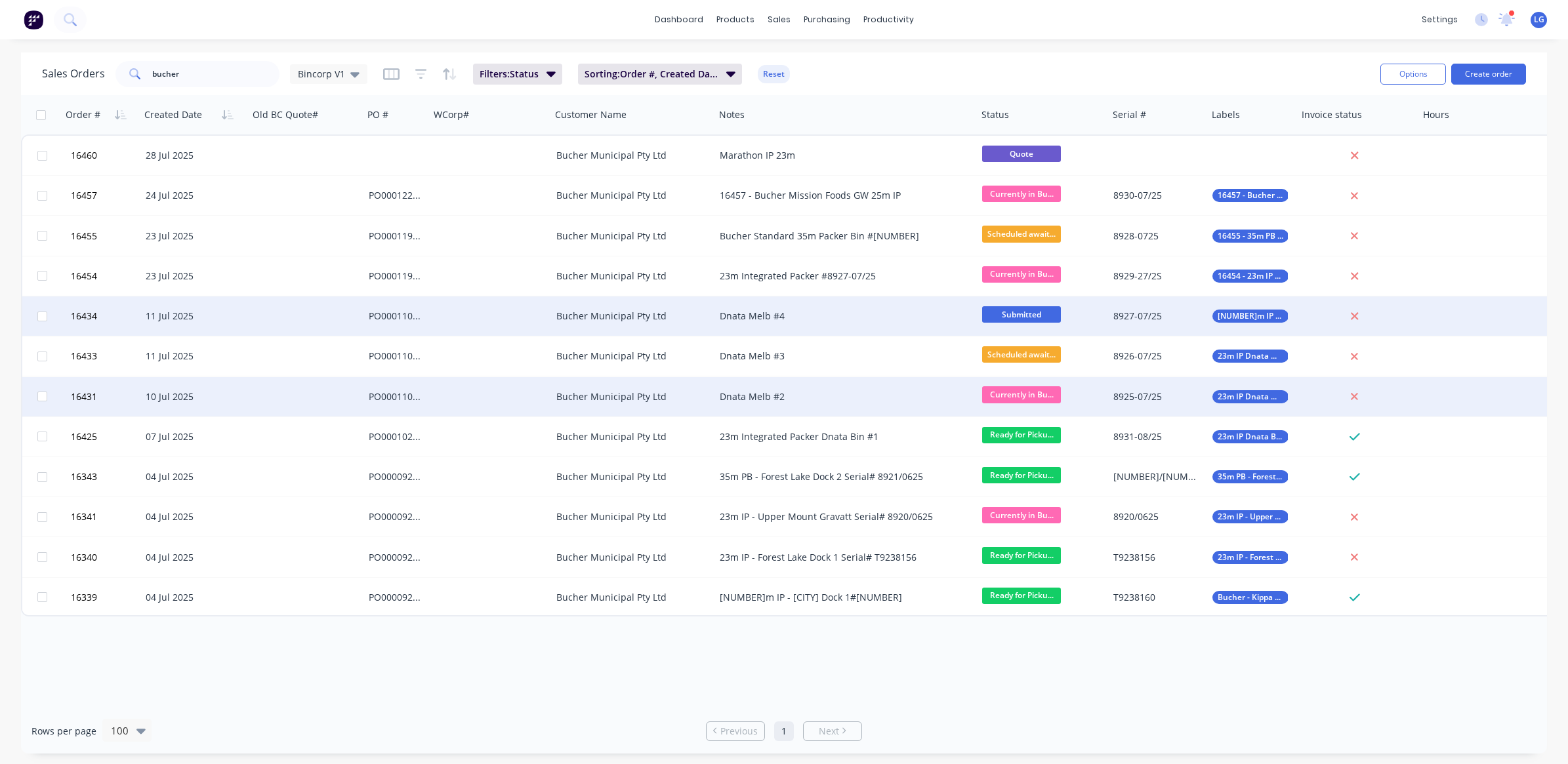 click on "Submitted" at bounding box center [1021, 314] 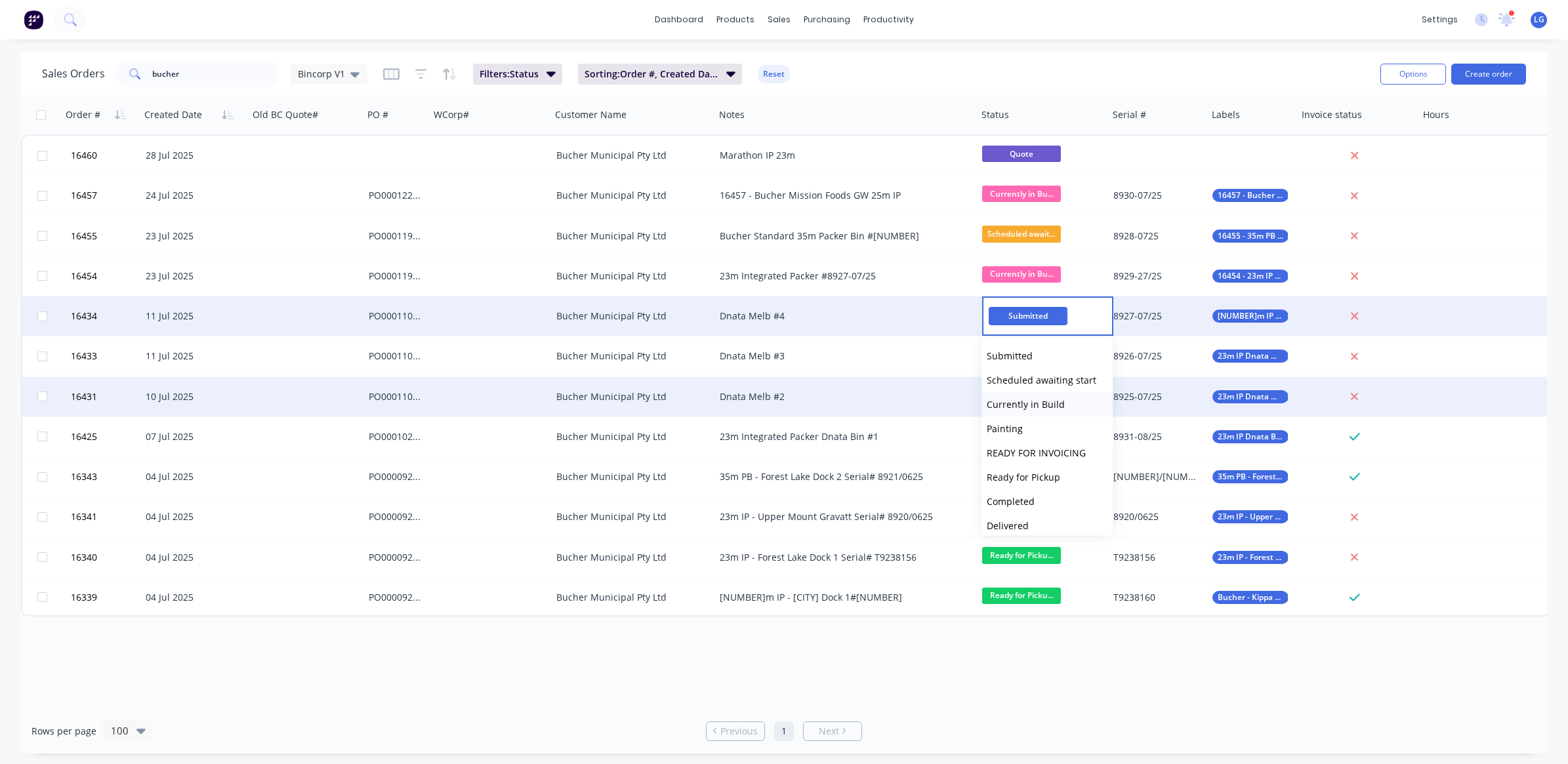 click on "Currently in Build" at bounding box center (1025, 404) 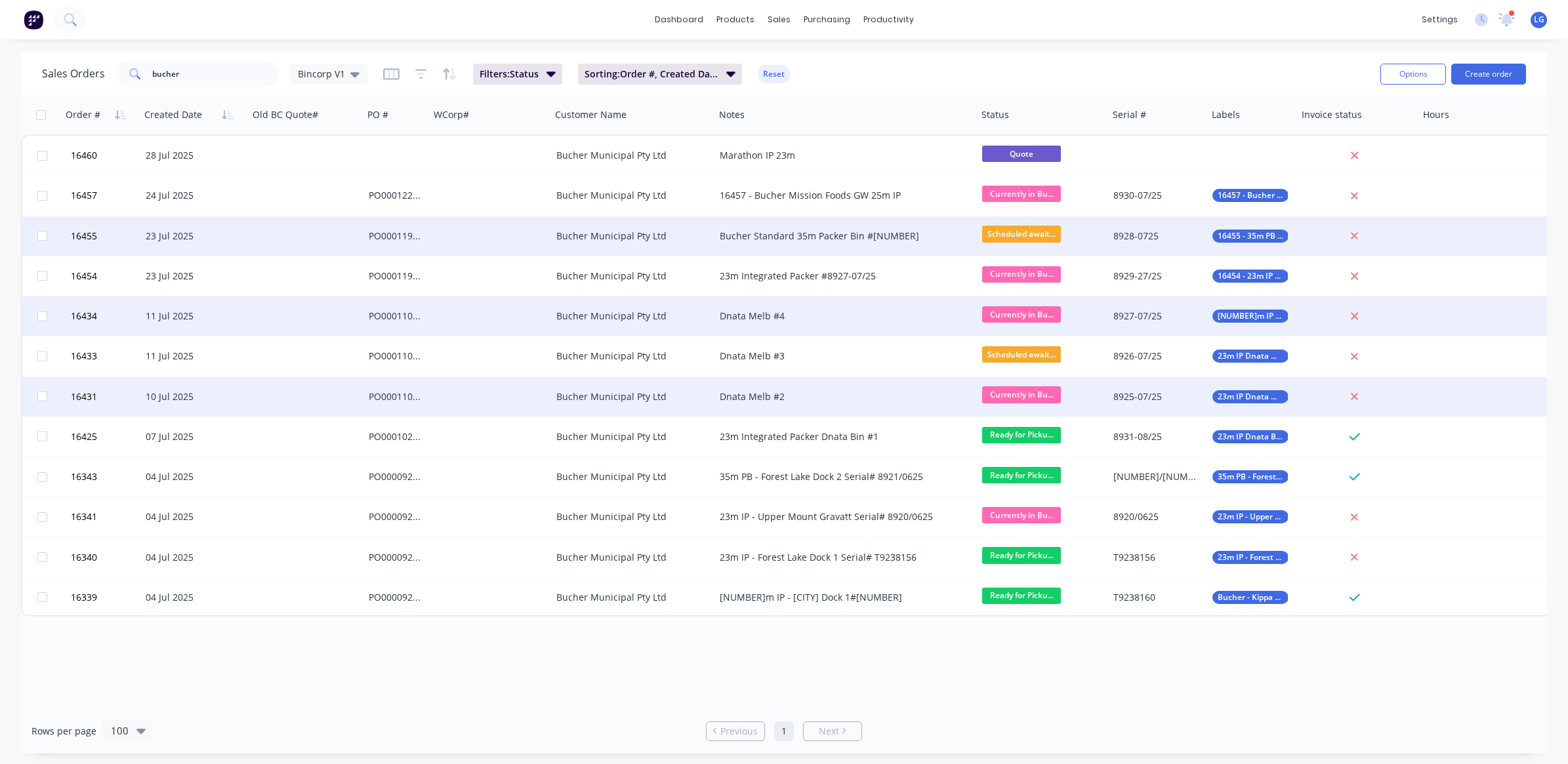 click on "Scheduled await..." at bounding box center [1021, 233] 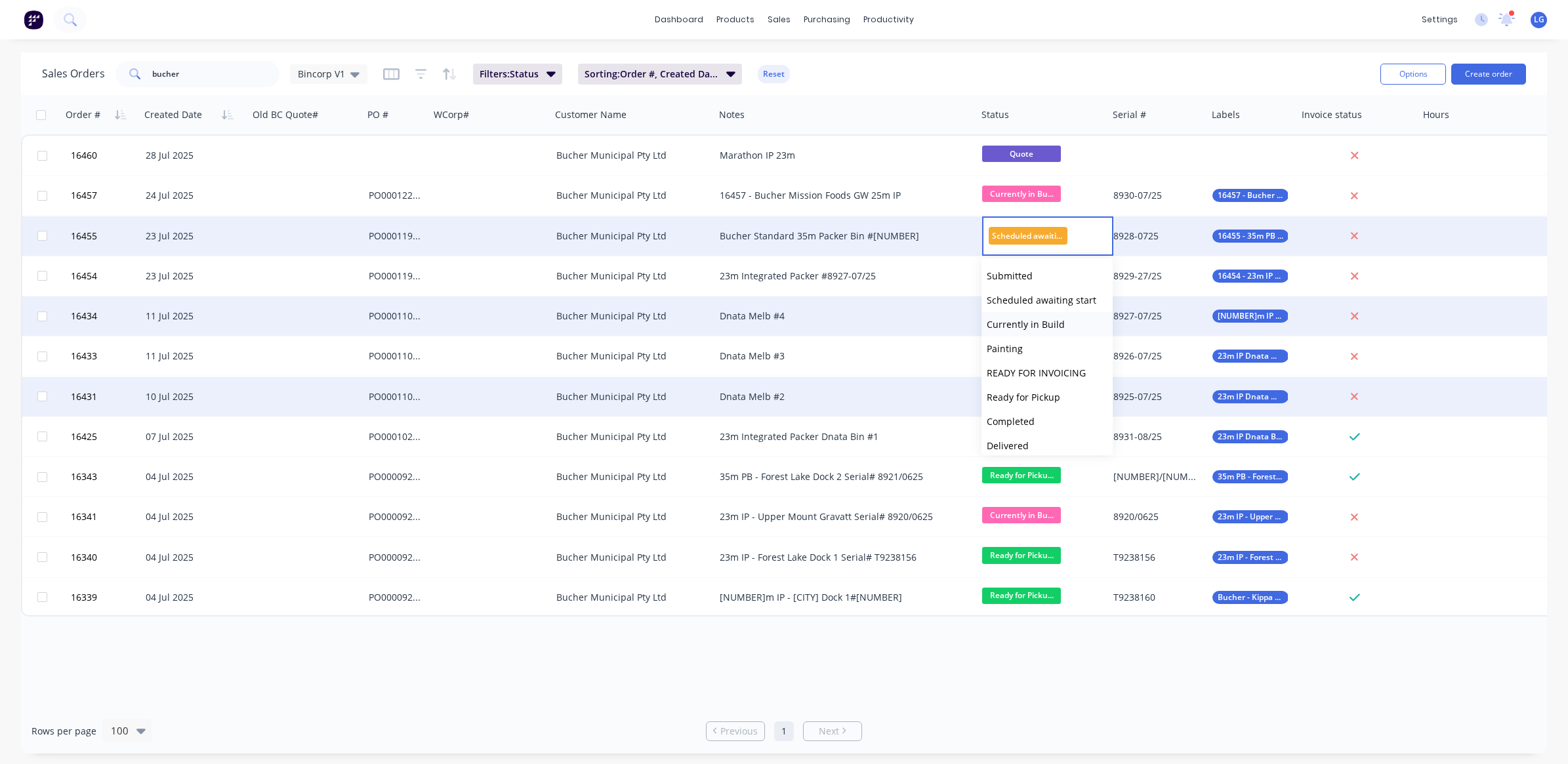 click on "Currently in Build" at bounding box center [1025, 324] 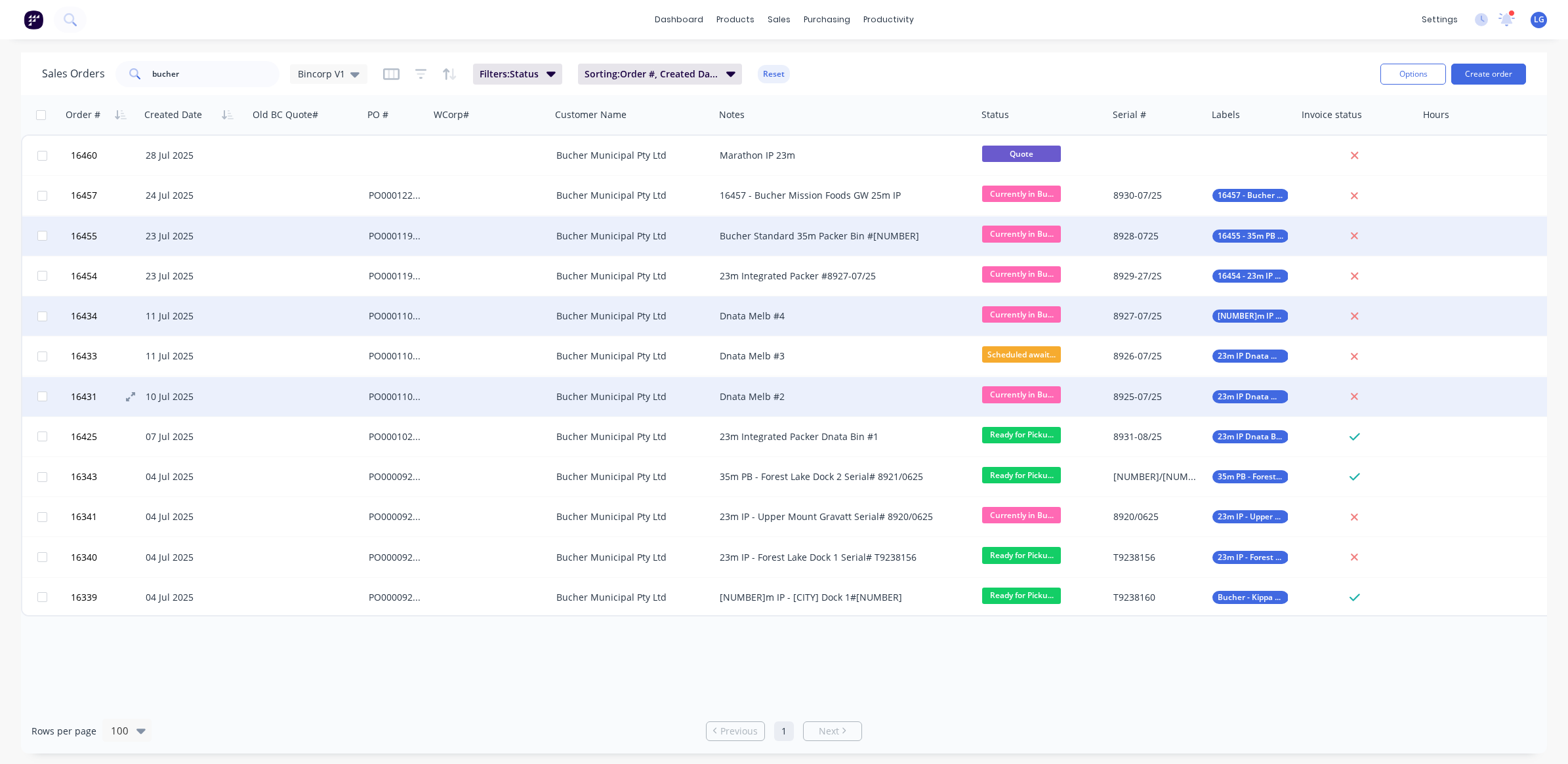 click on "16431" at bounding box center (106, 397) 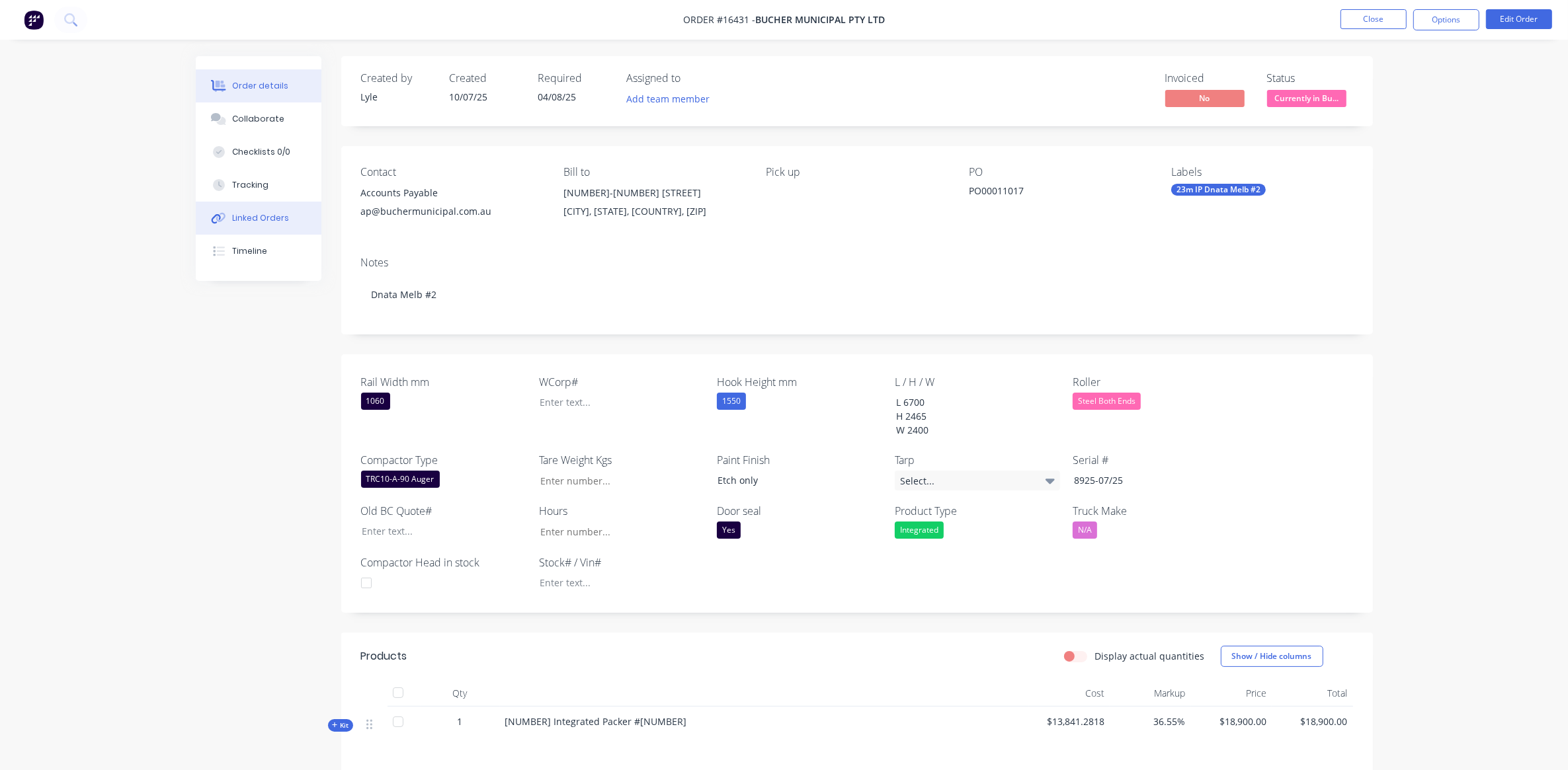 click on "Linked Orders" at bounding box center (261, 218) 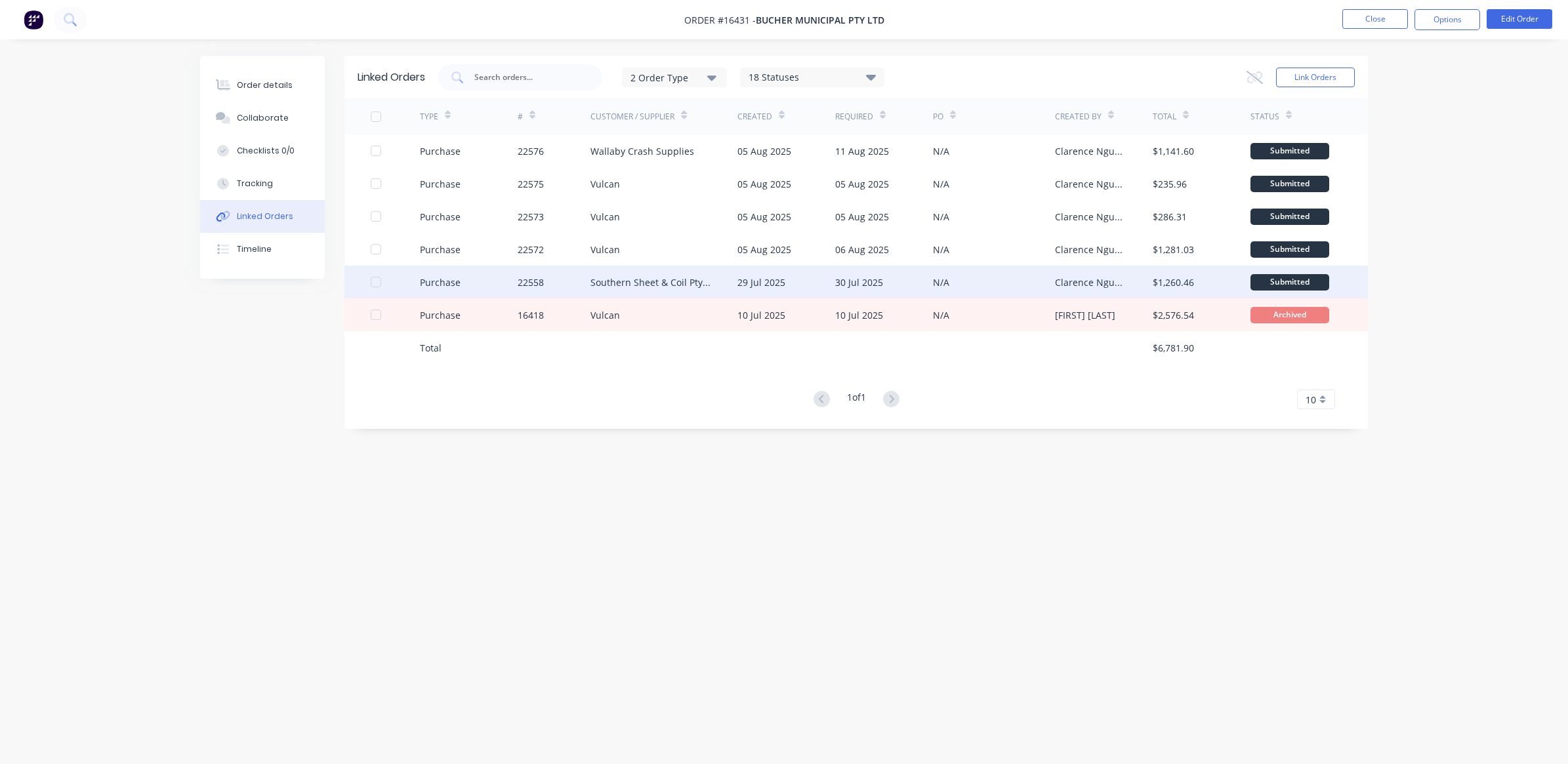 click on "22558" at bounding box center (554, 282) 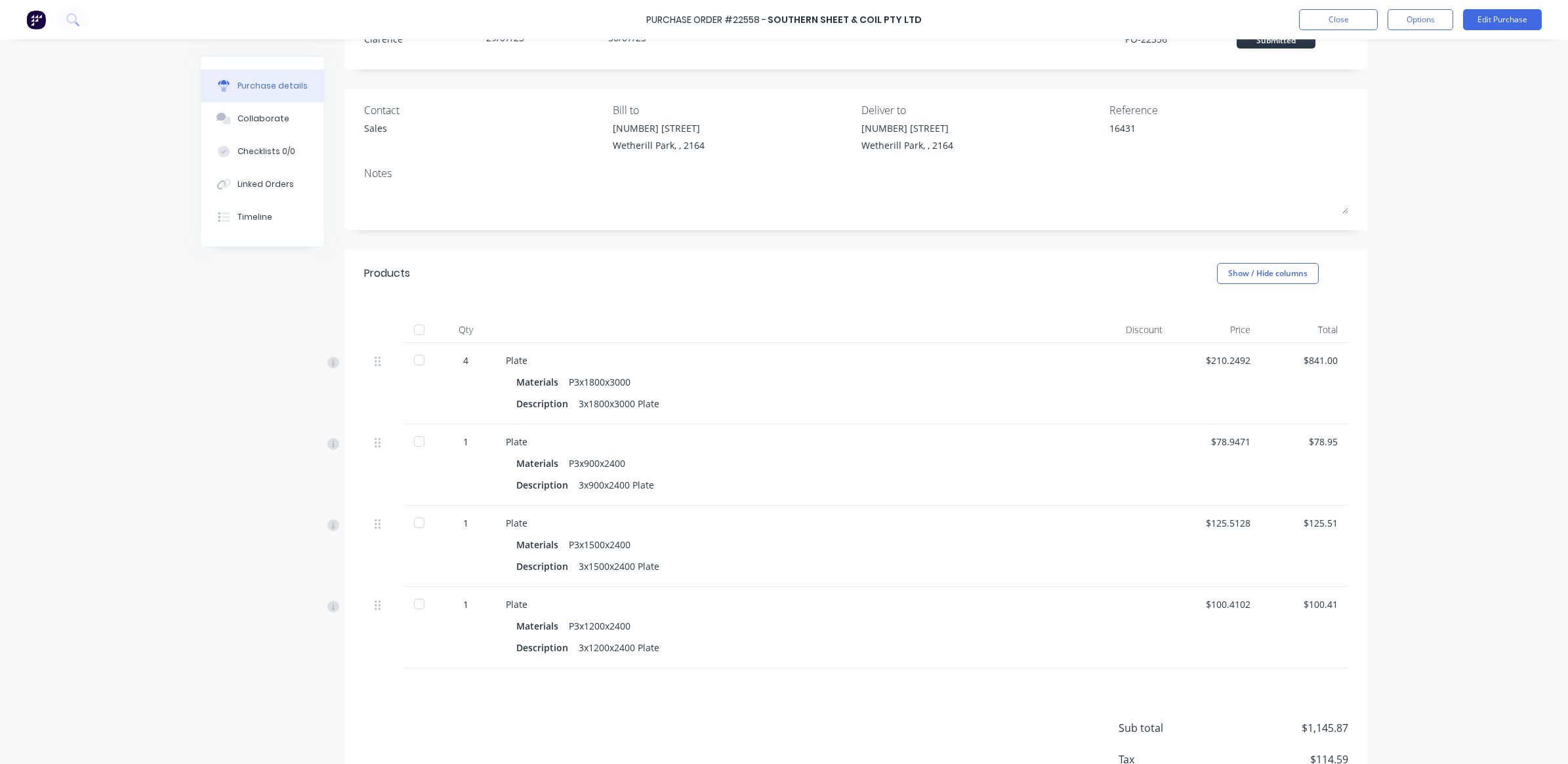scroll, scrollTop: 82, scrollLeft: 0, axis: vertical 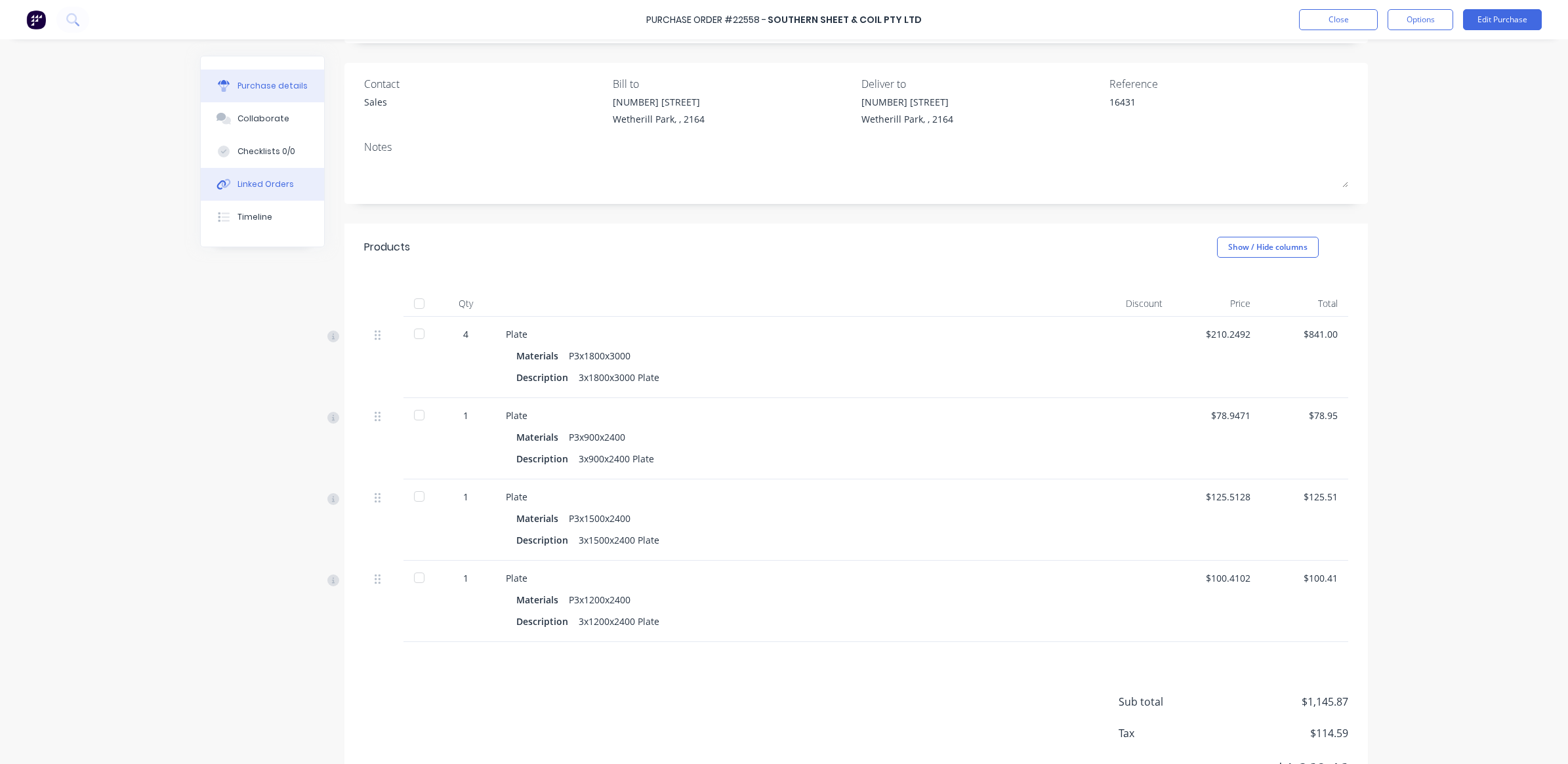 click on "Linked Orders" at bounding box center [266, 184] 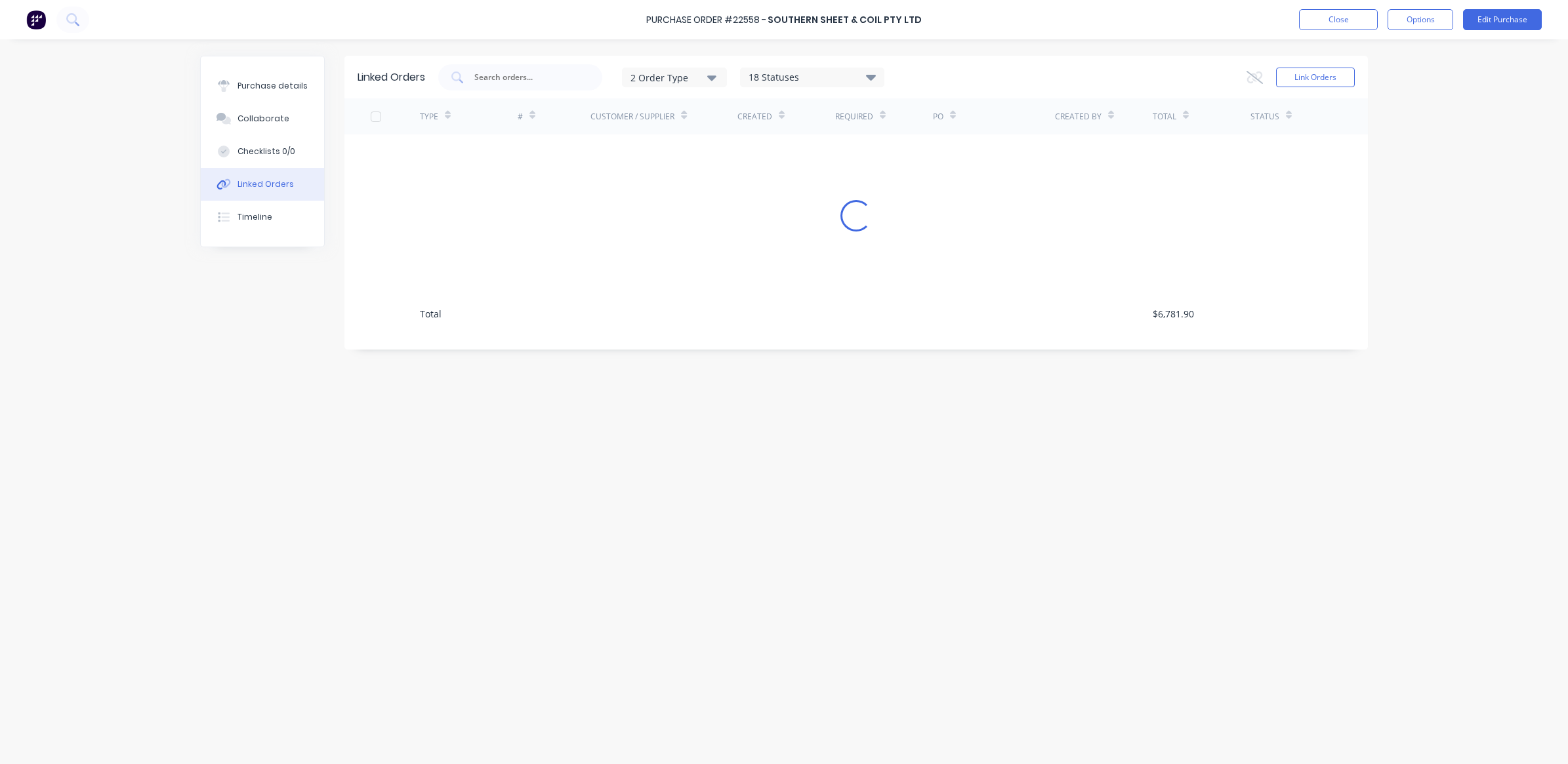 scroll, scrollTop: 0, scrollLeft: 0, axis: both 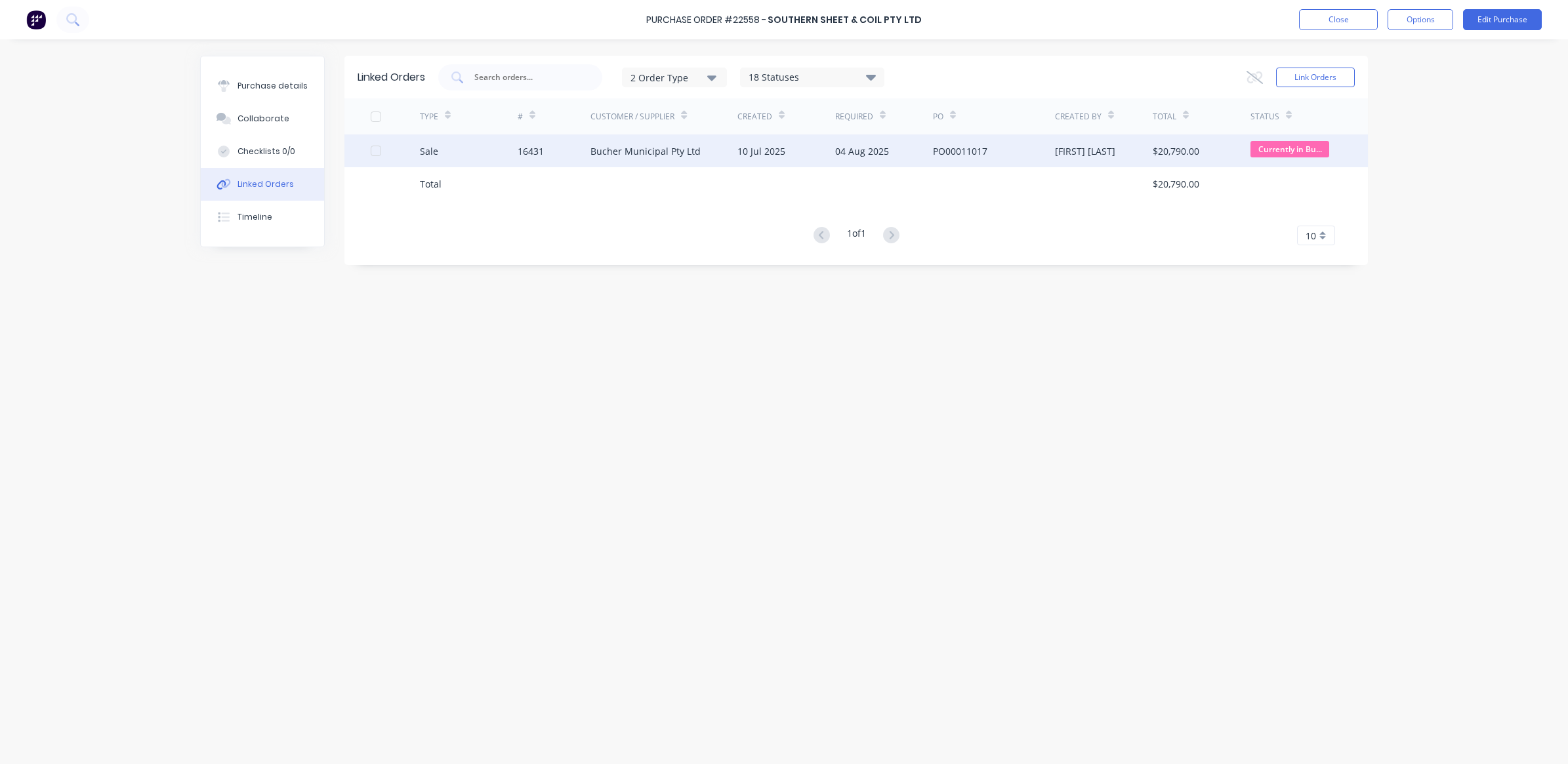 click on "16431" at bounding box center (554, 151) 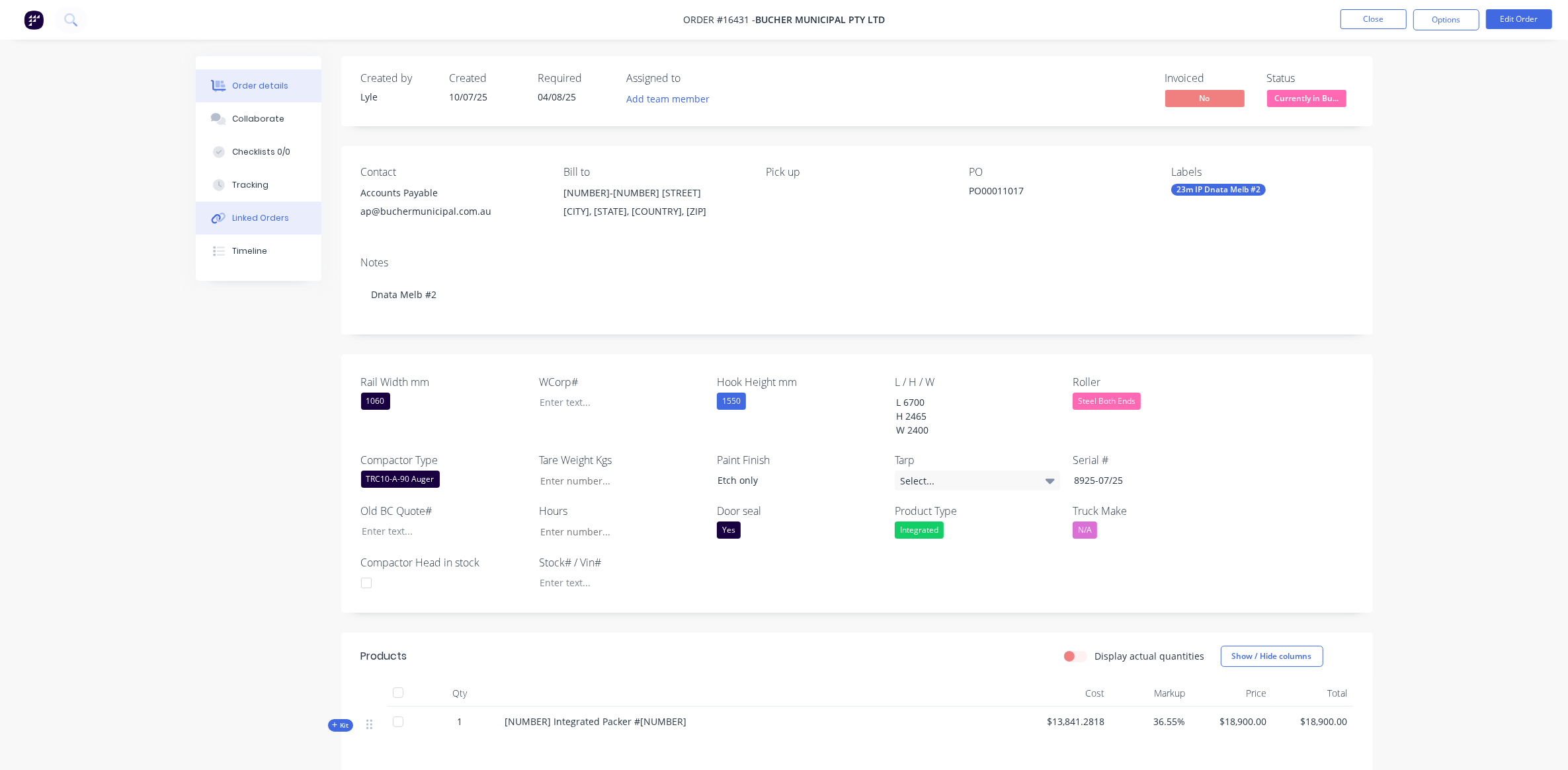 click on "Linked Orders" at bounding box center [261, 218] 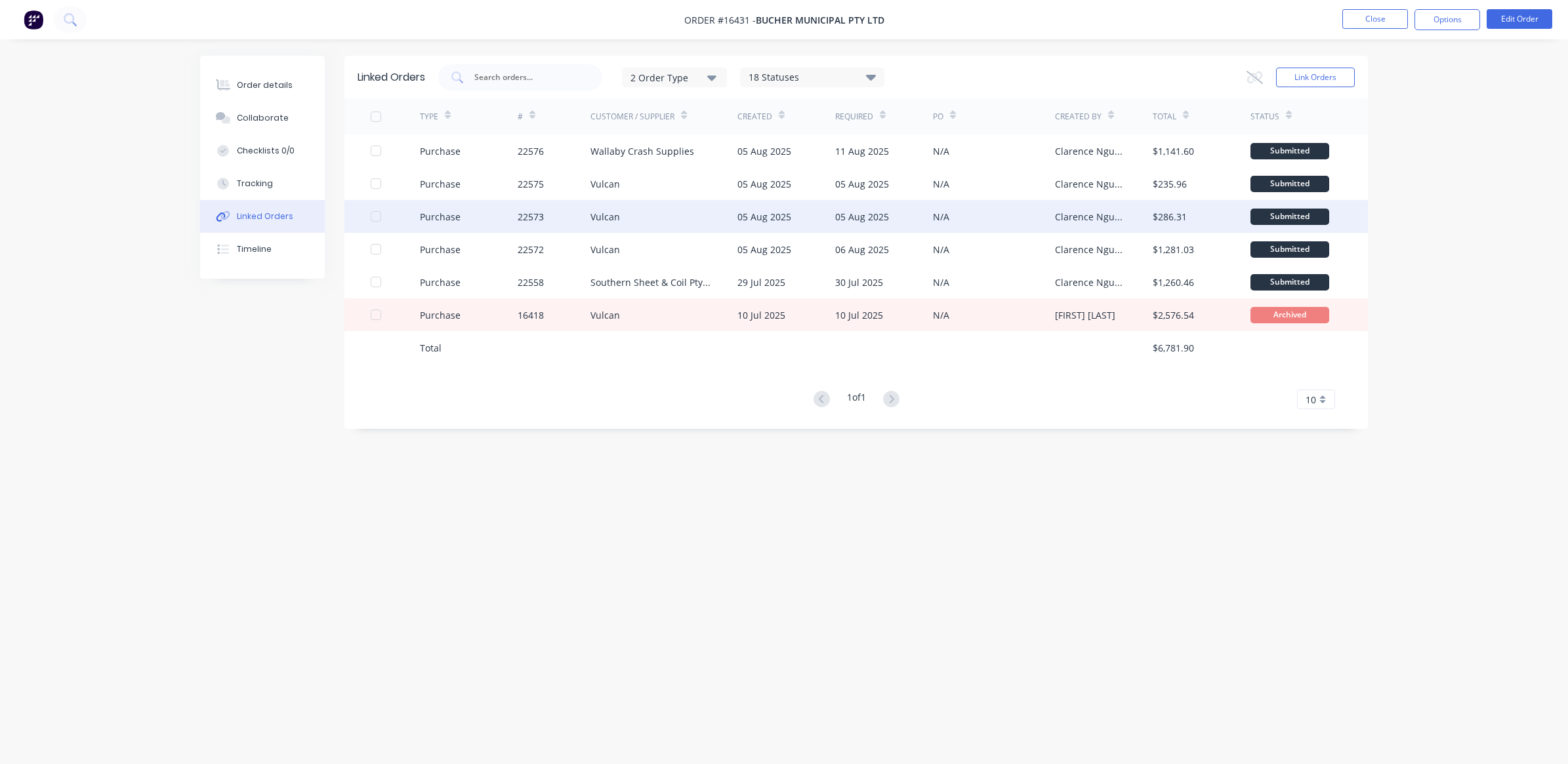 click on "Purchase" at bounding box center (468, 216) 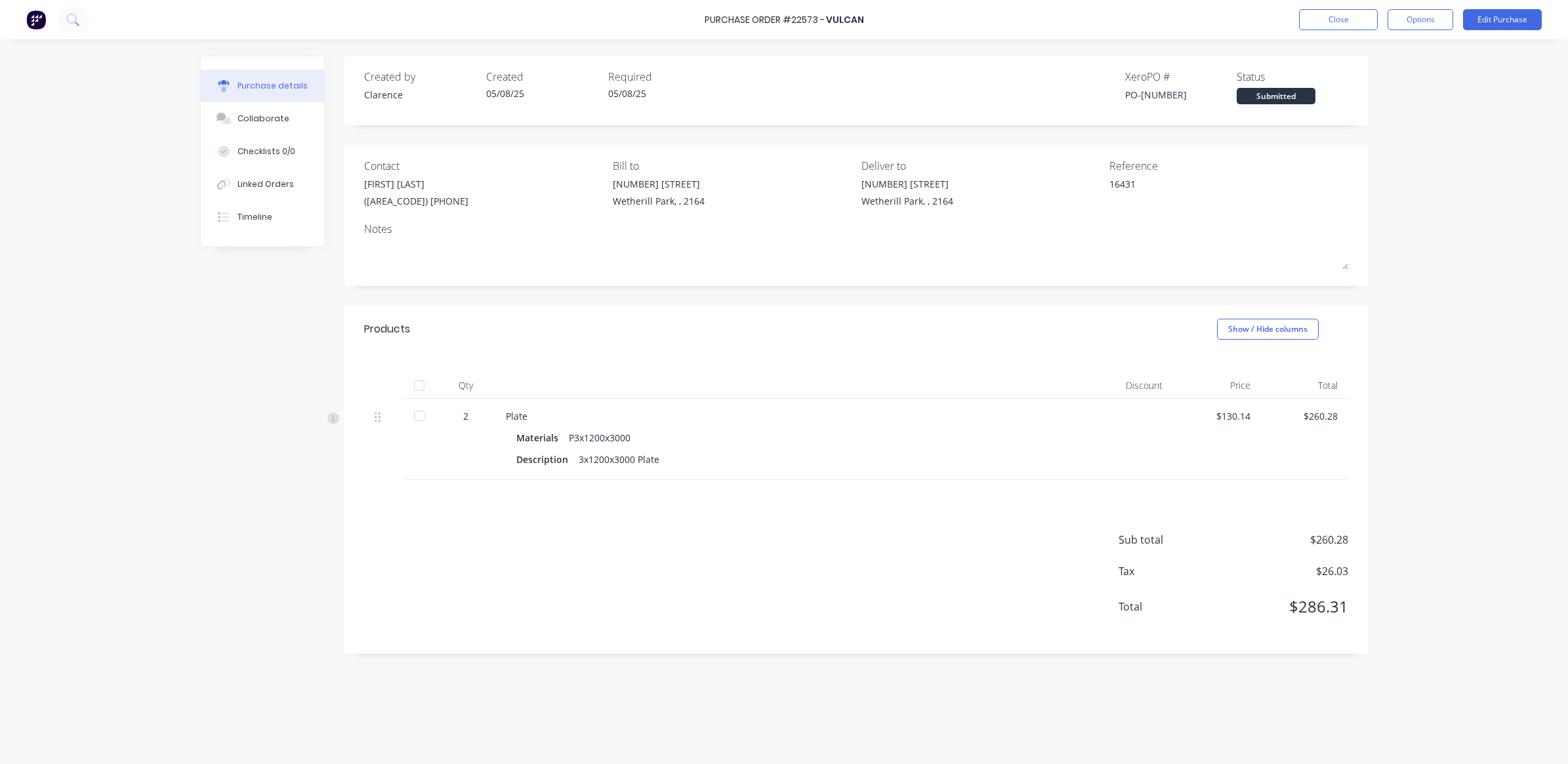 type on "x" 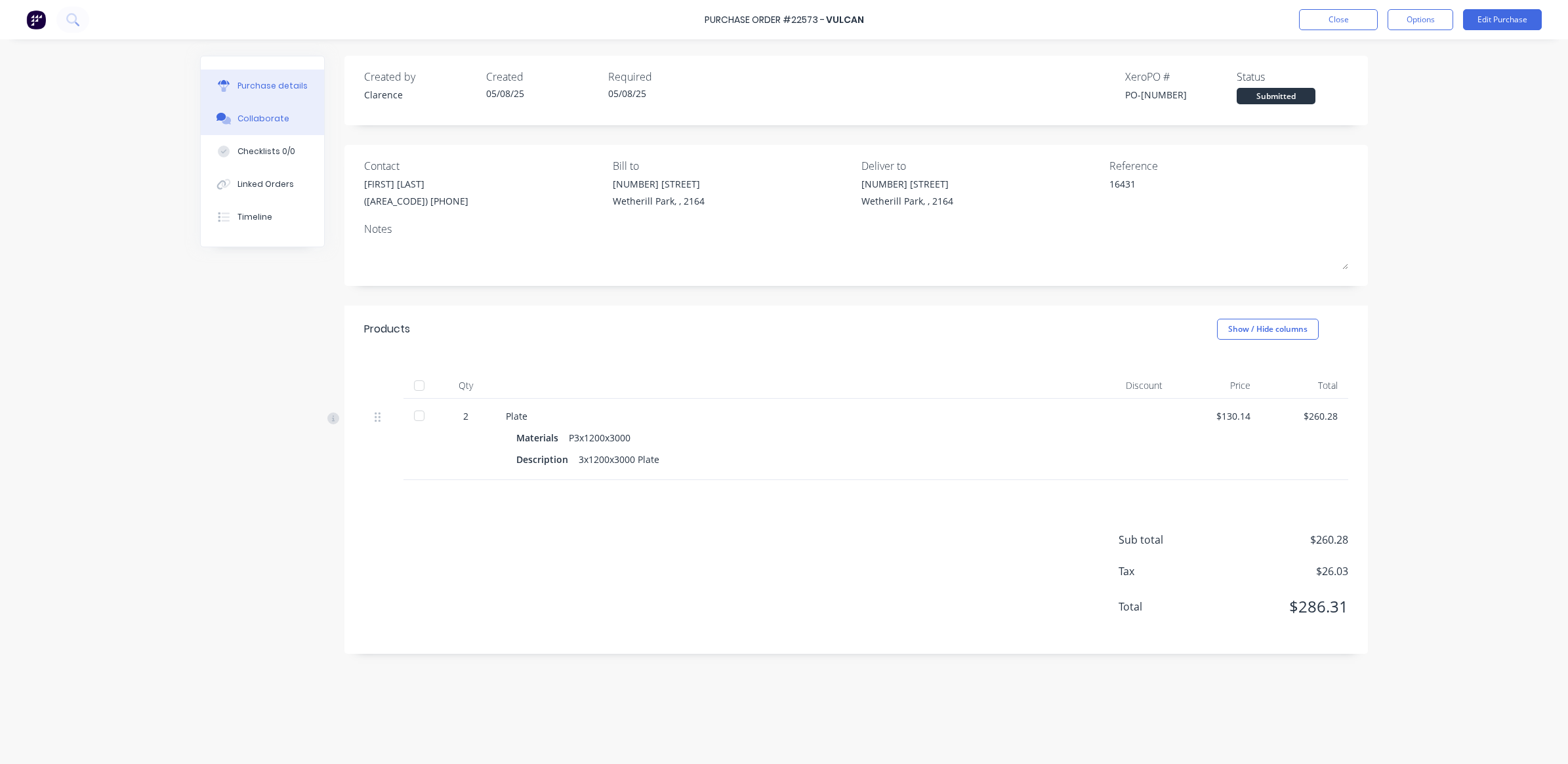 click on "Collaborate" at bounding box center (262, 119) 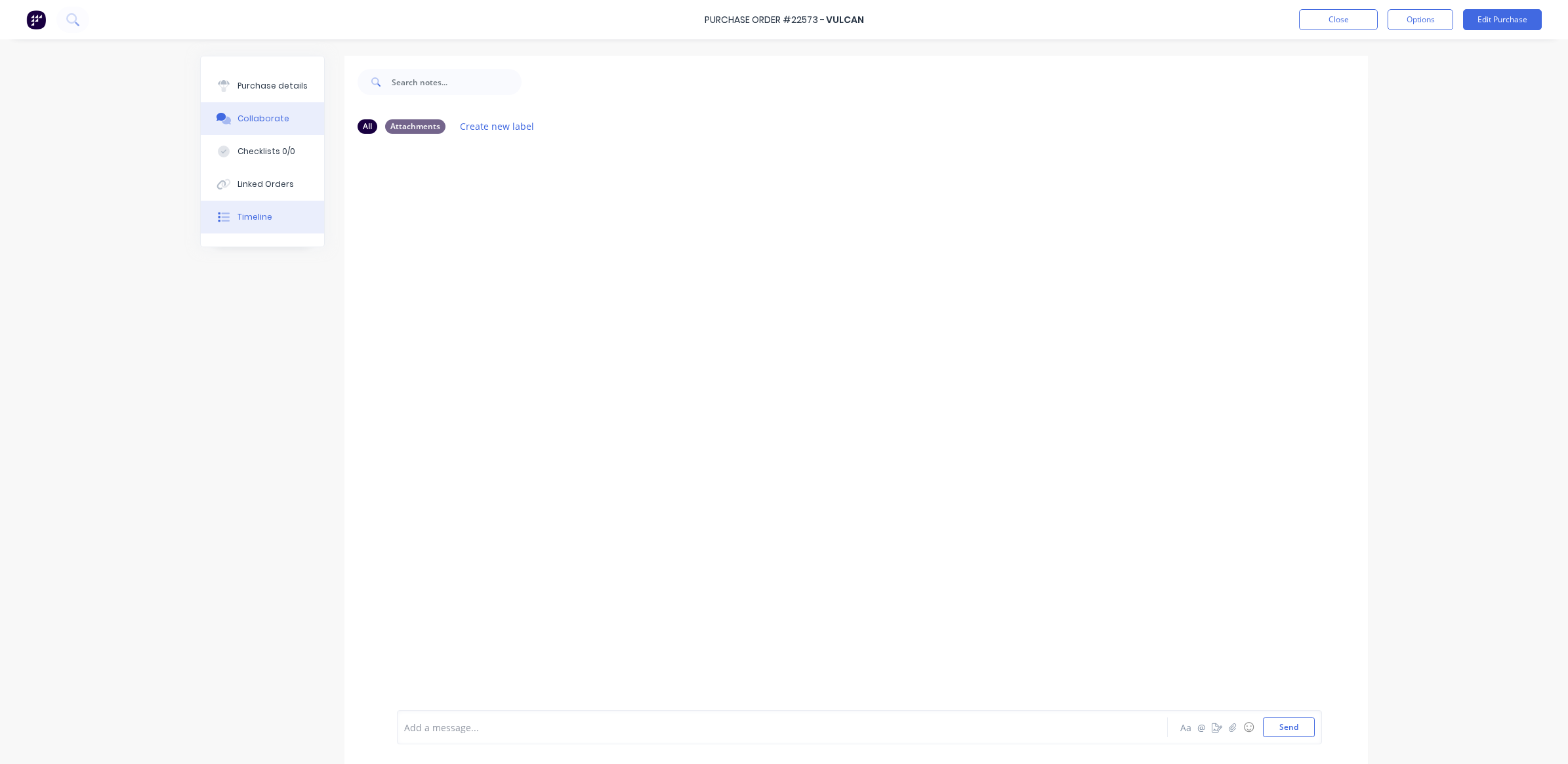 click on "Timeline" at bounding box center (262, 217) 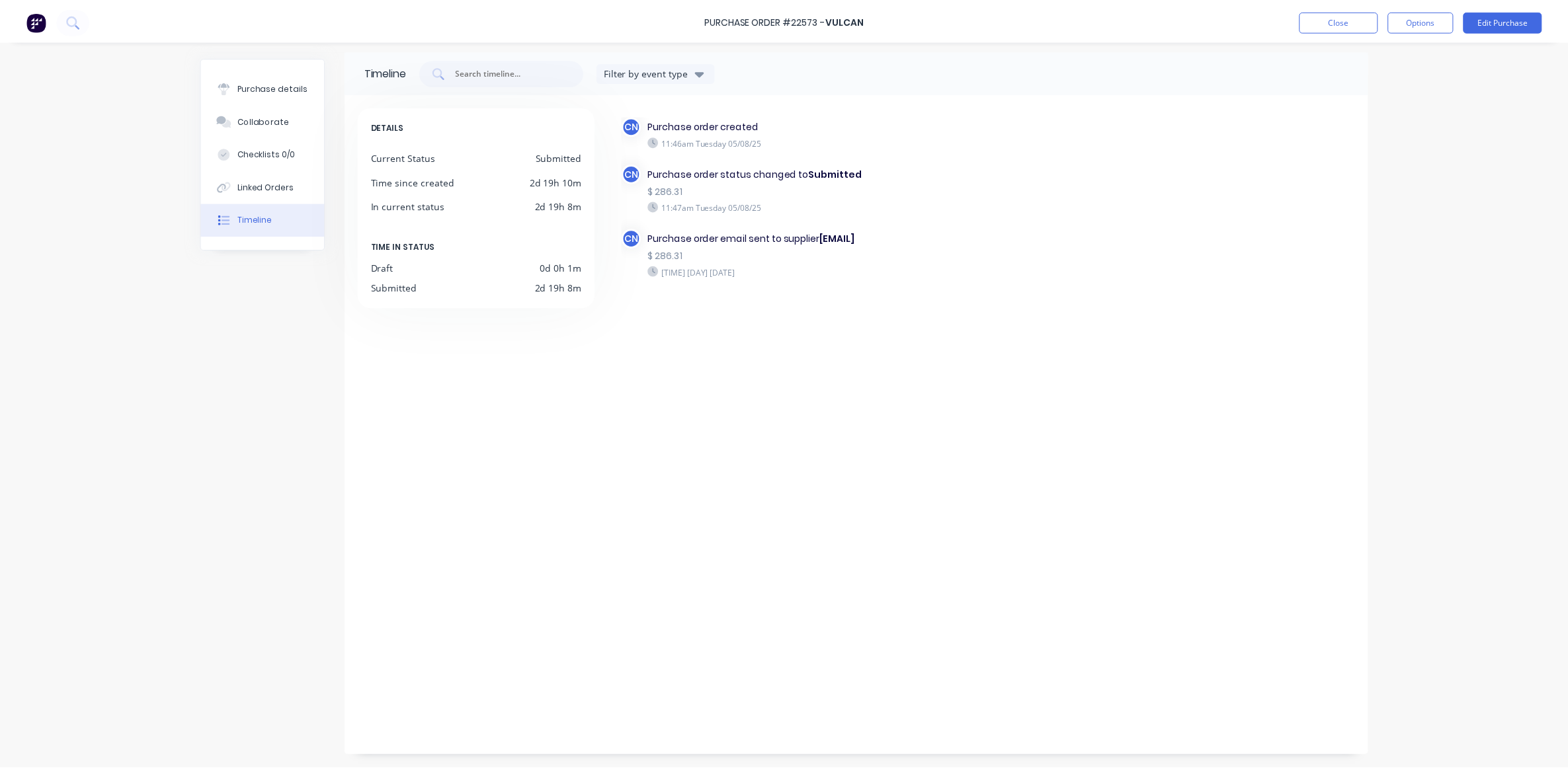 scroll, scrollTop: 0, scrollLeft: 0, axis: both 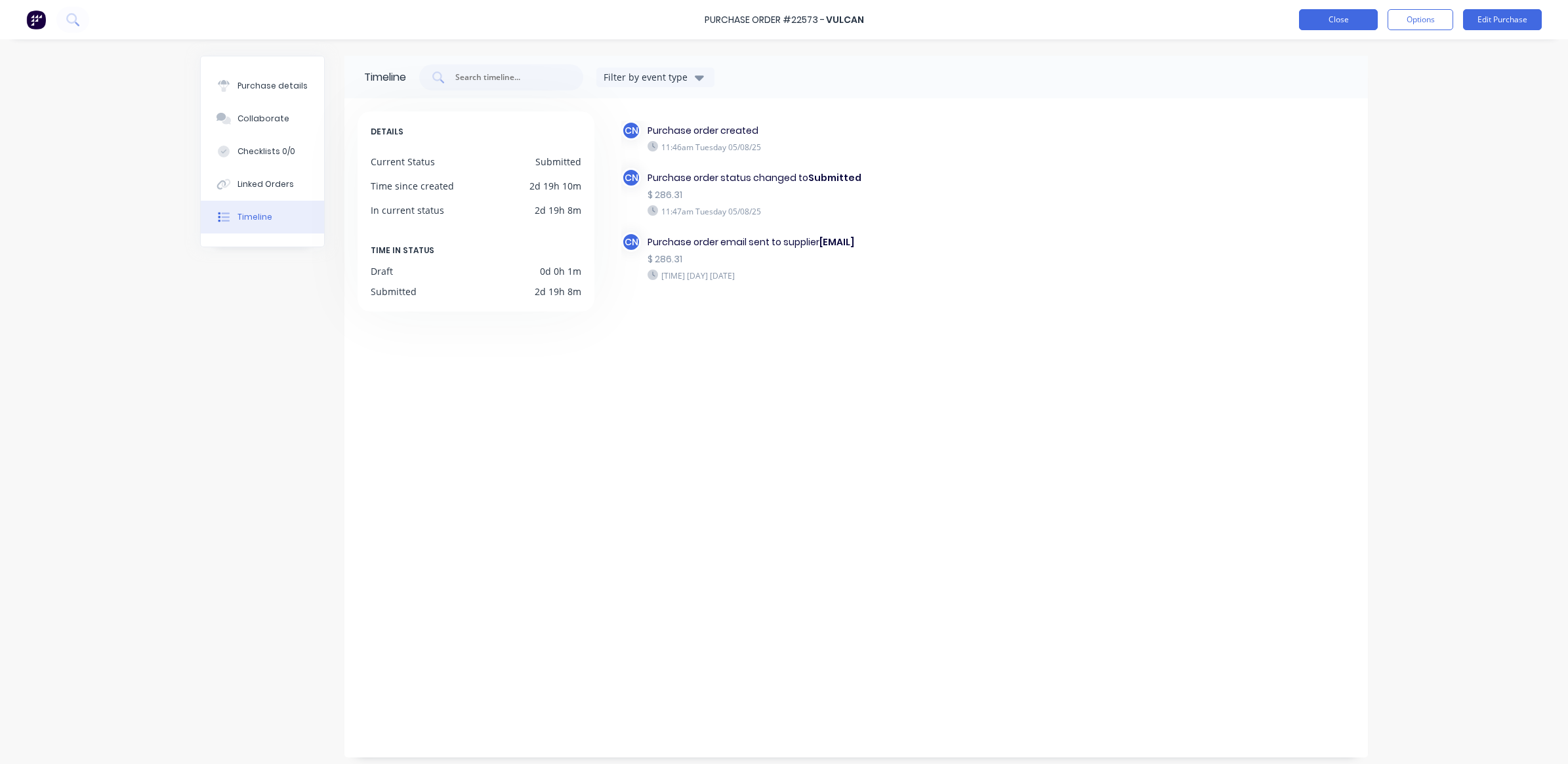 click on "Close" at bounding box center [1338, 20] 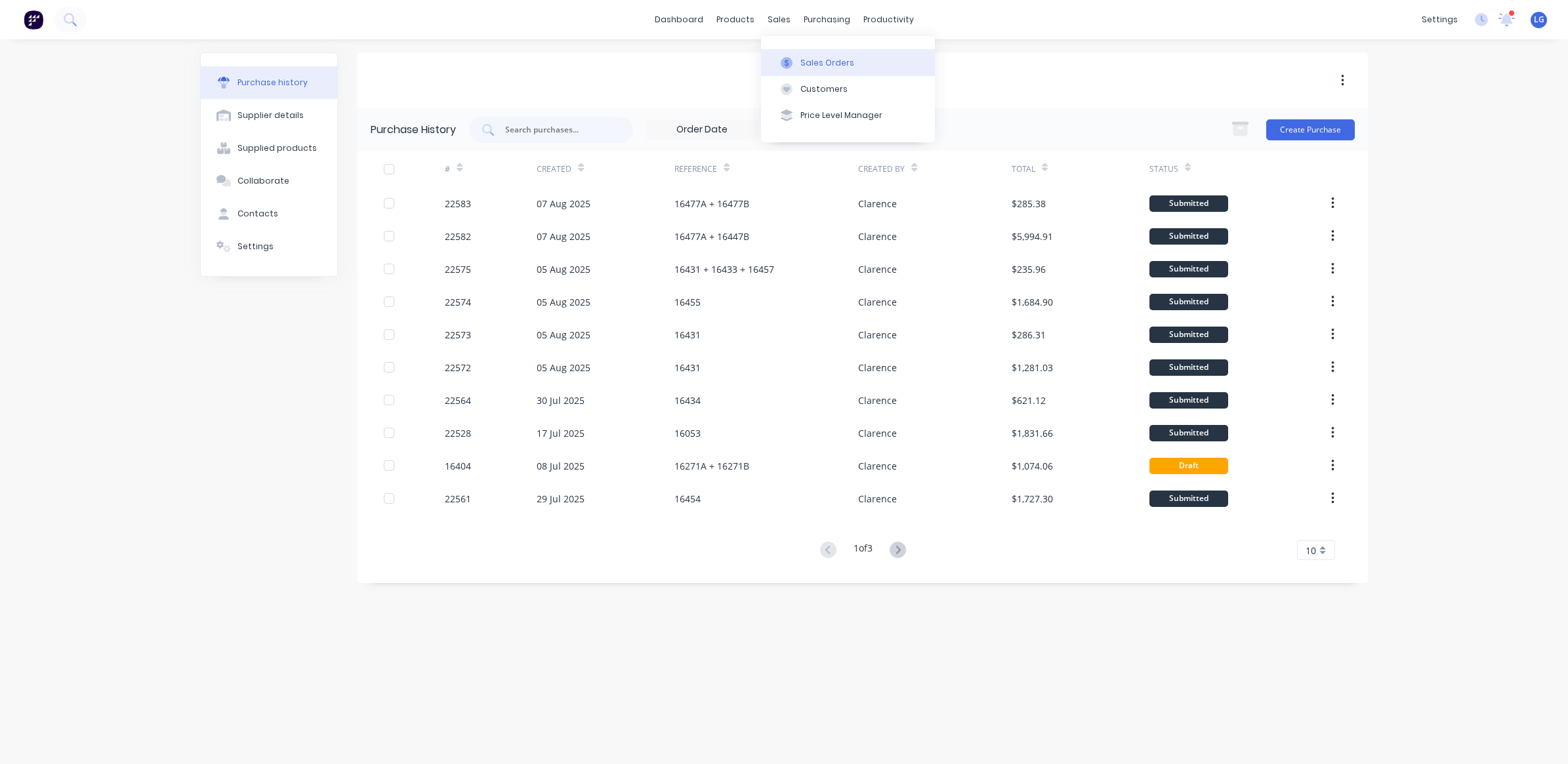 click on "Sales Orders" at bounding box center (827, 63) 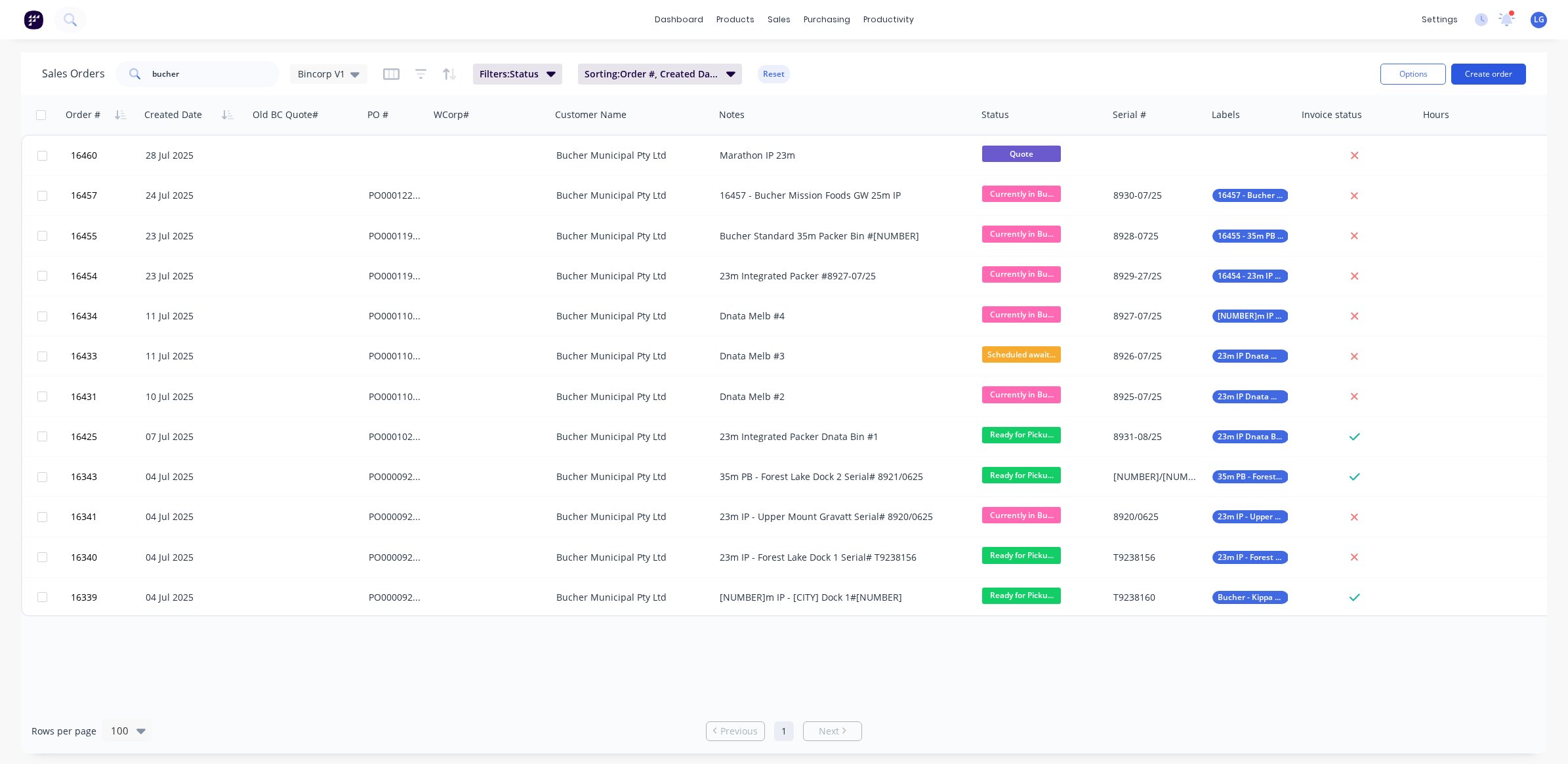 click on "Create order" at bounding box center [1489, 74] 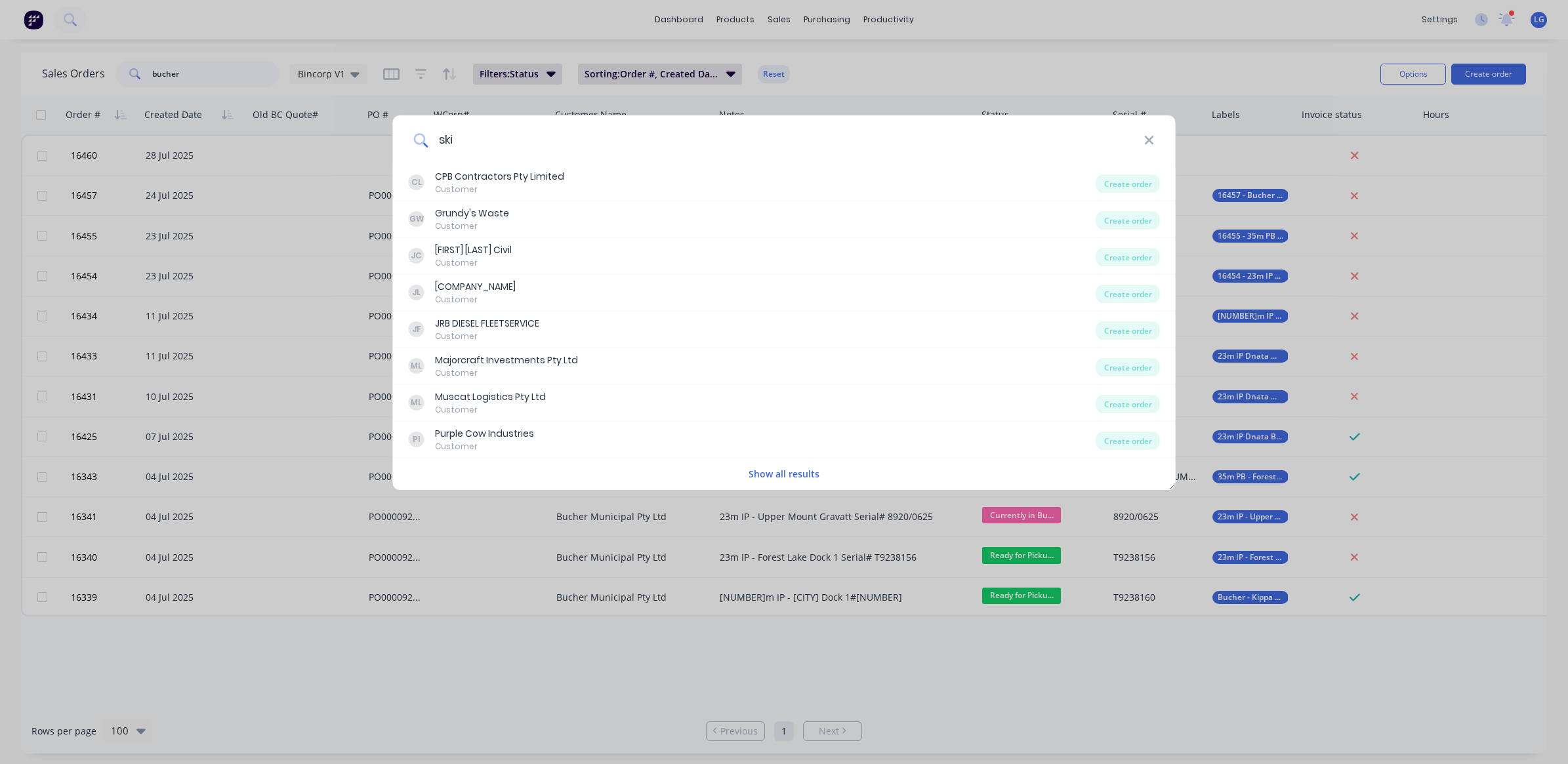 type on "skip" 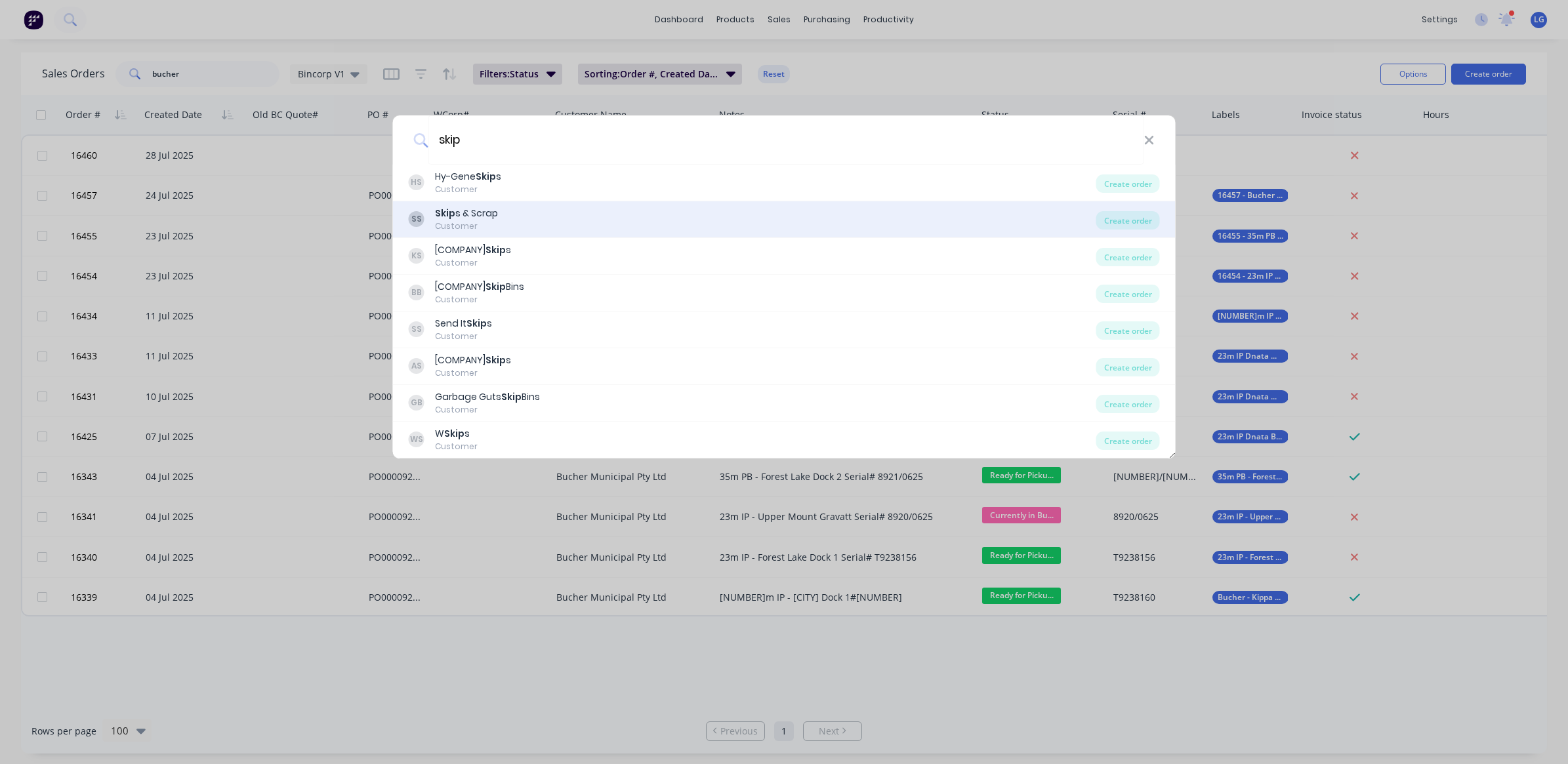 click on "SS Skip s & Scrap Customer" at bounding box center (753, 219) 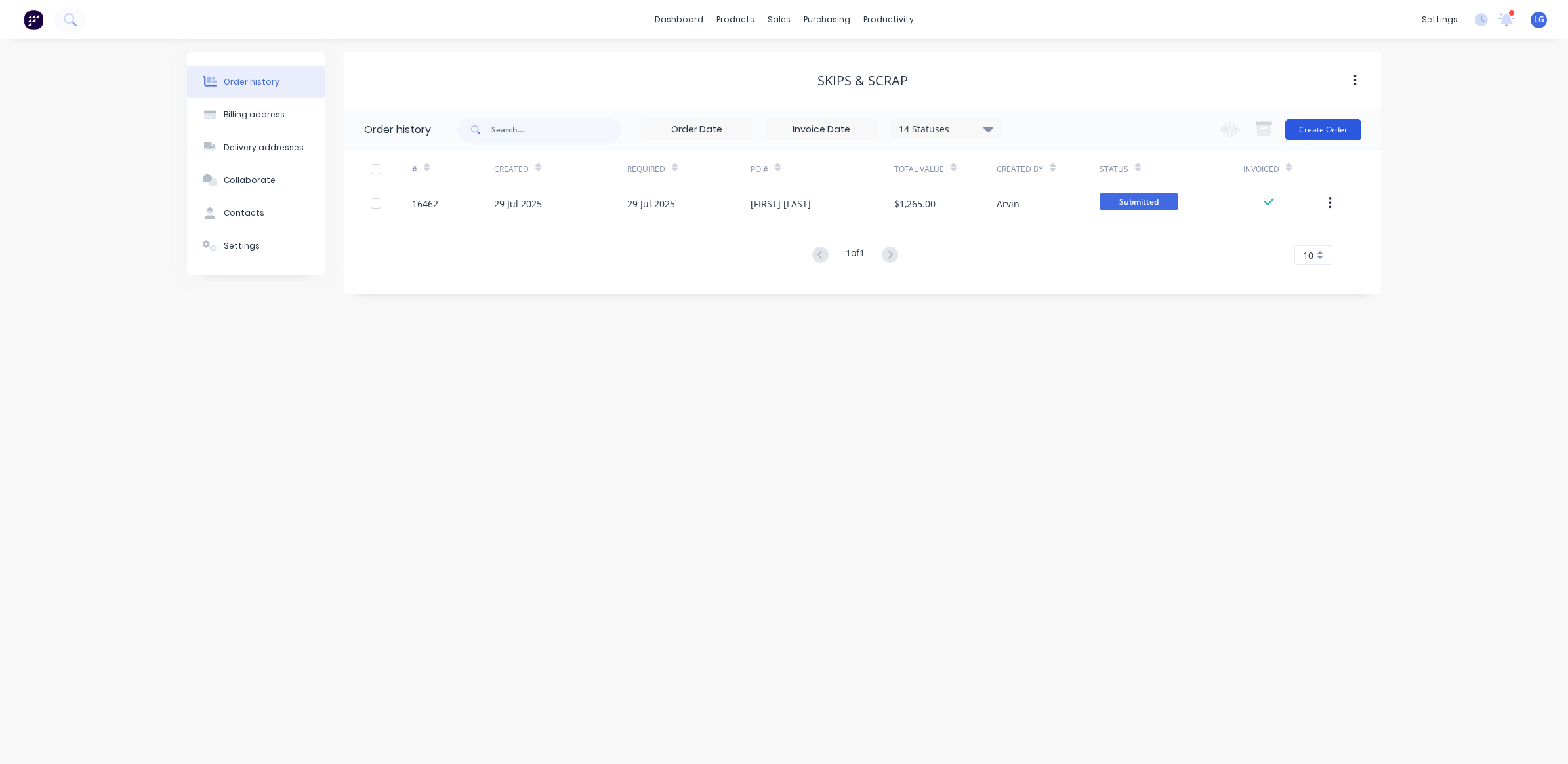 click on "Create Order" at bounding box center (1323, 130) 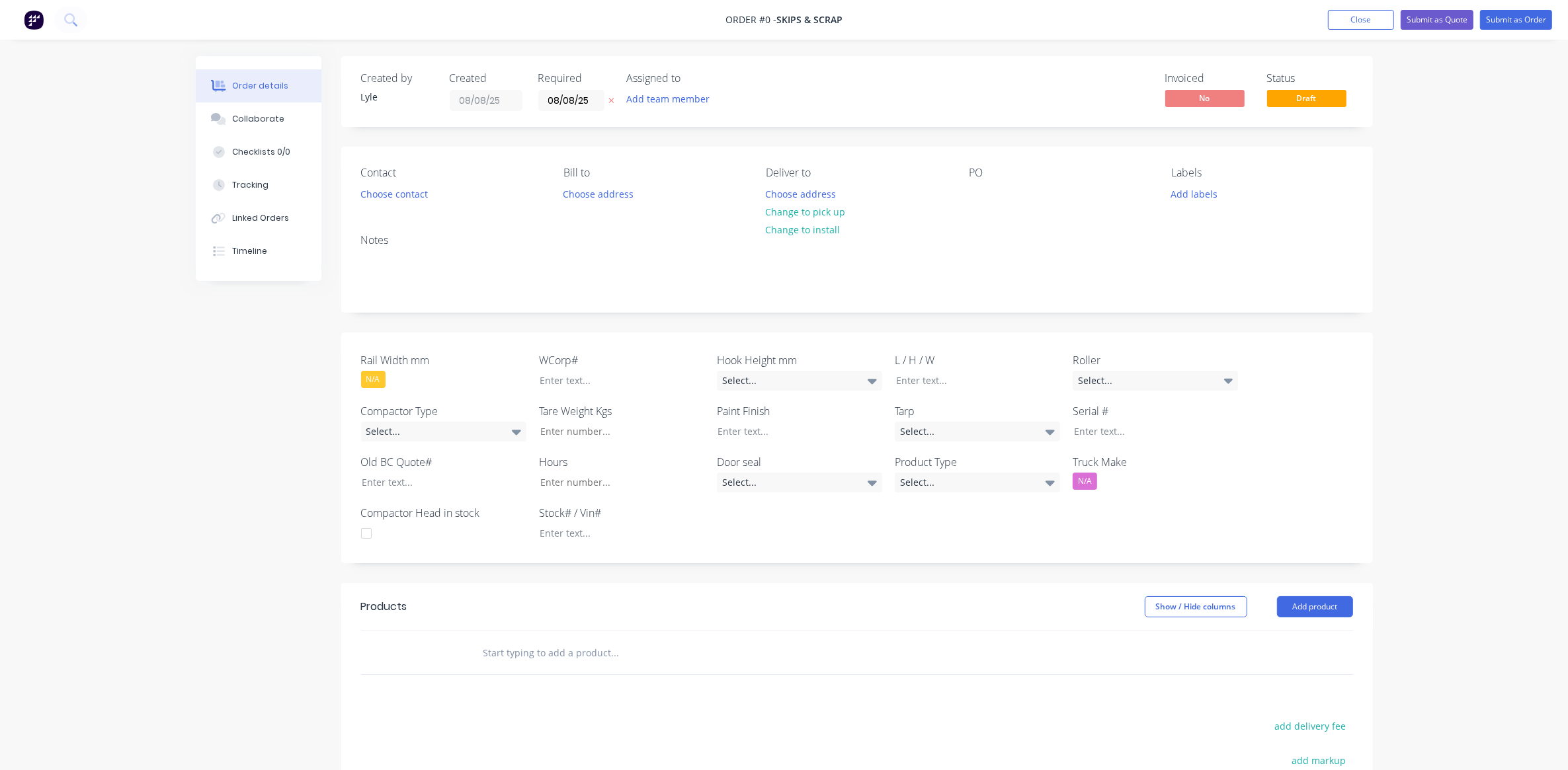 click at bounding box center [615, 652] 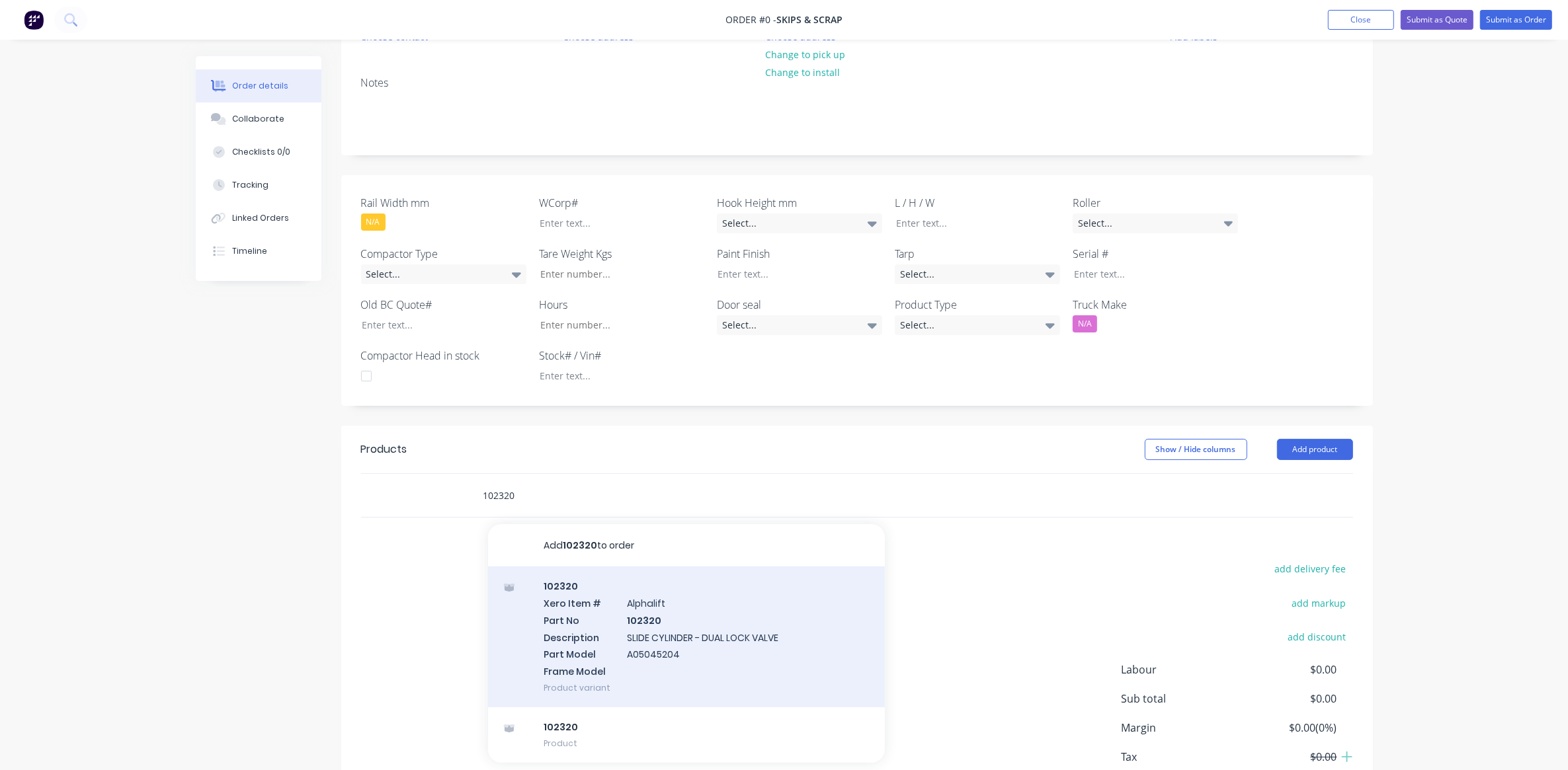 scroll, scrollTop: 165, scrollLeft: 0, axis: vertical 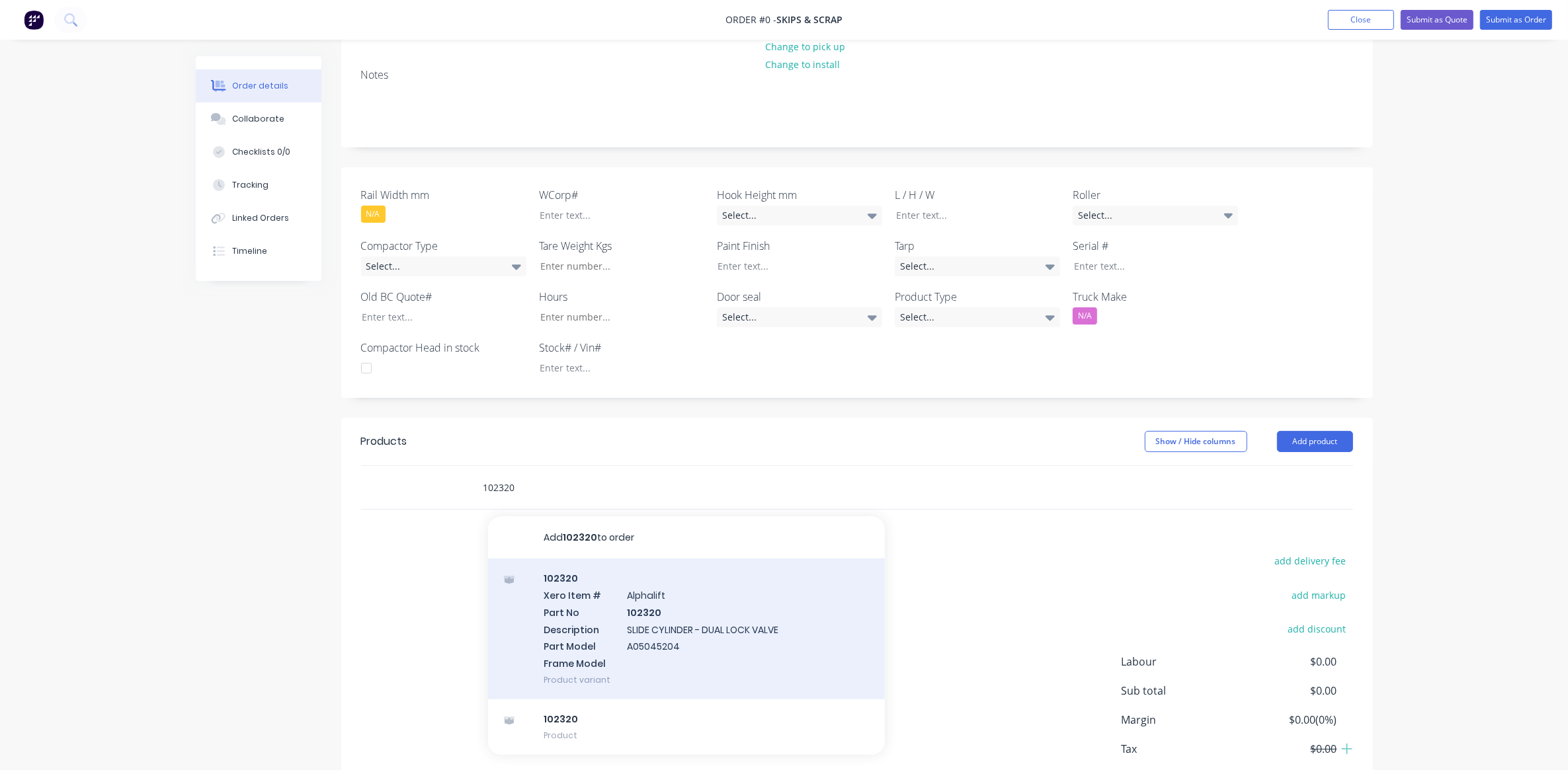 type on "102320" 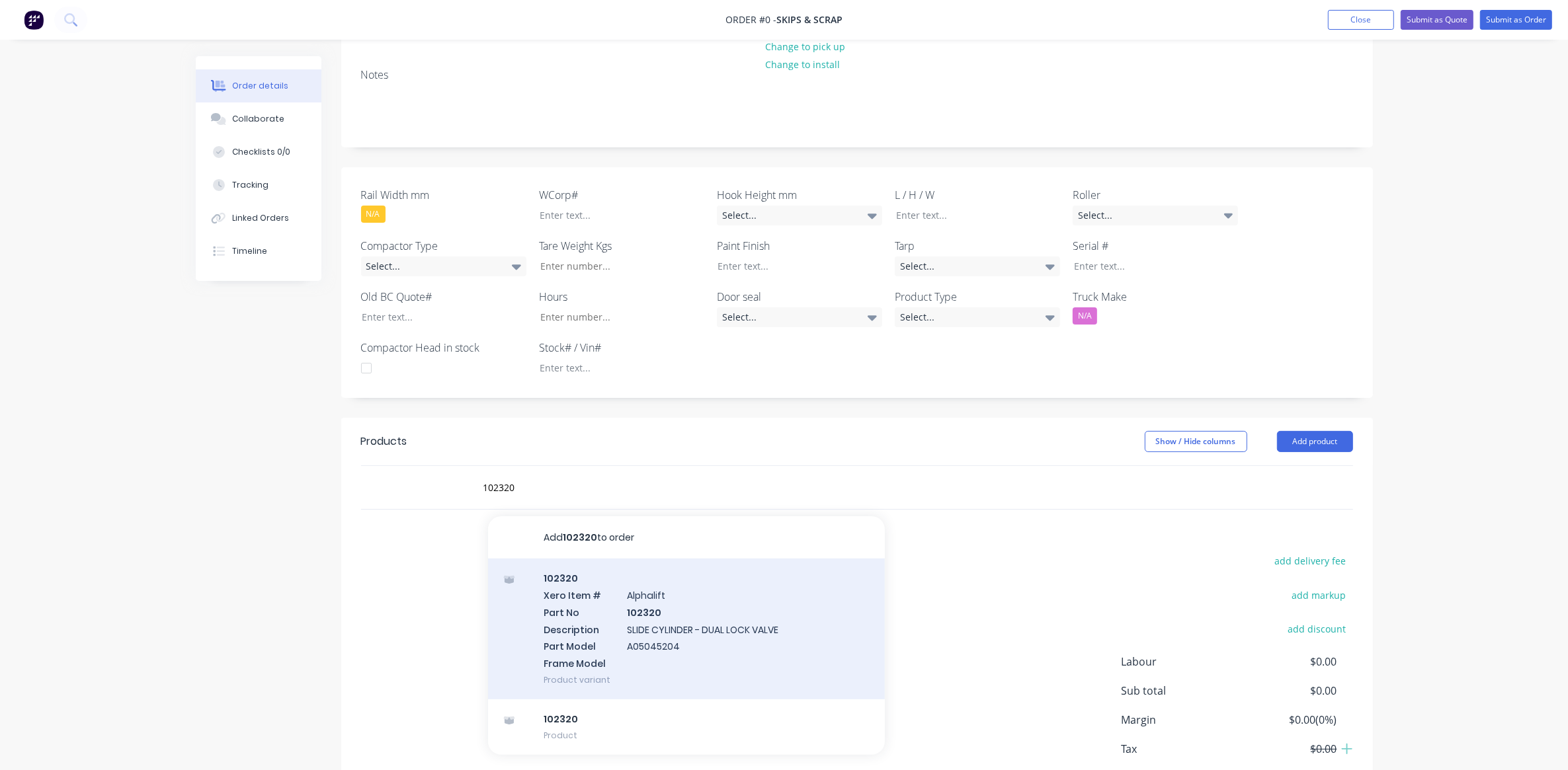 click on "102320 Xero   Item # Alphalift Part No 102320 Description SLIDE CYLINDER - DUAL LOCK VALVE Part Model A05045204 Frame Model Product variant" at bounding box center [686, 629] 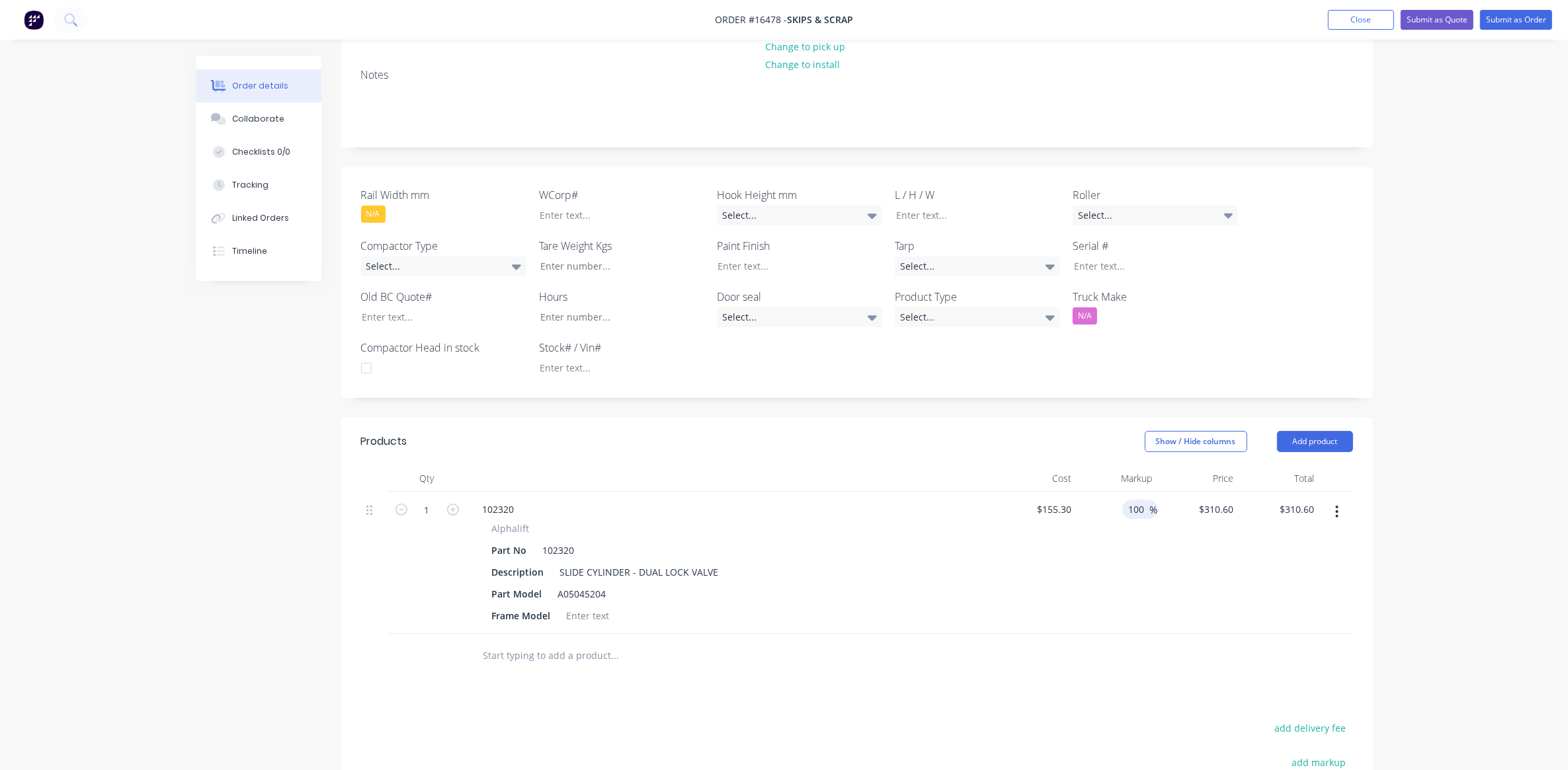 click on "100" at bounding box center [1139, 509] 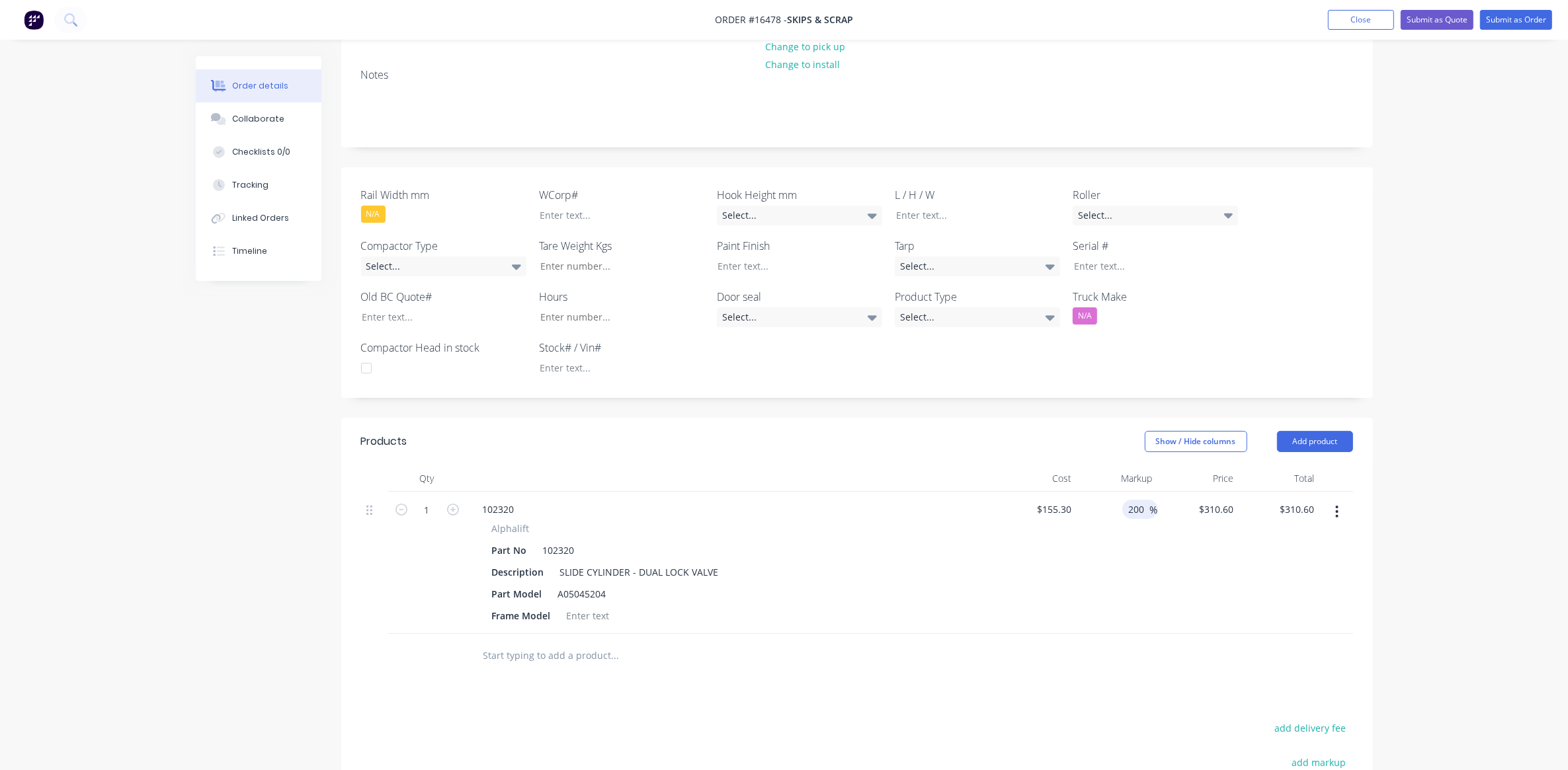 type on "200" 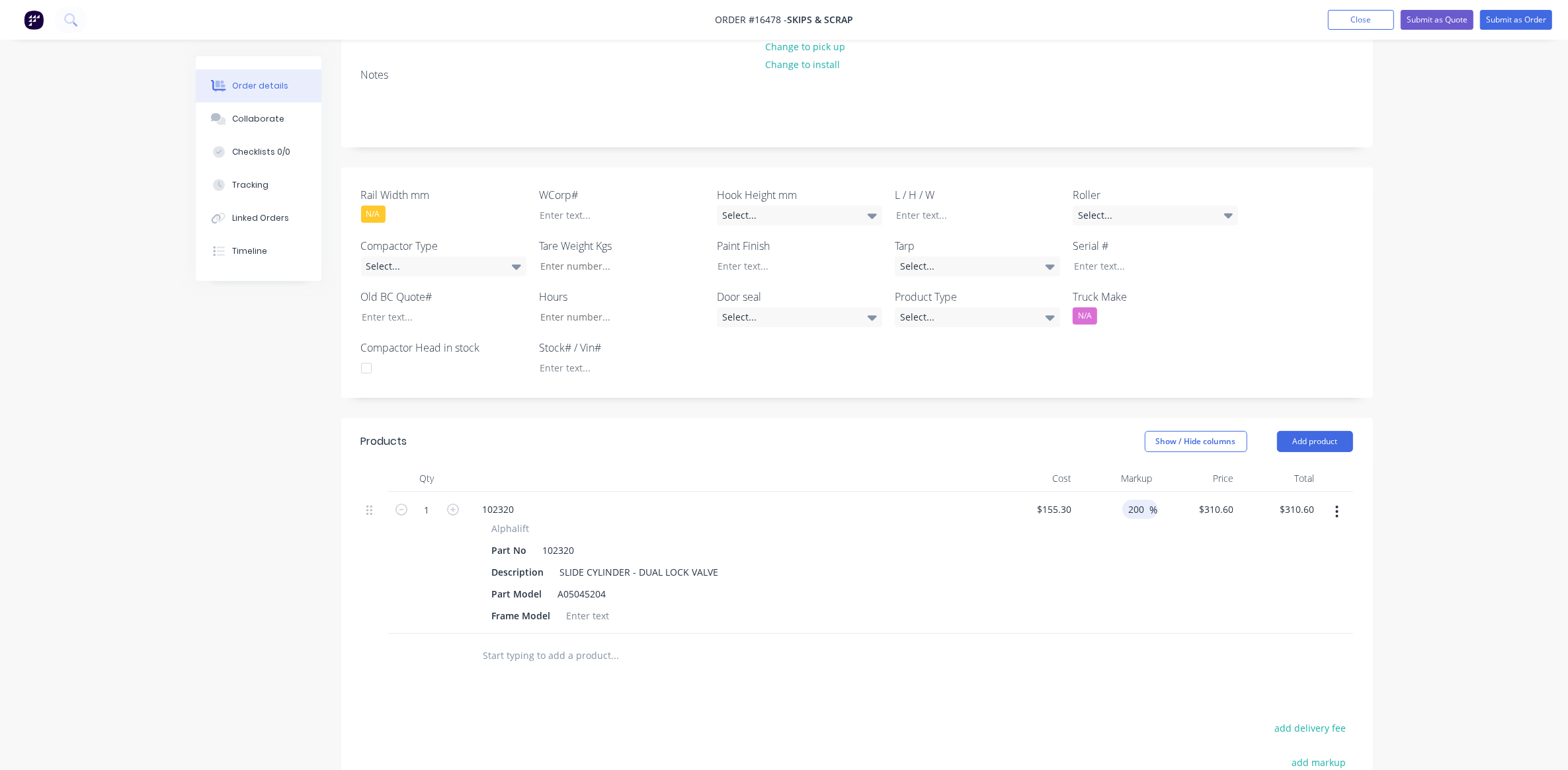 type on "$465.90" 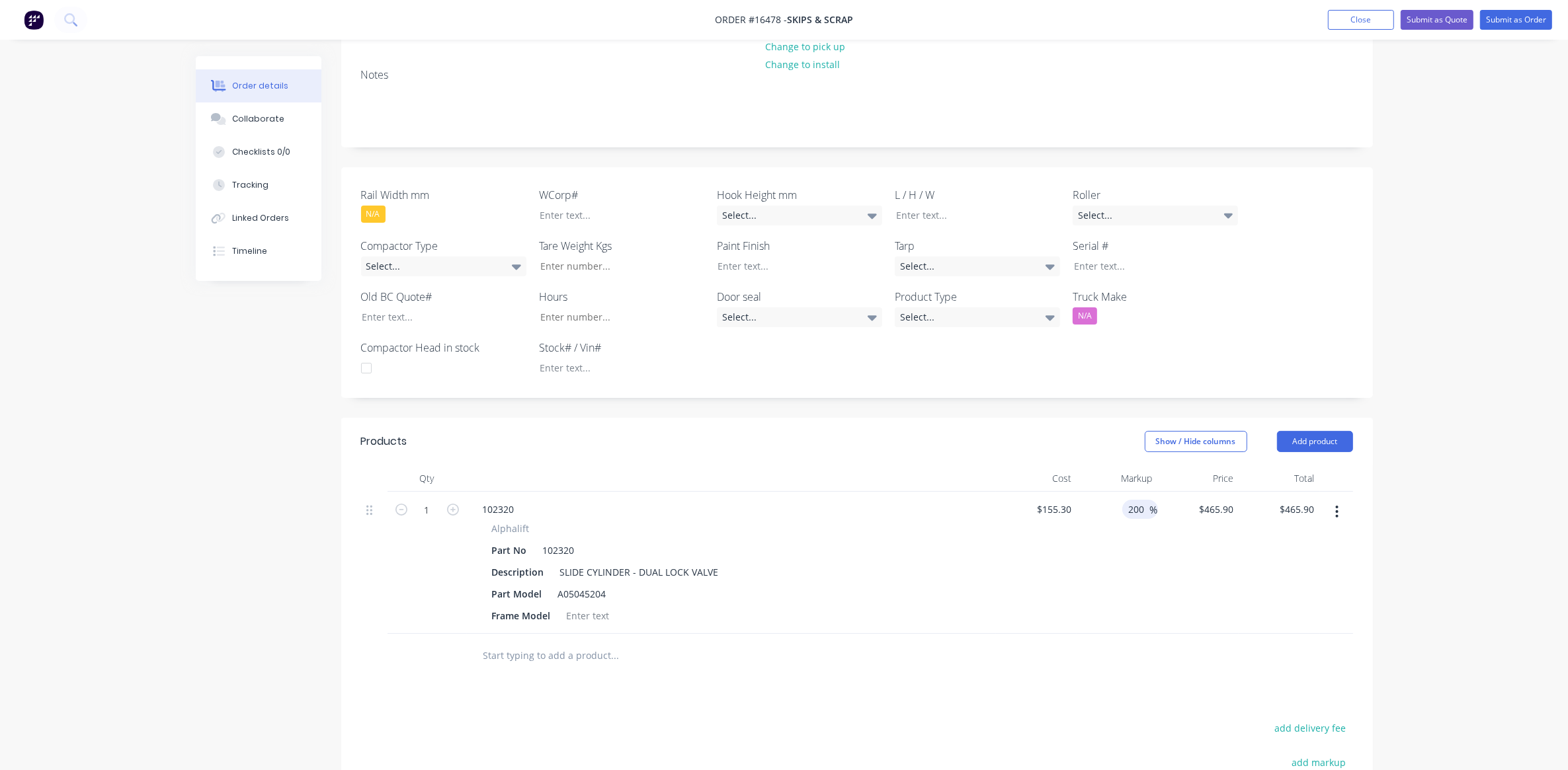 click on "200 200 %" at bounding box center [1117, 562] 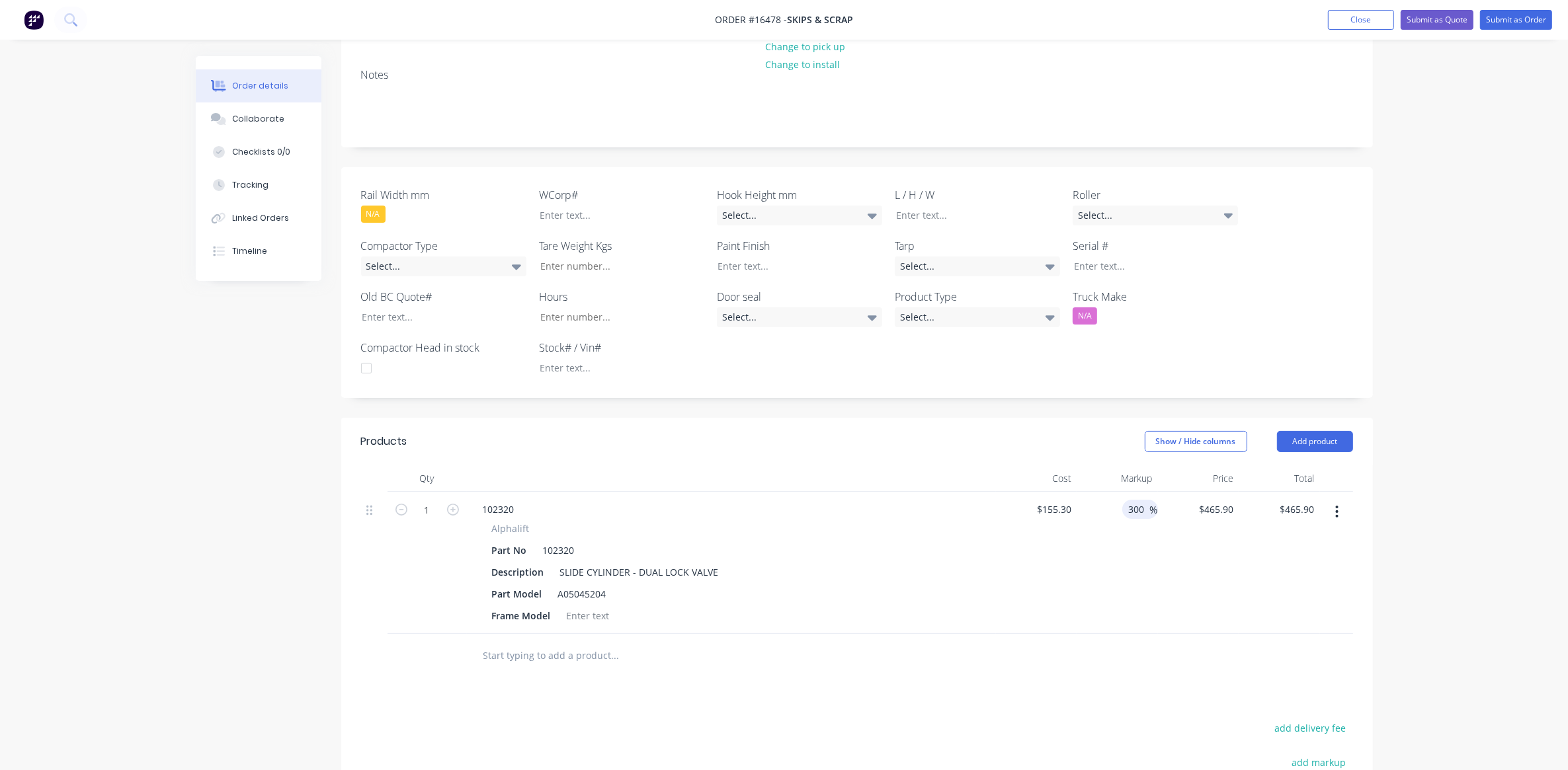 type on "300" 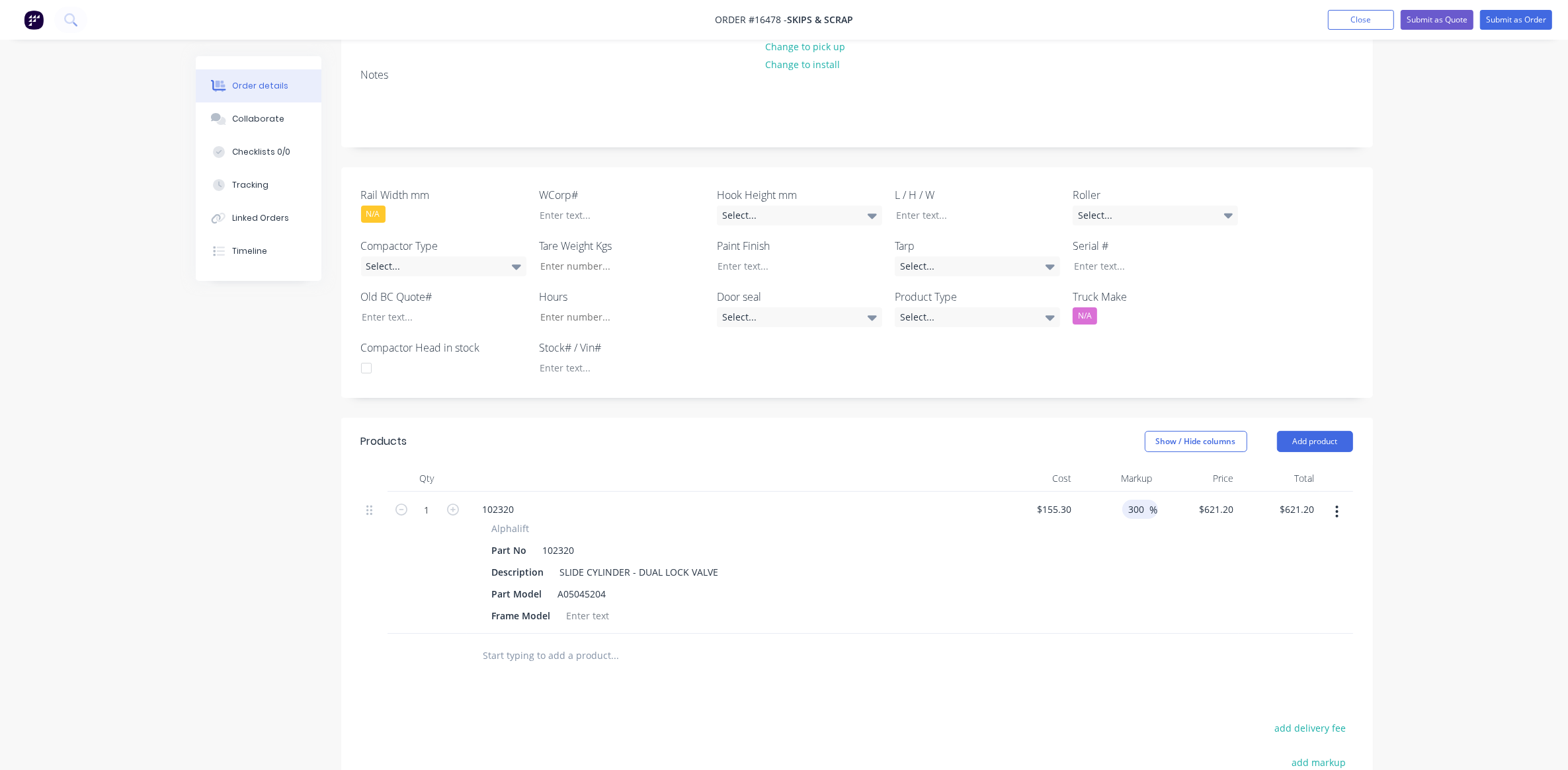 click on "300 300 %" at bounding box center [1117, 562] 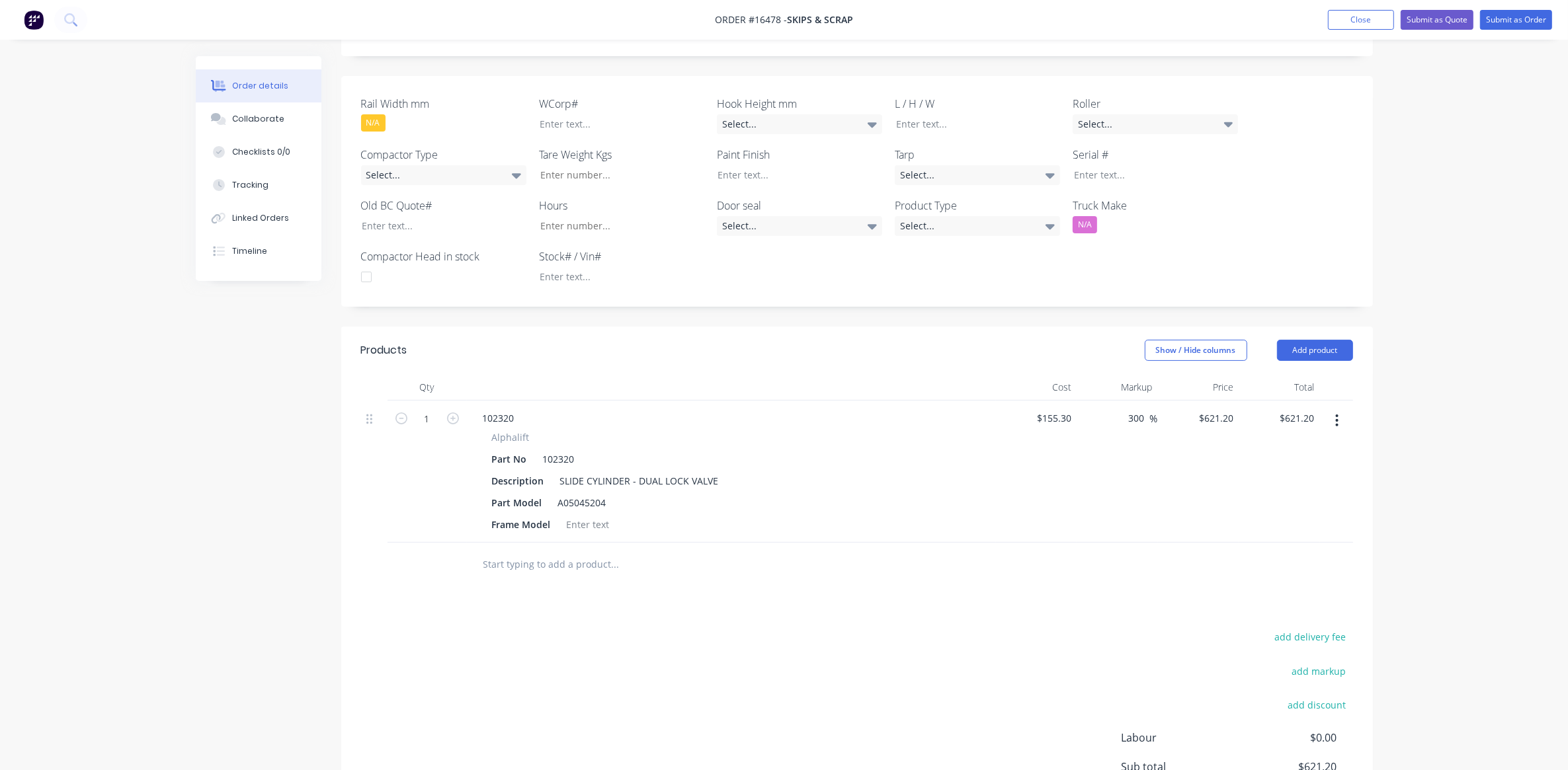scroll, scrollTop: 245, scrollLeft: 0, axis: vertical 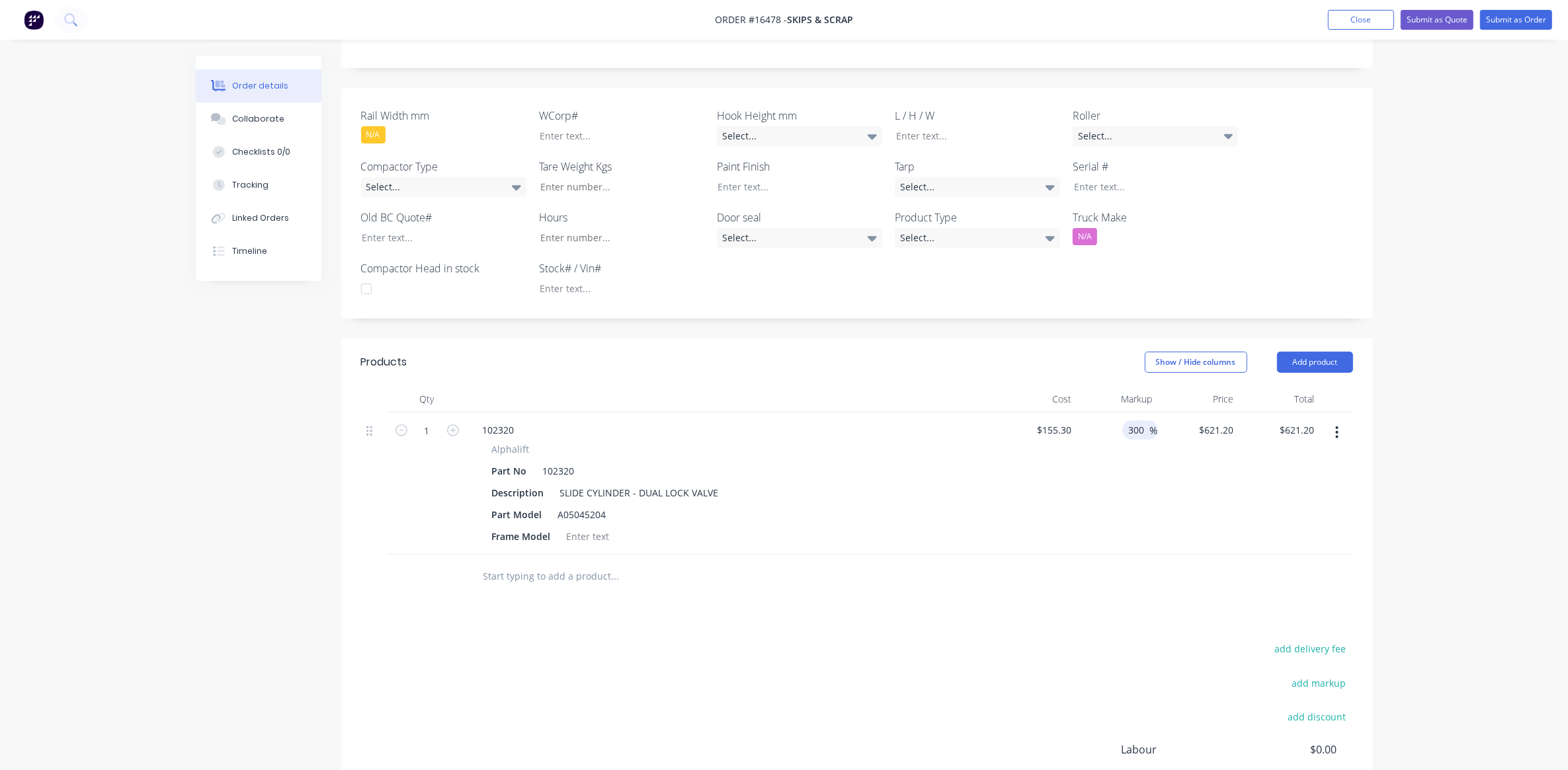 click on "300" at bounding box center (1139, 430) 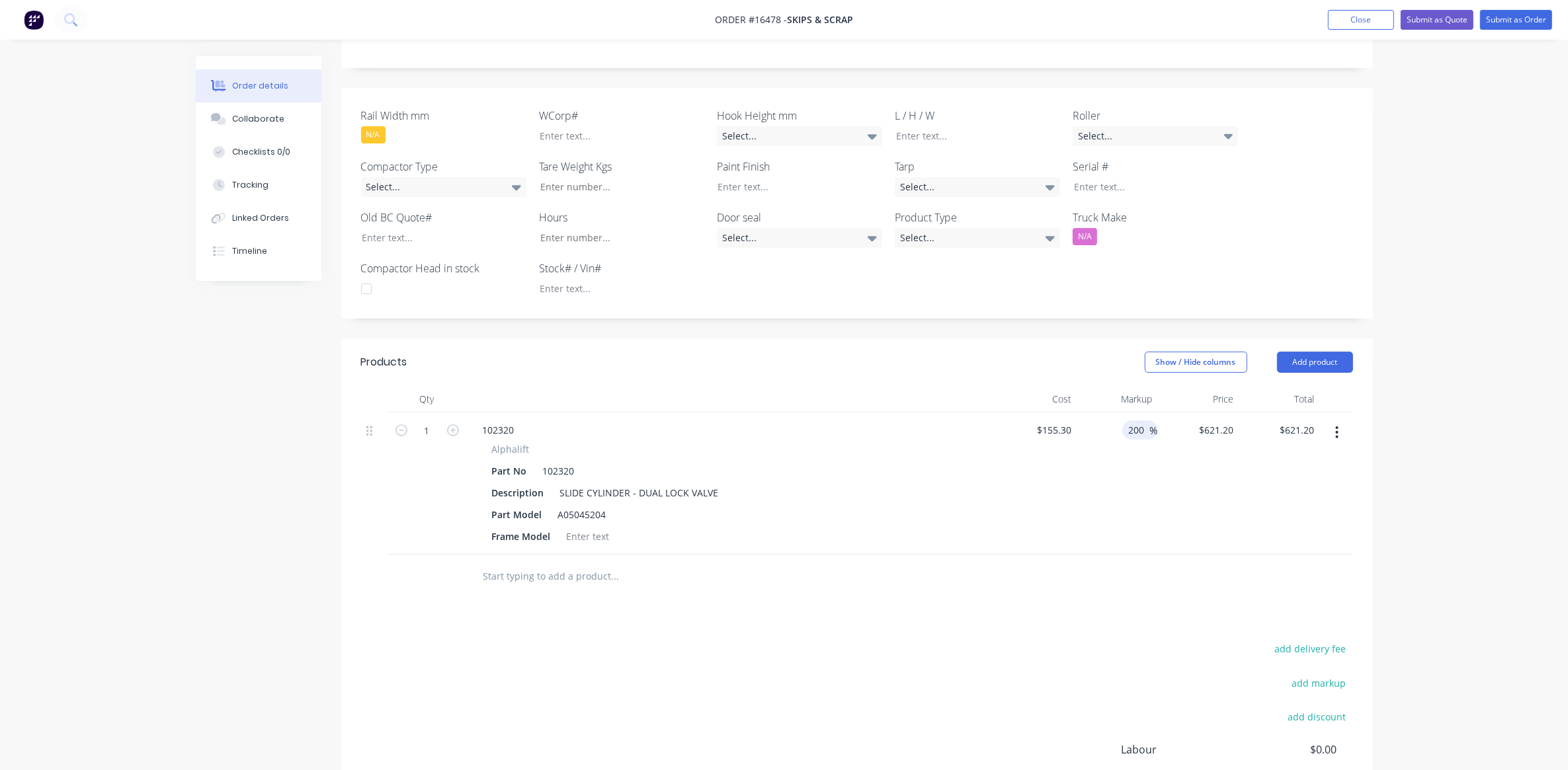 type on "200" 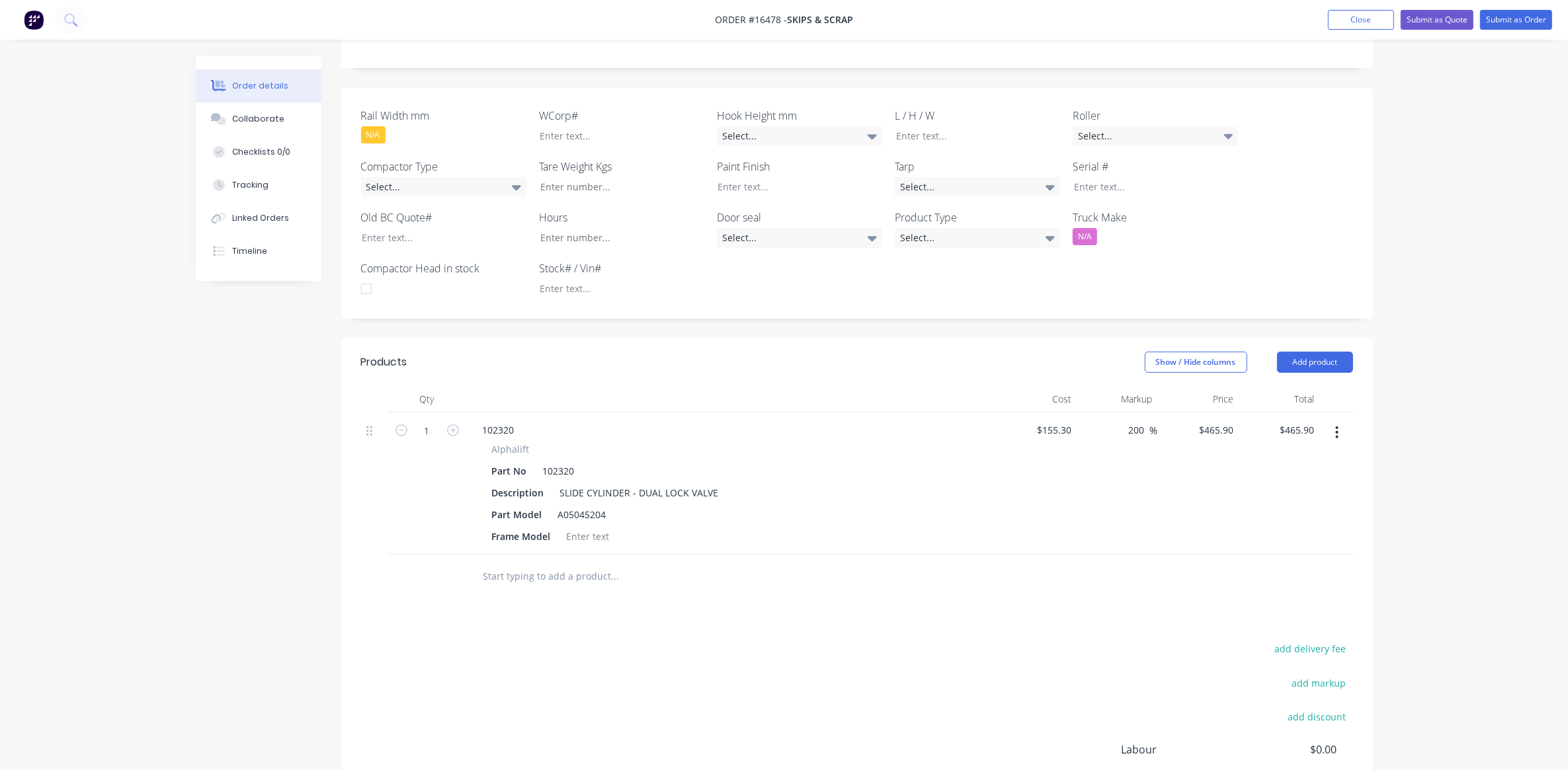 click on "$155.30 $155.30" at bounding box center [1036, 483] 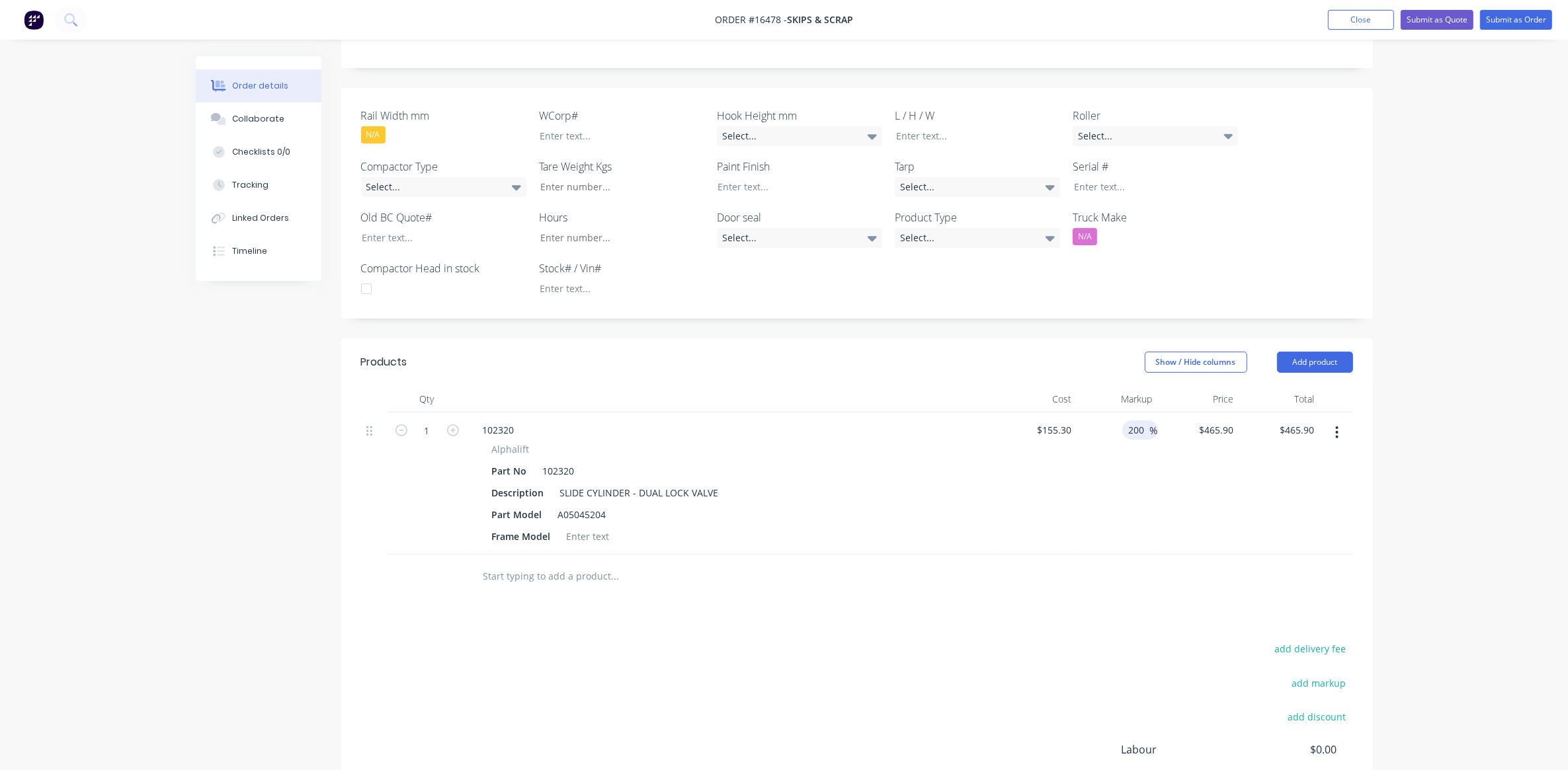 click on "200" at bounding box center [1139, 430] 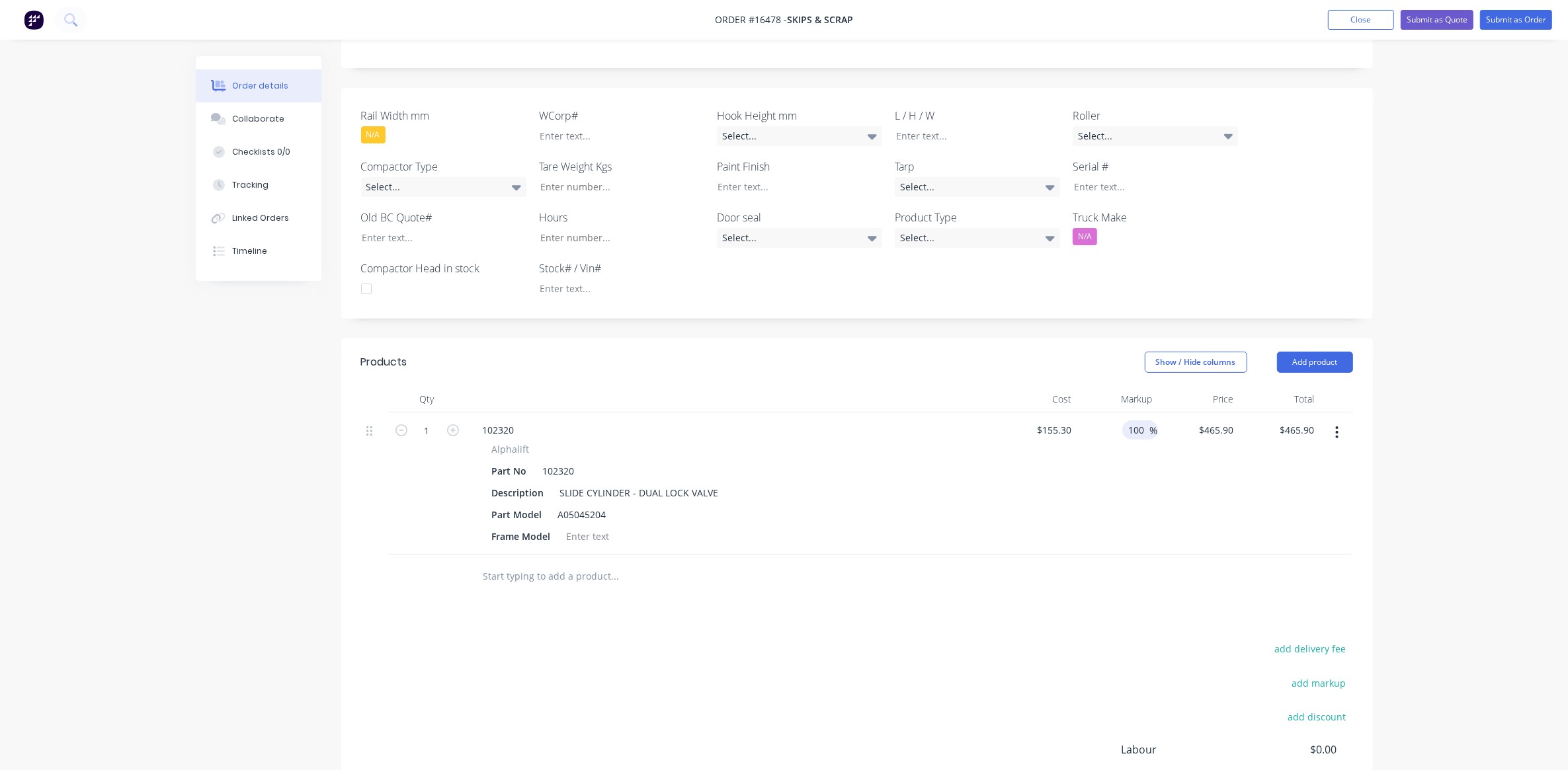 type on "100" 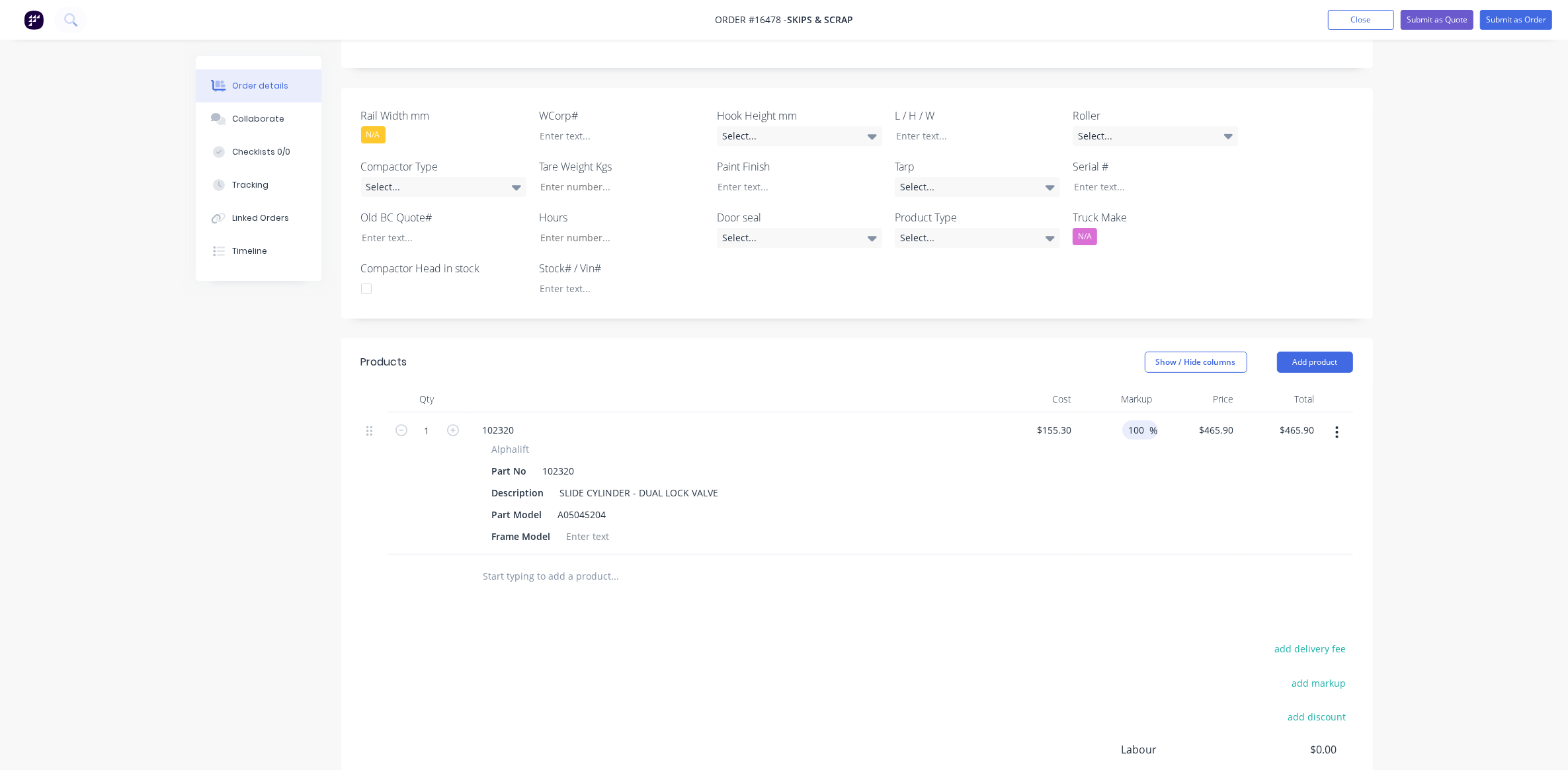 type on "$310.60" 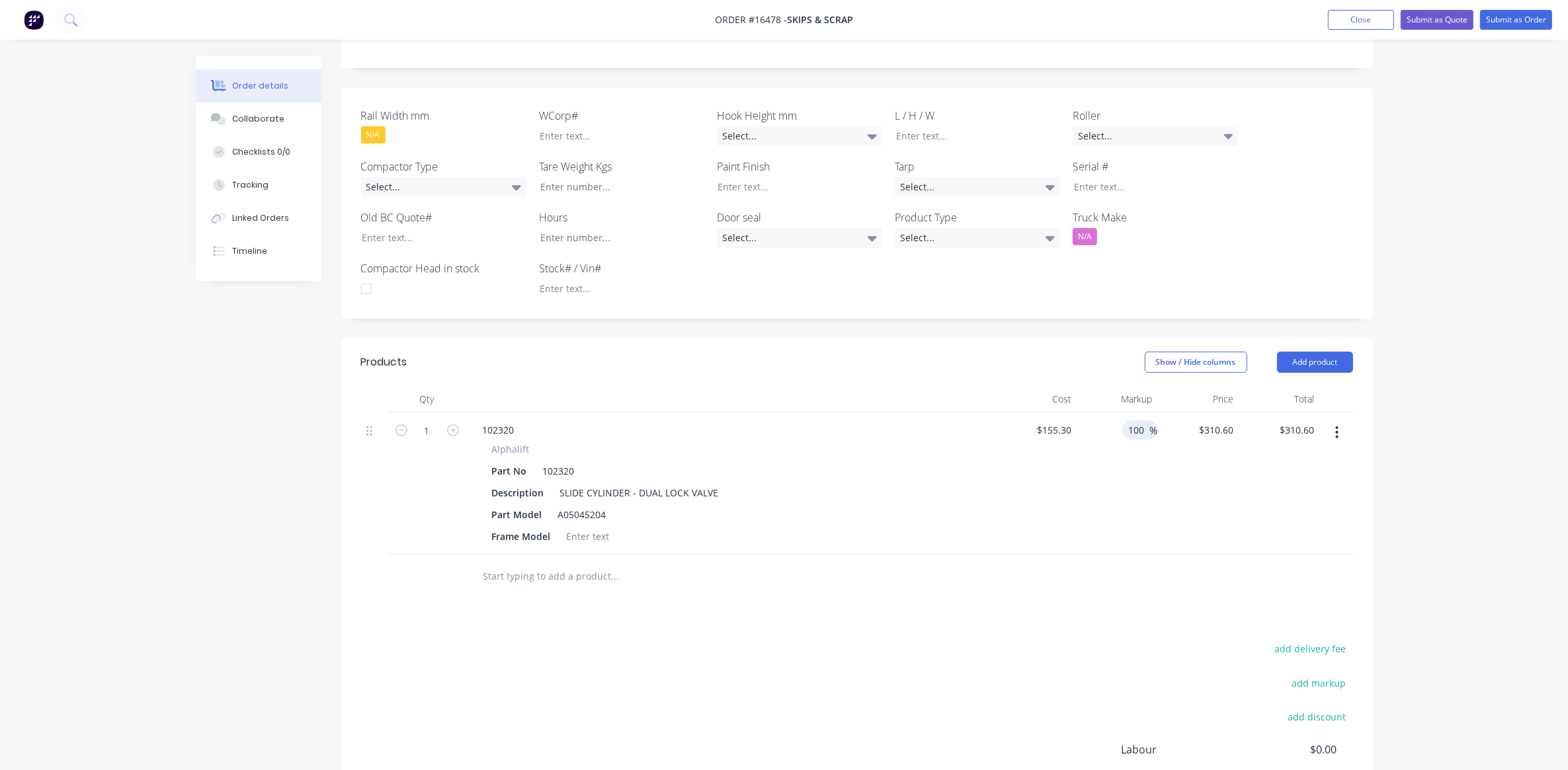 click on "100 100 %" at bounding box center (1117, 483) 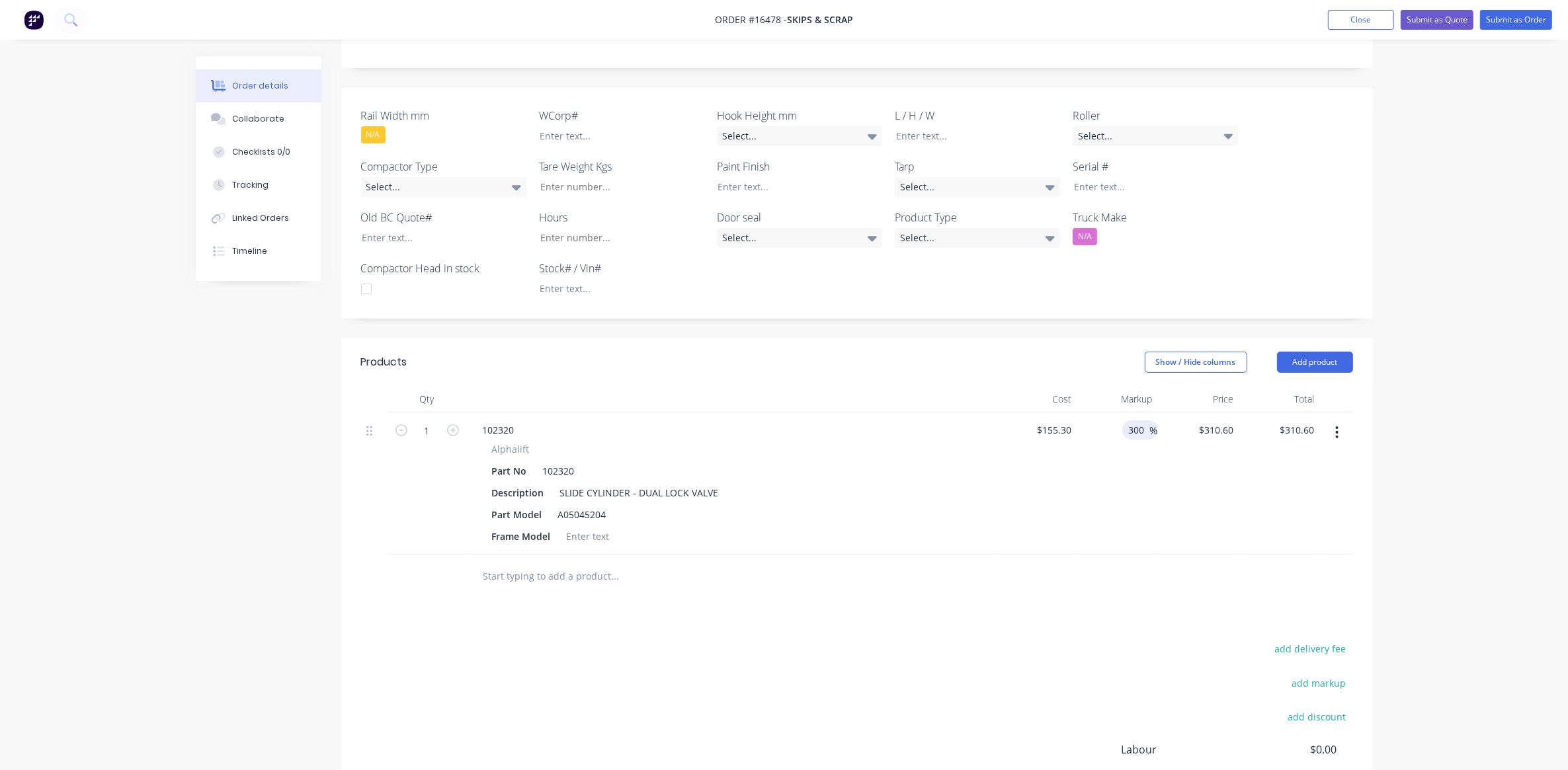 type on "300" 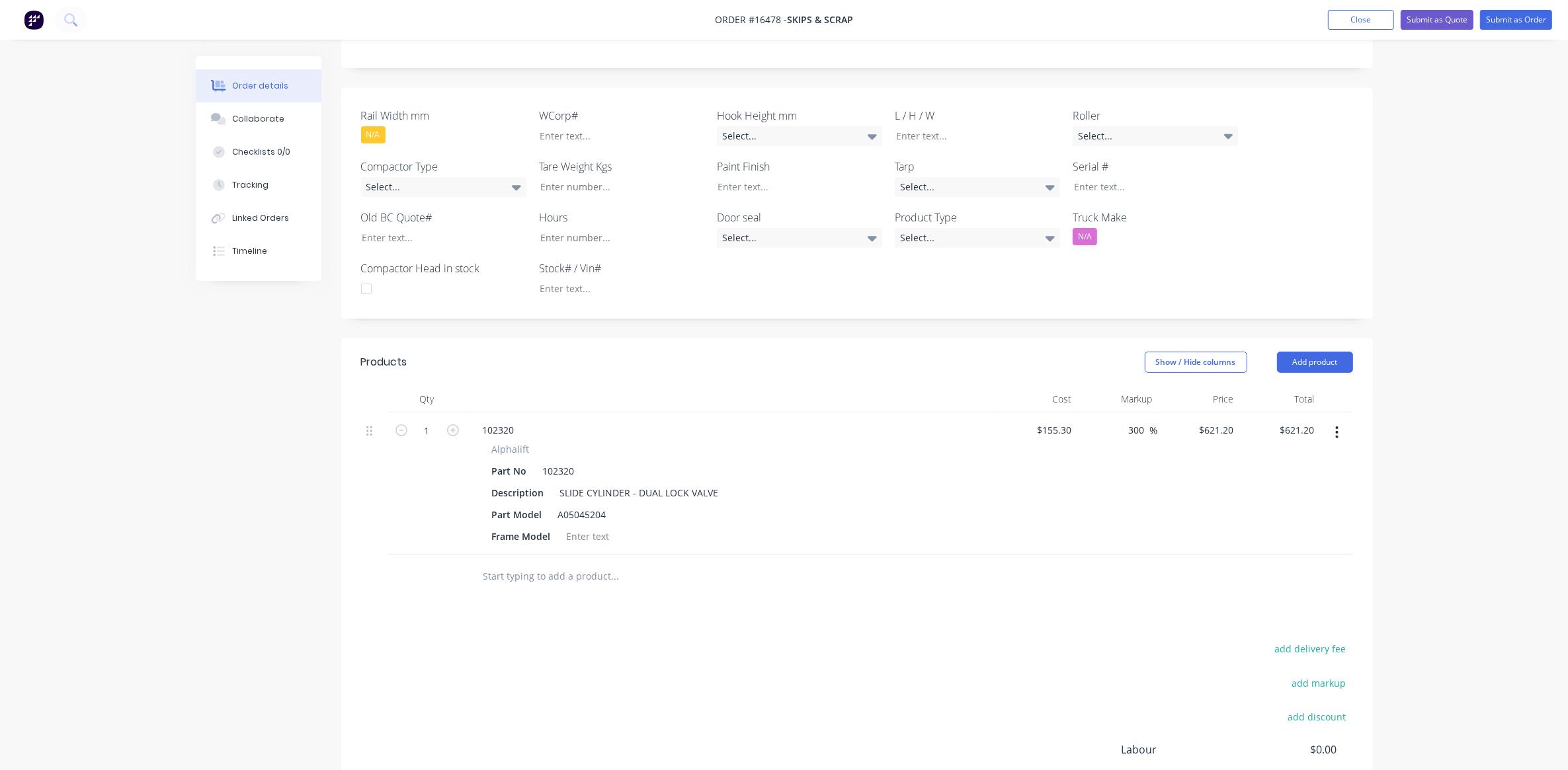 click on "300 300 %" at bounding box center [1117, 483] 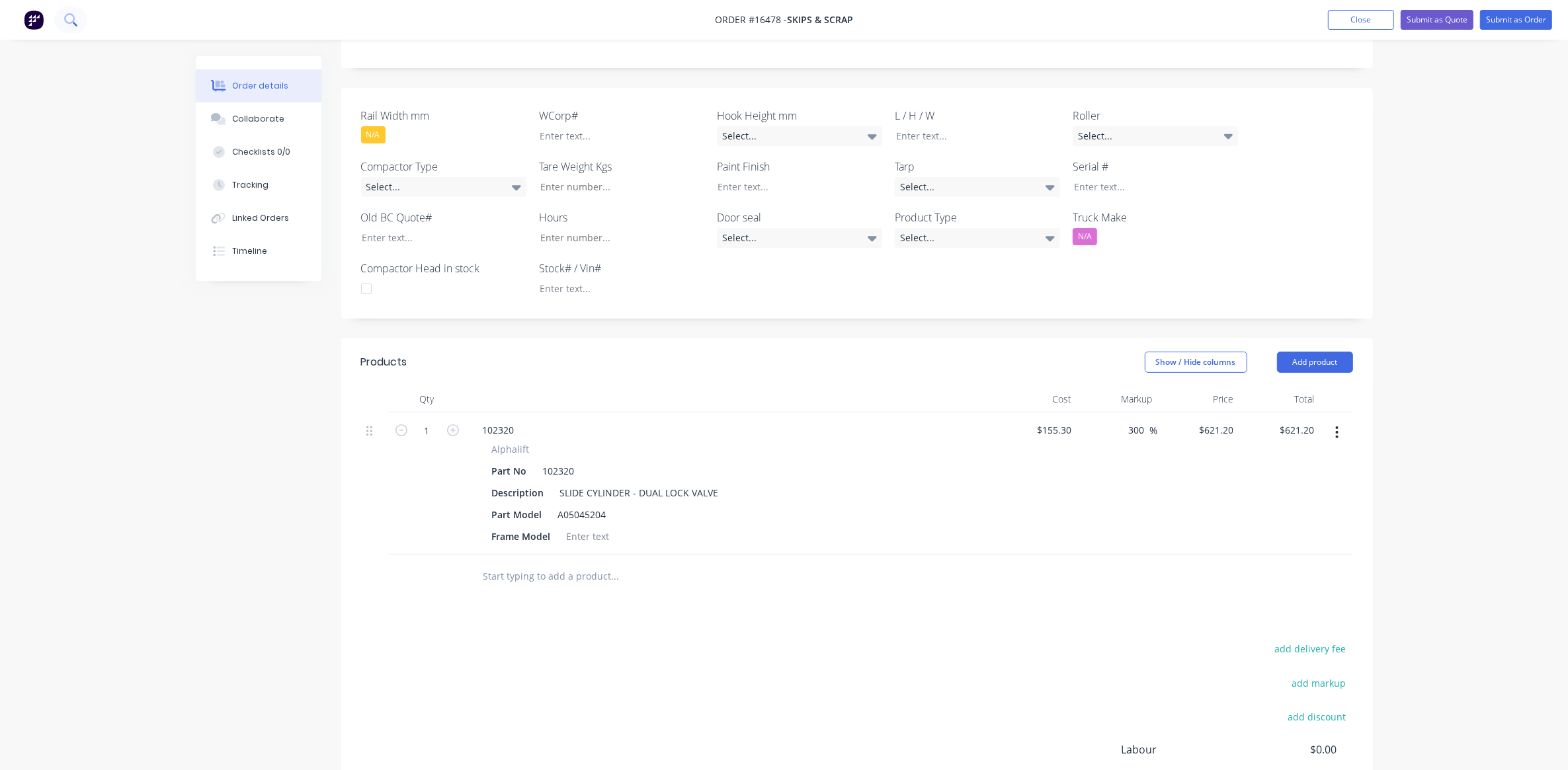 click at bounding box center [71, 20] 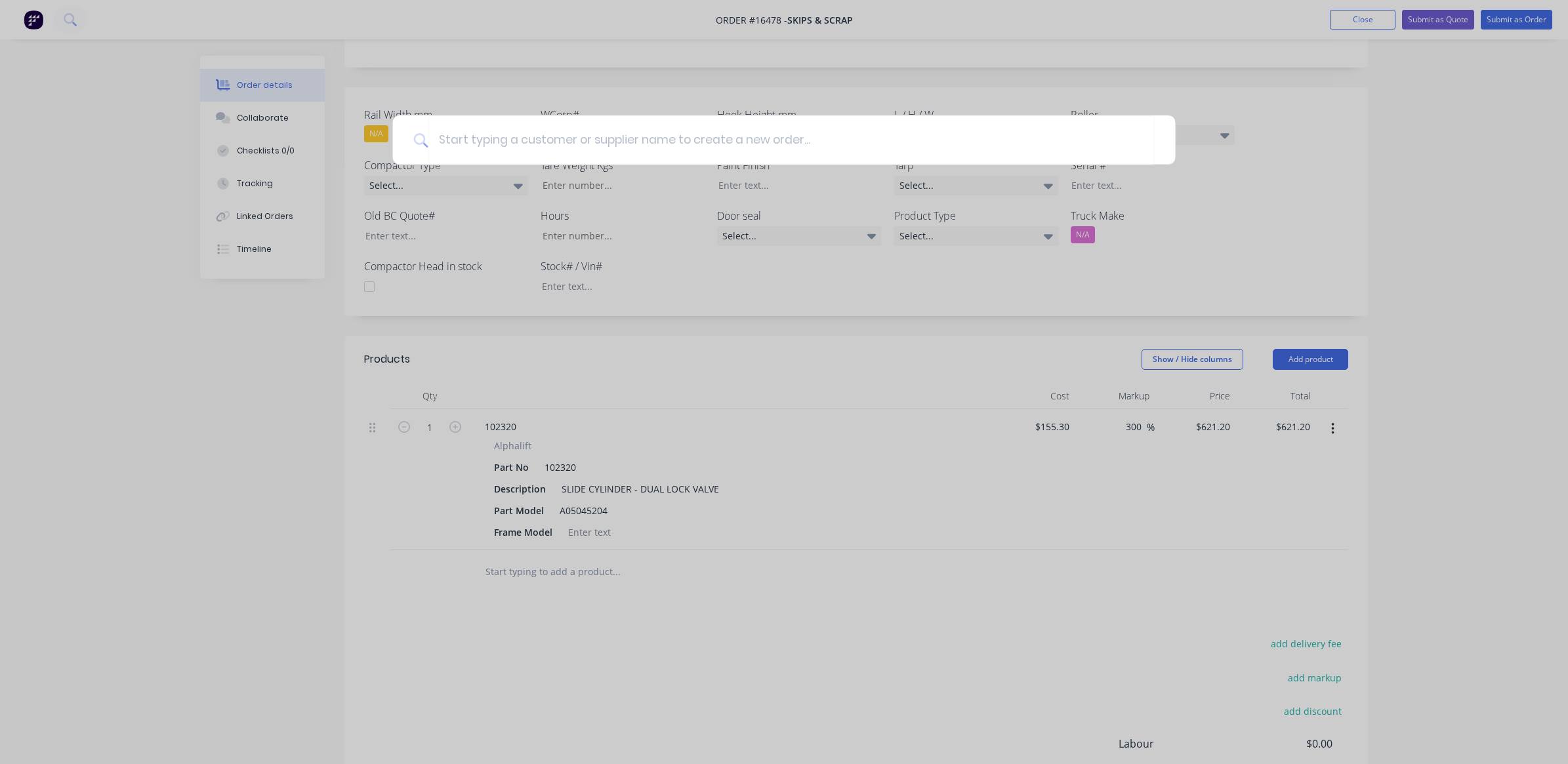 click at bounding box center [784, 382] 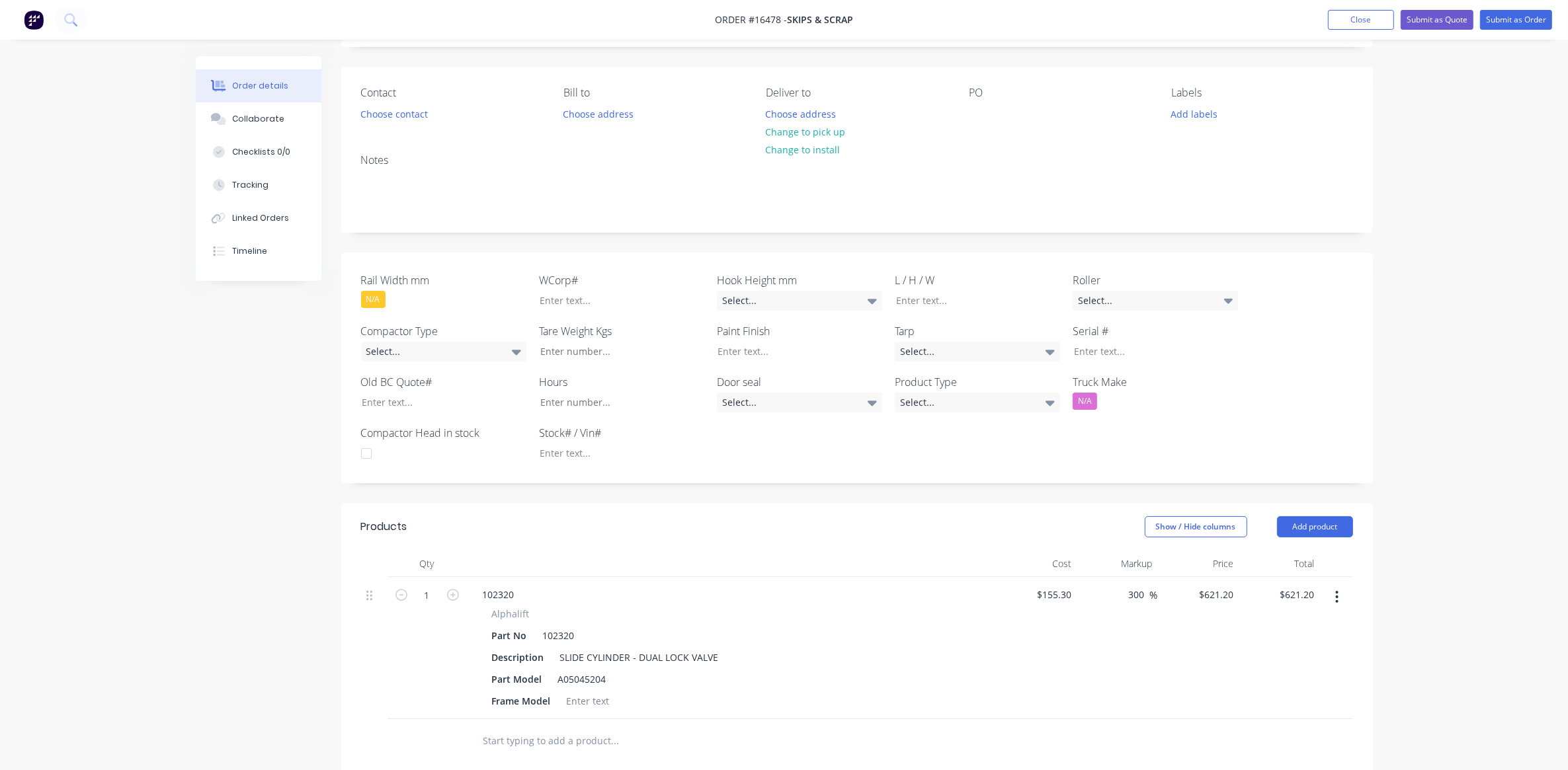 scroll, scrollTop: 79, scrollLeft: 0, axis: vertical 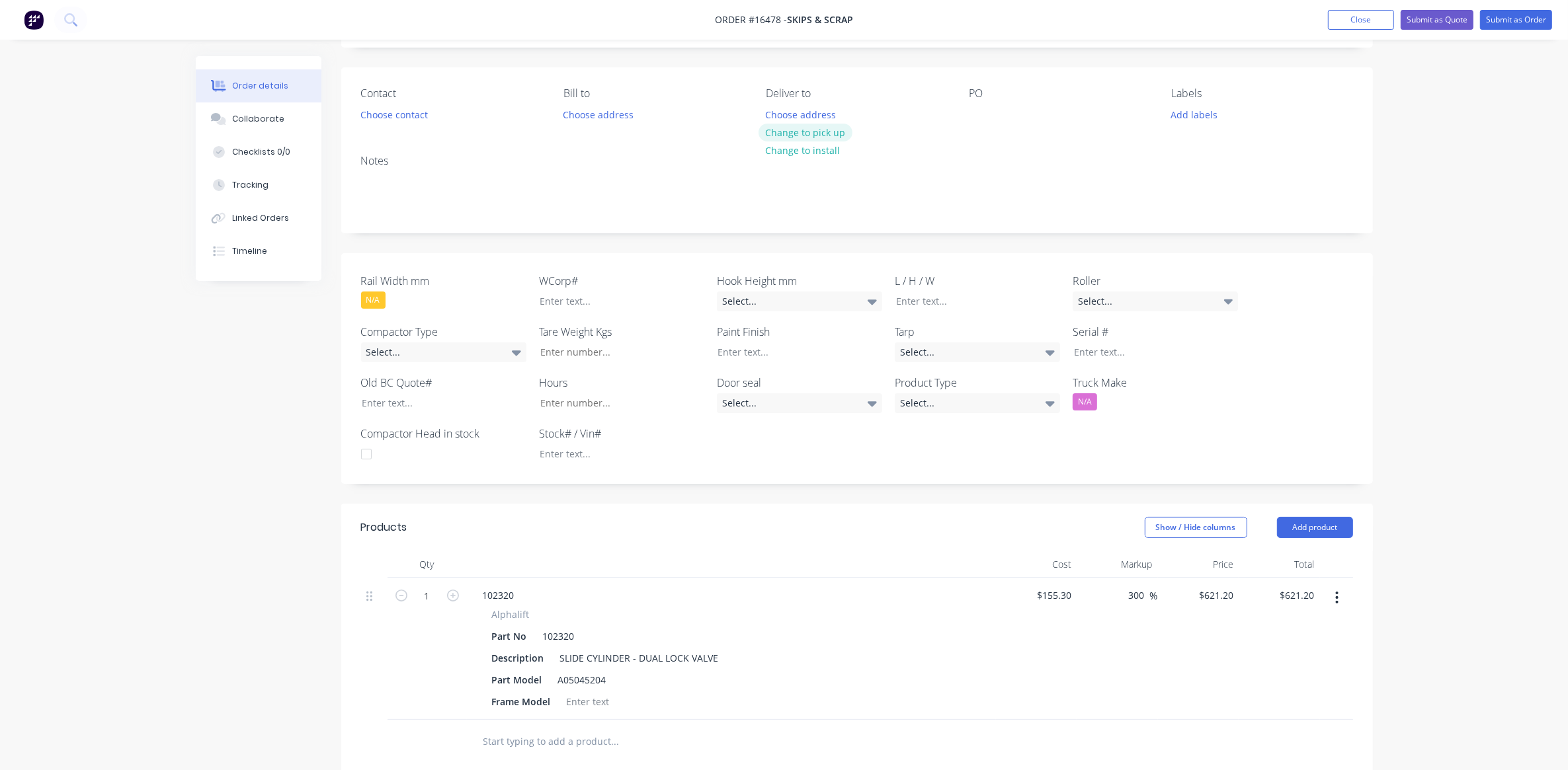 click on "Change to pick up" at bounding box center (805, 132) 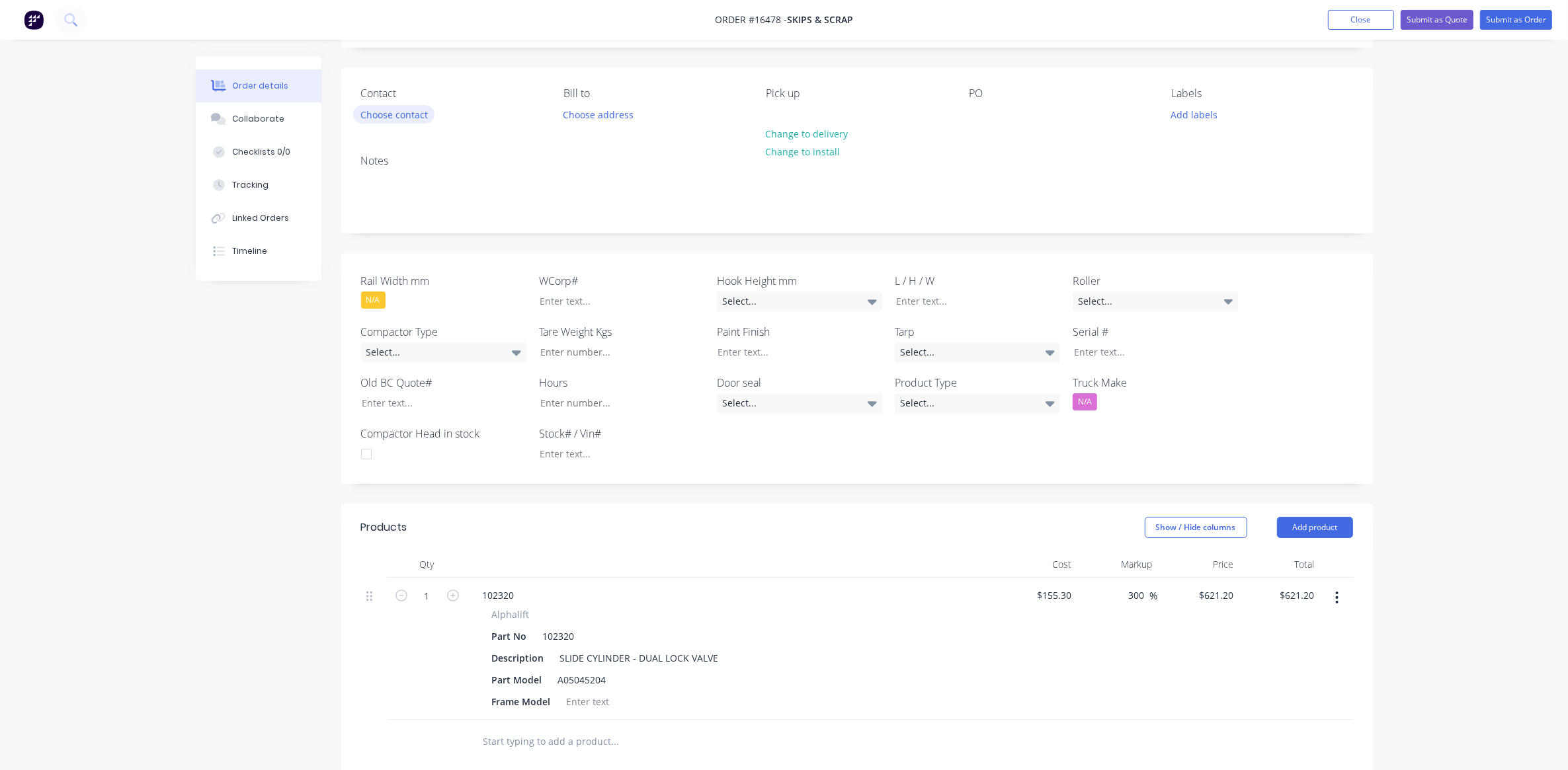 click on "Choose contact" at bounding box center [393, 114] 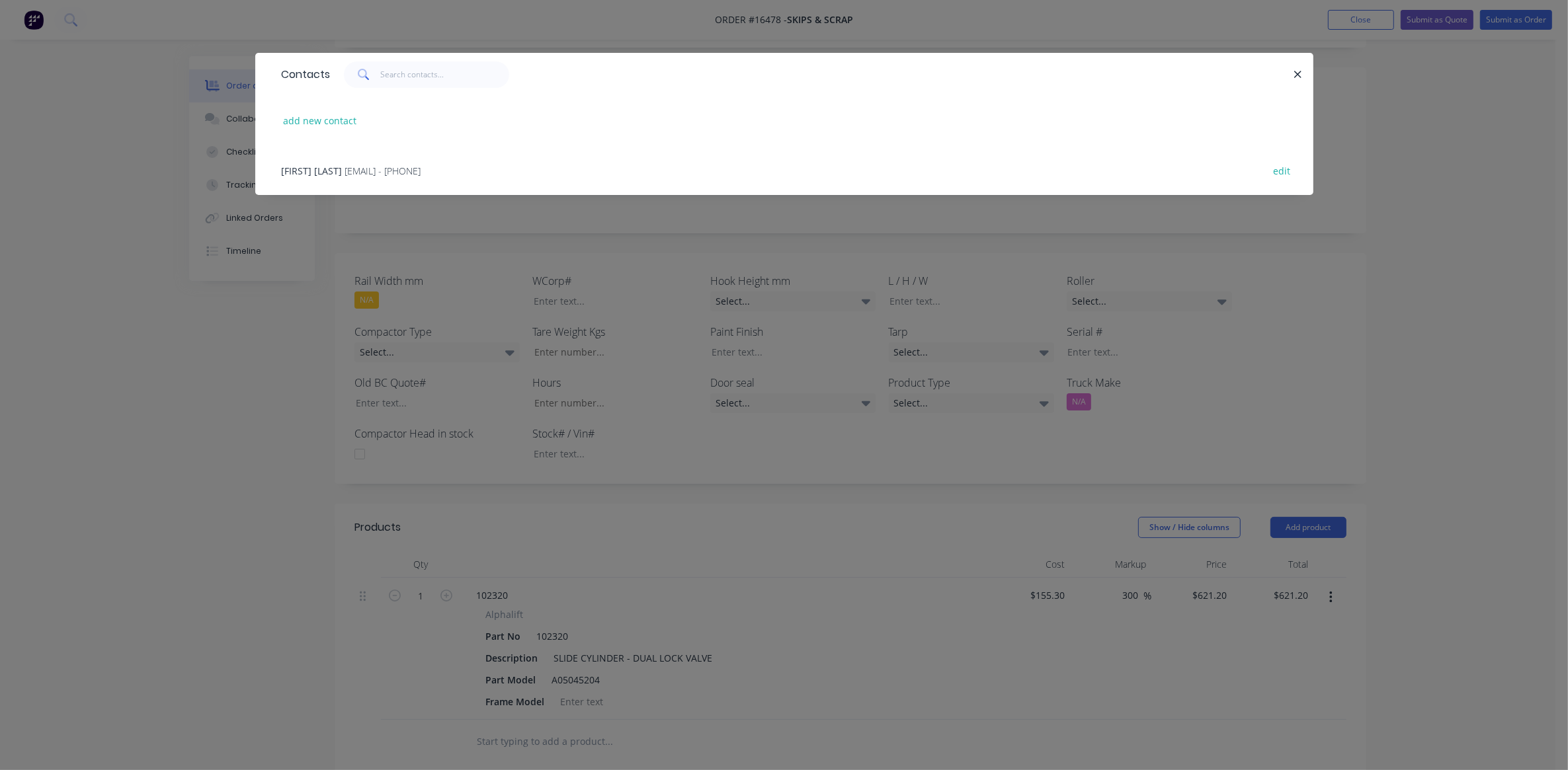 click on "[EMAIL] - [PHONE]" at bounding box center [383, 171] 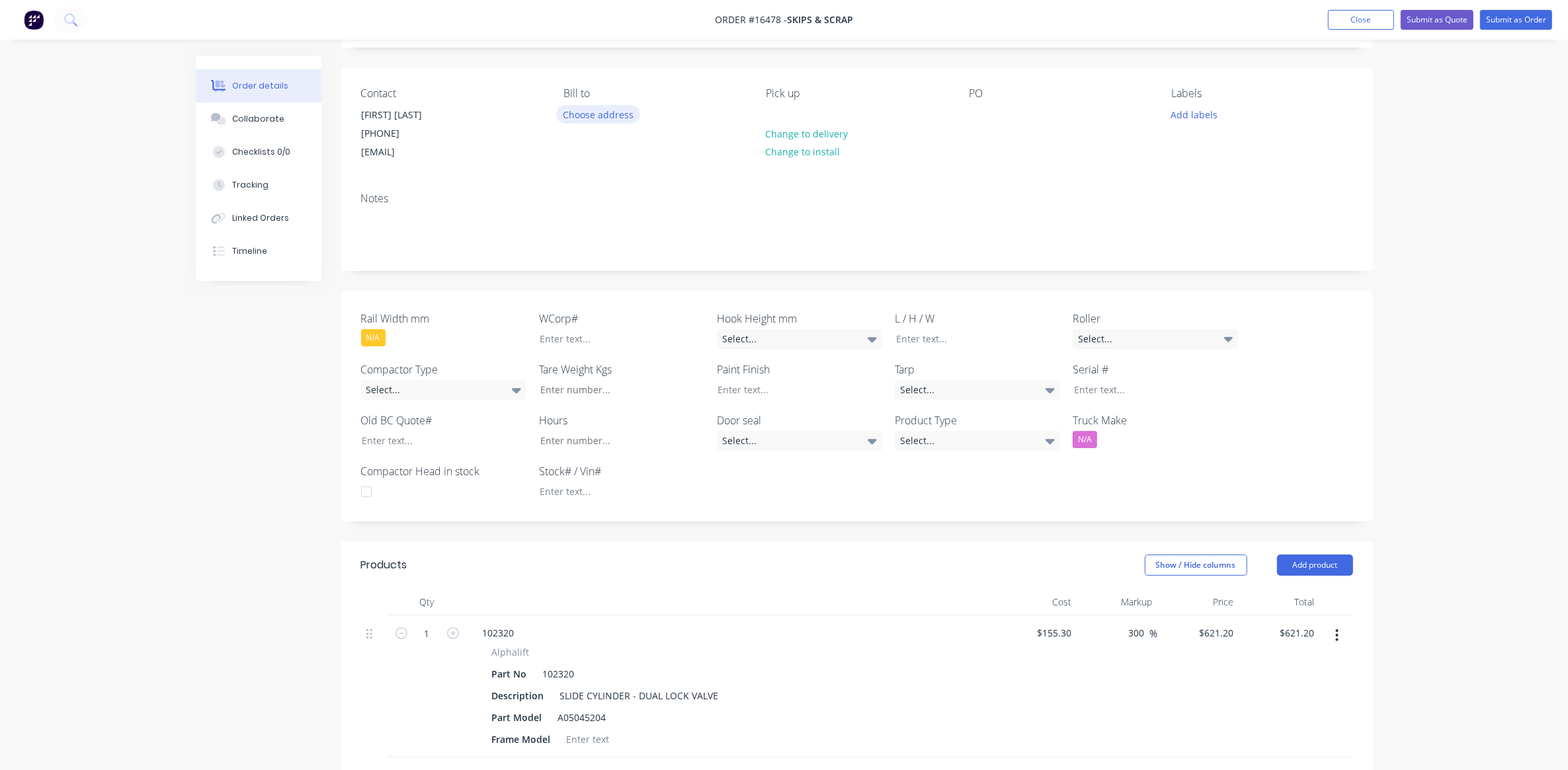 click on "Choose address" at bounding box center (598, 114) 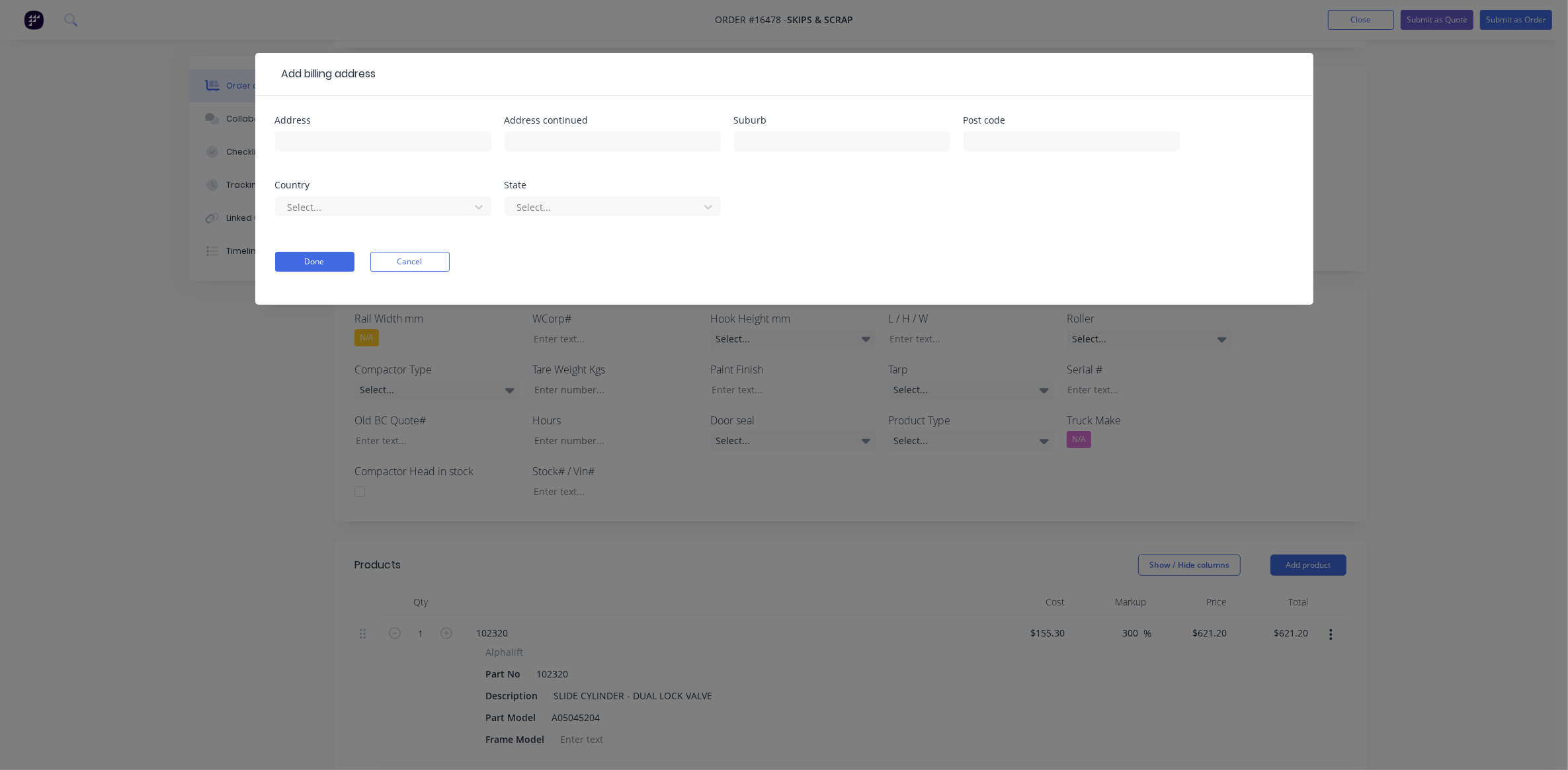 click on "Address Address continued Suburb Post code Country Select... State Select... Done Cancel" at bounding box center (784, 210) 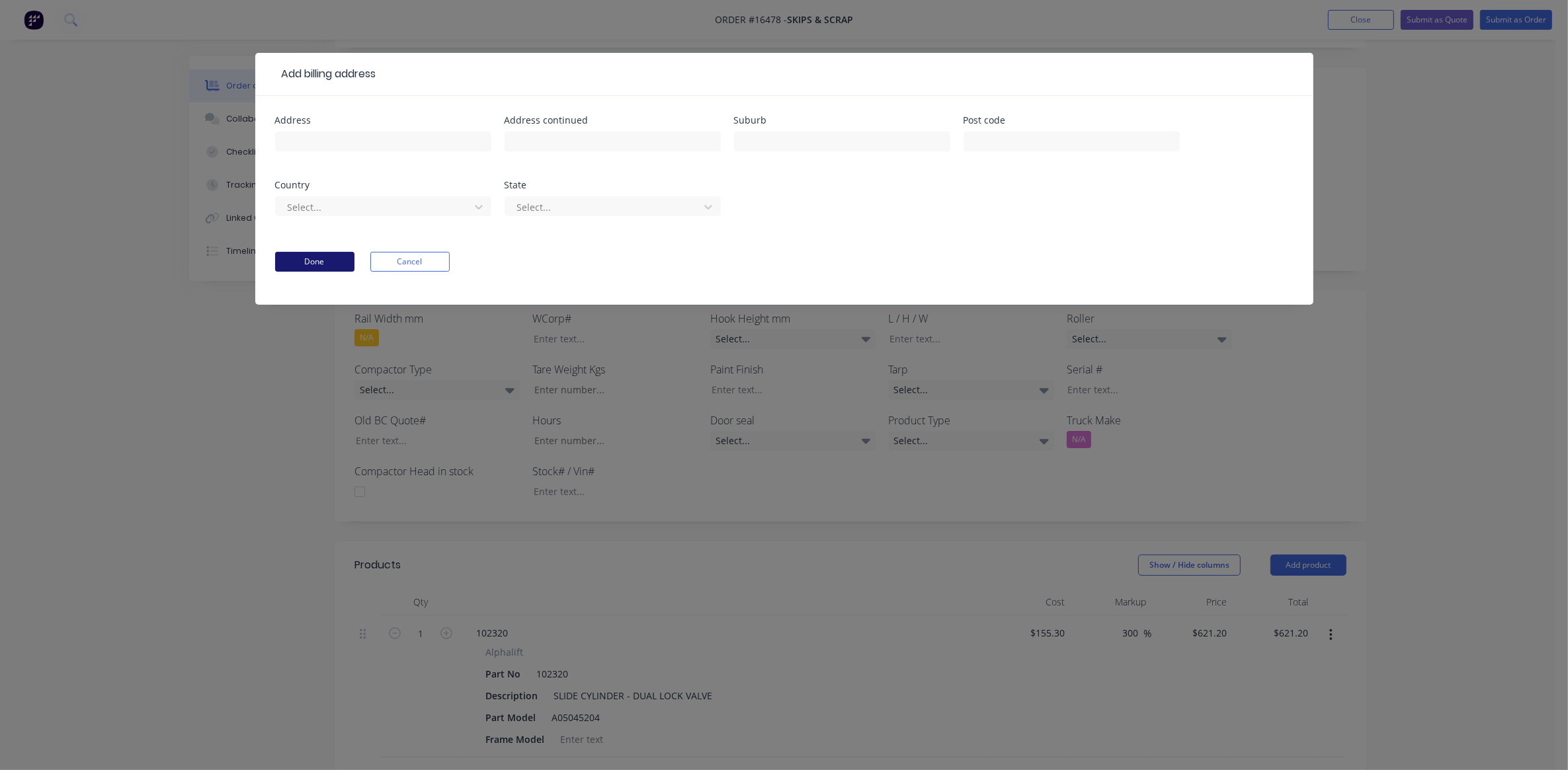 click on "Done" at bounding box center [315, 262] 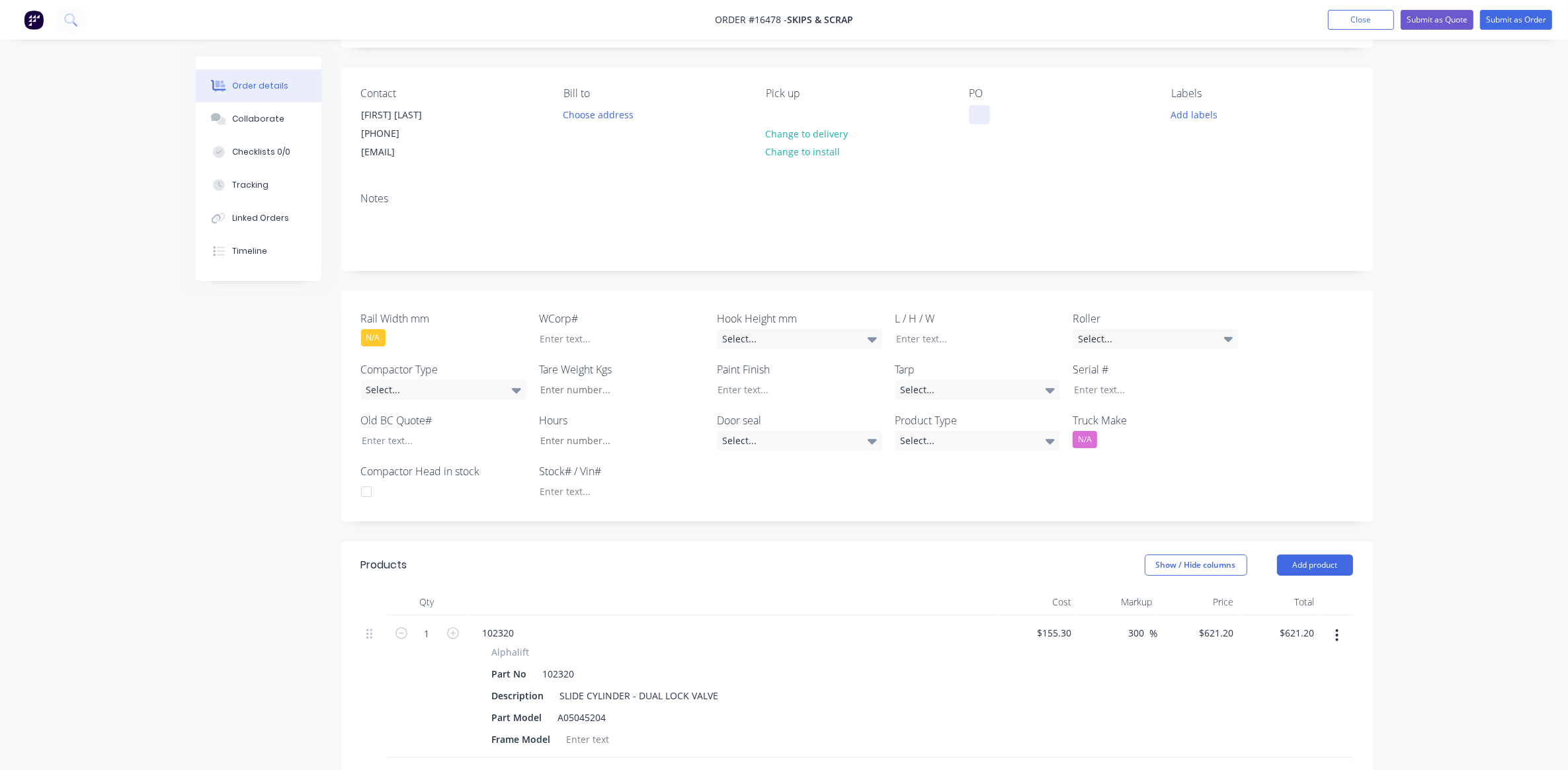 click at bounding box center (979, 114) 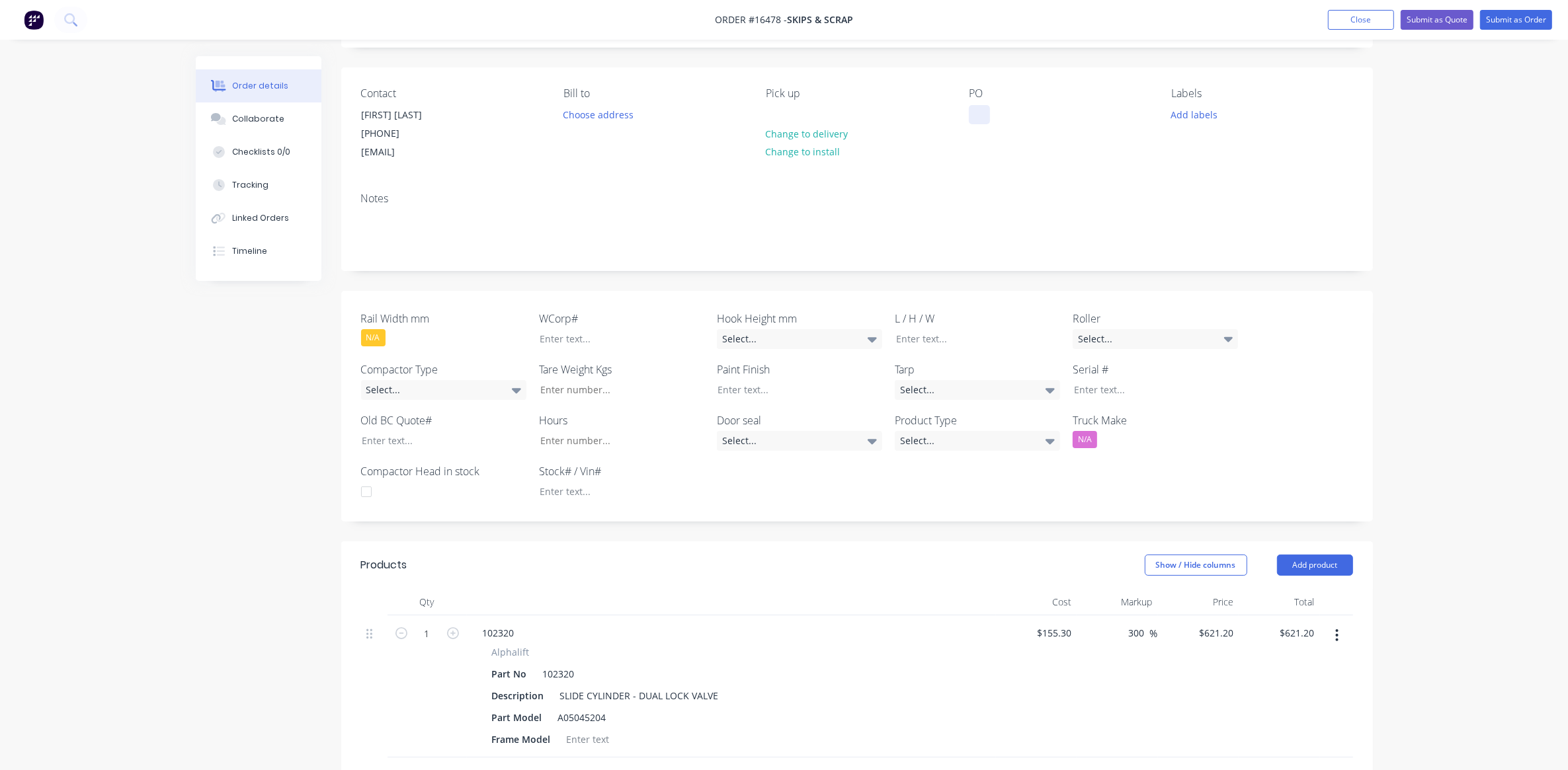 type 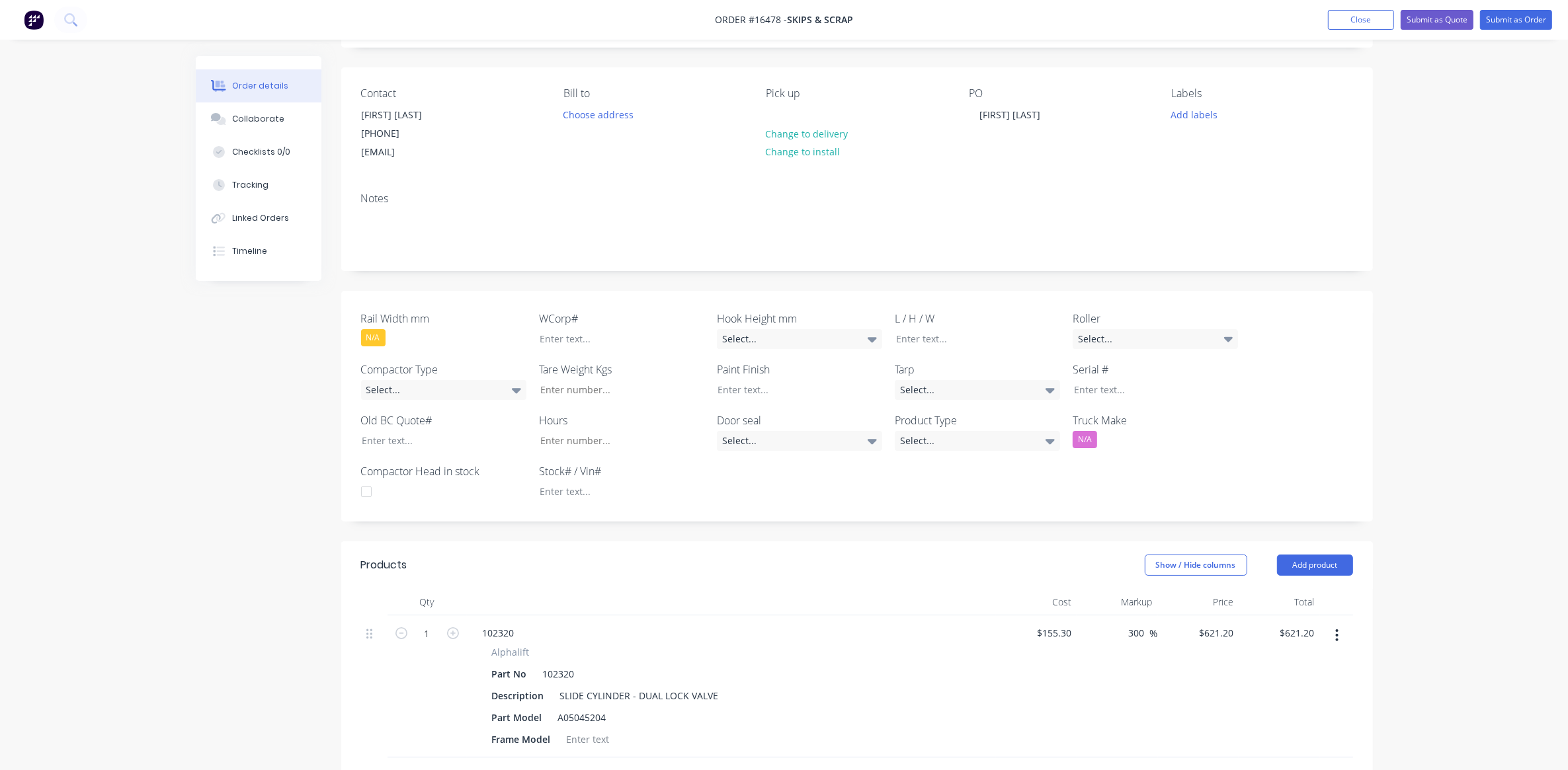 scroll, scrollTop: 162, scrollLeft: 0, axis: vertical 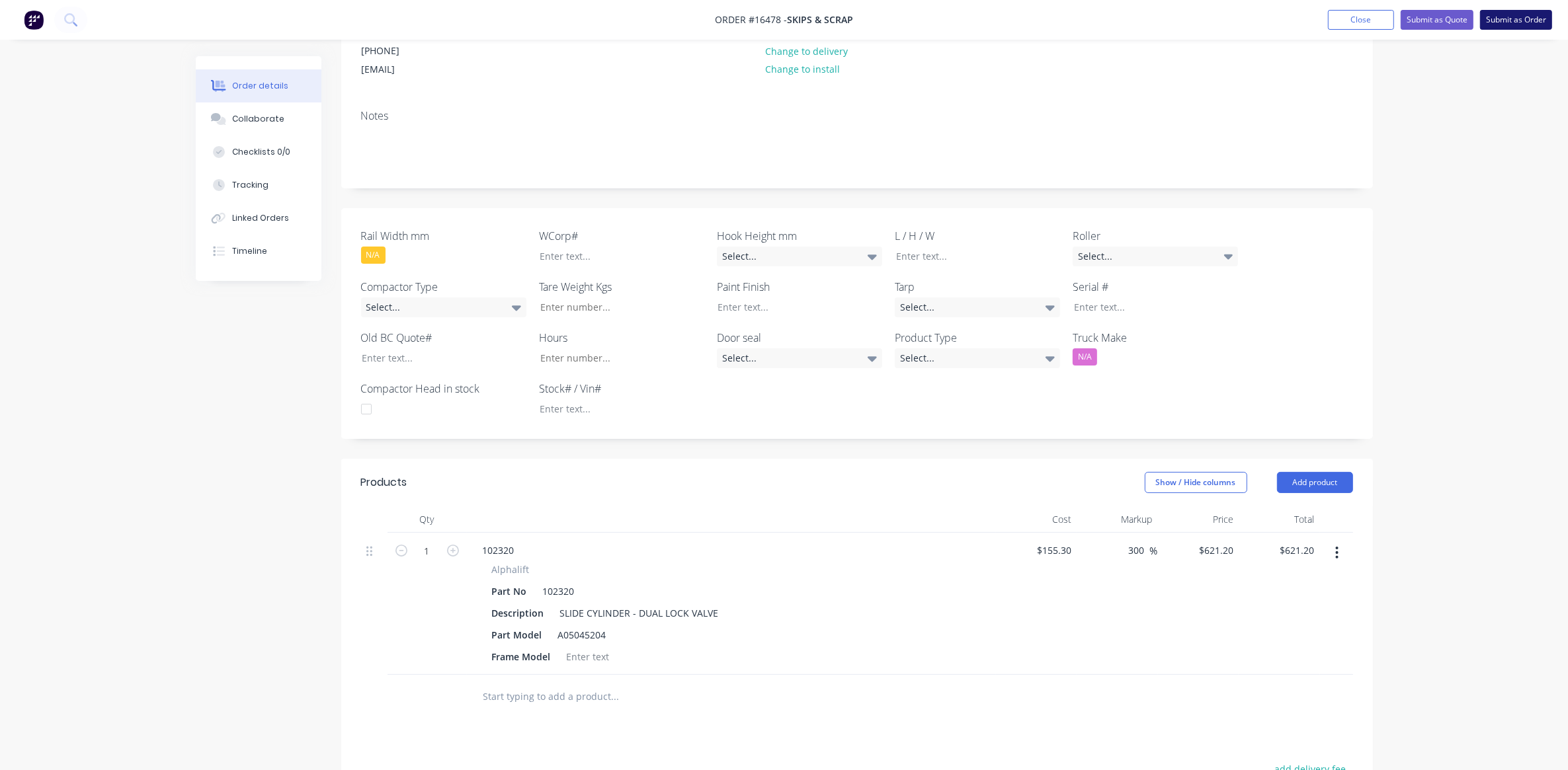 click on "Submit as Order" at bounding box center [1516, 20] 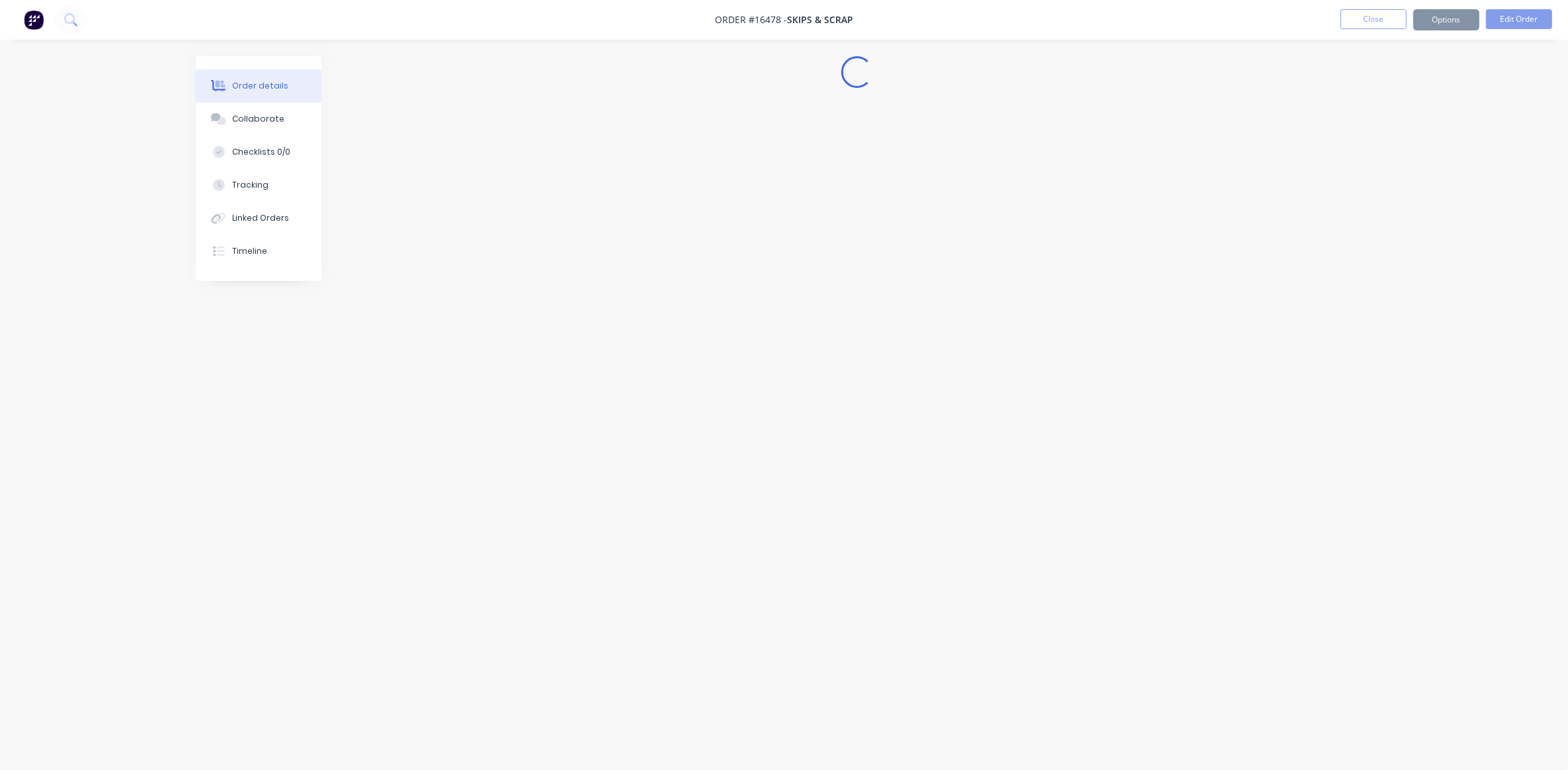 scroll, scrollTop: 0, scrollLeft: 0, axis: both 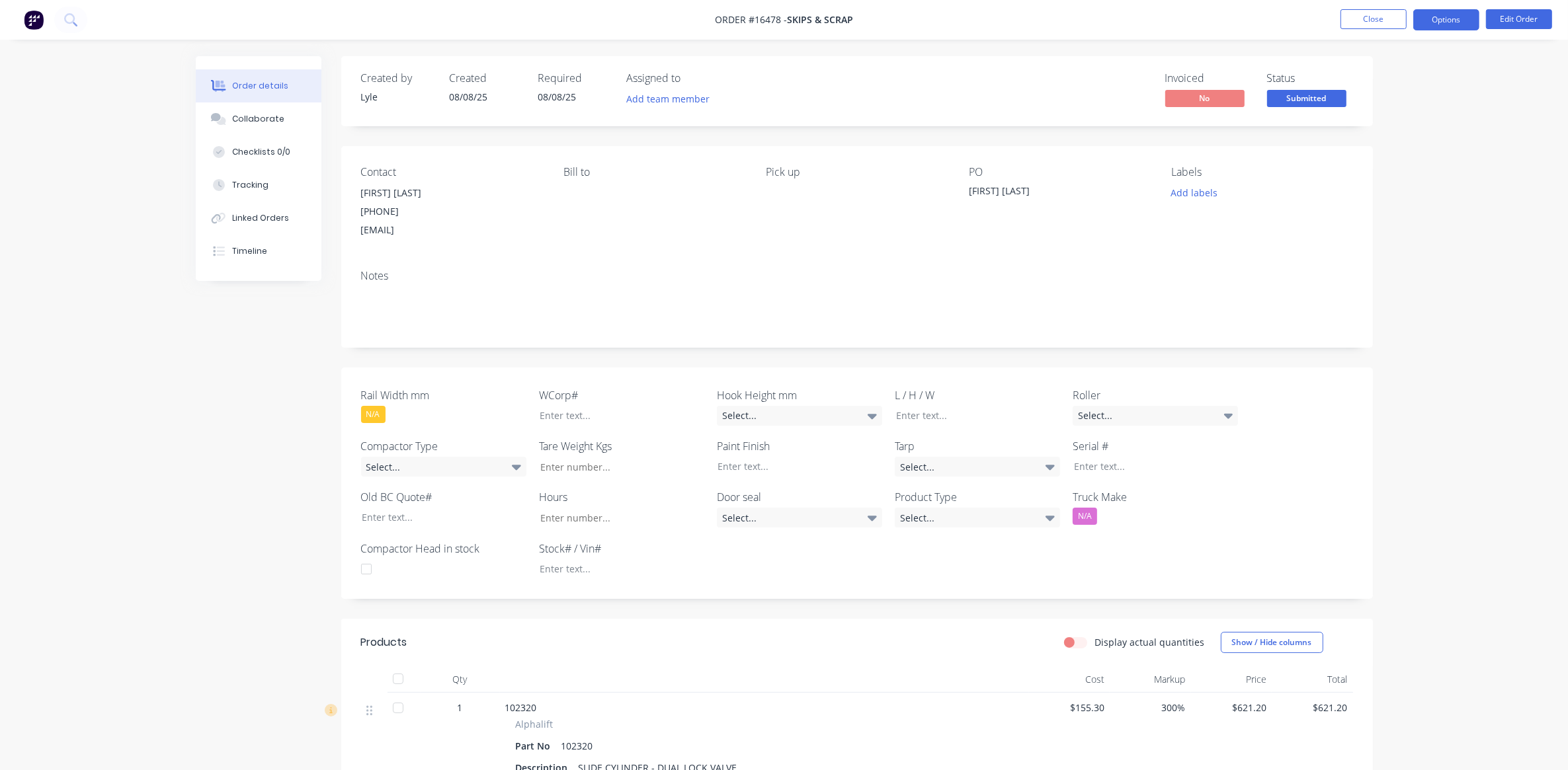 click on "Options" at bounding box center [1446, 20] 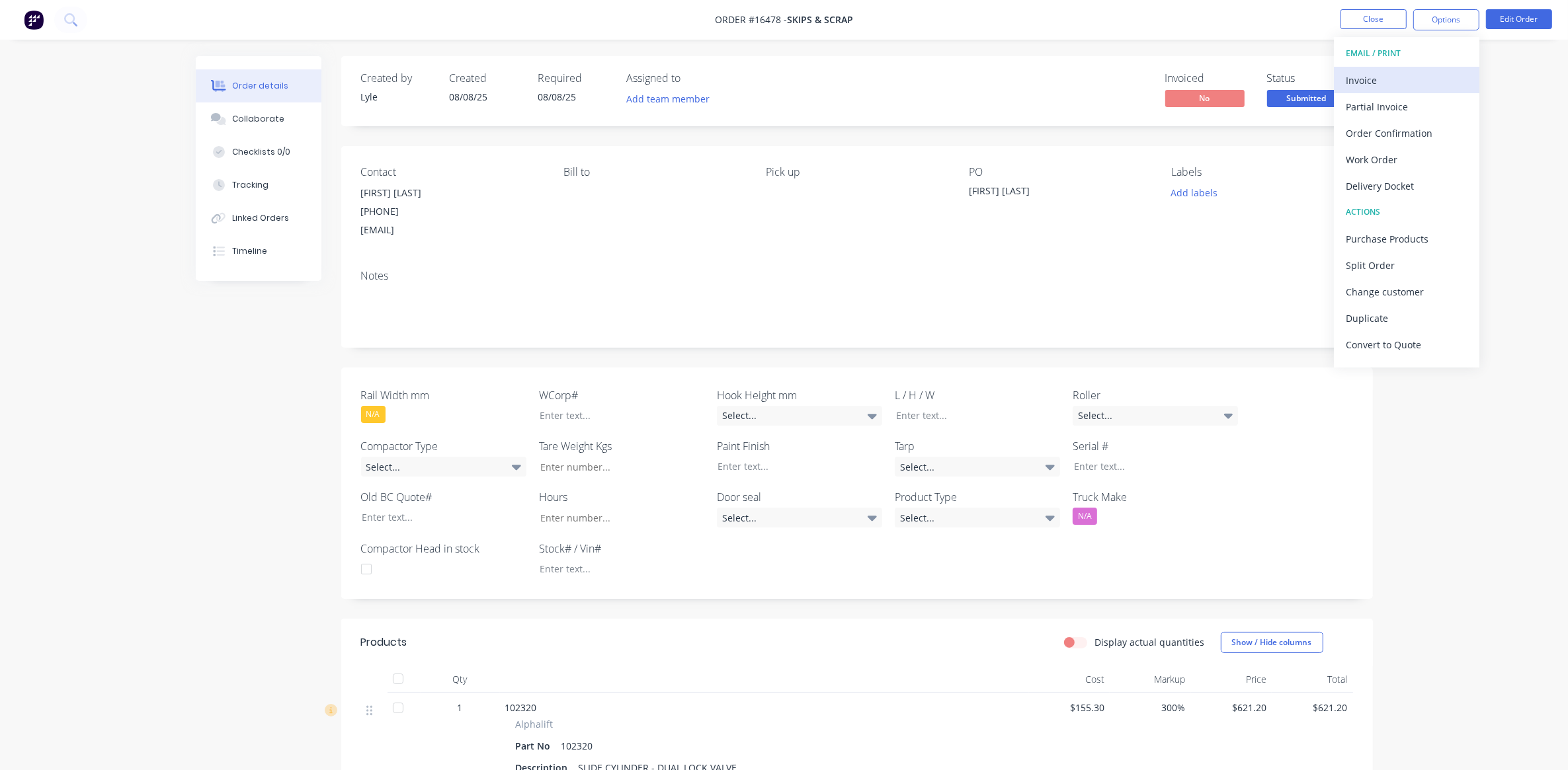 click on "Invoice" at bounding box center (1407, 80) 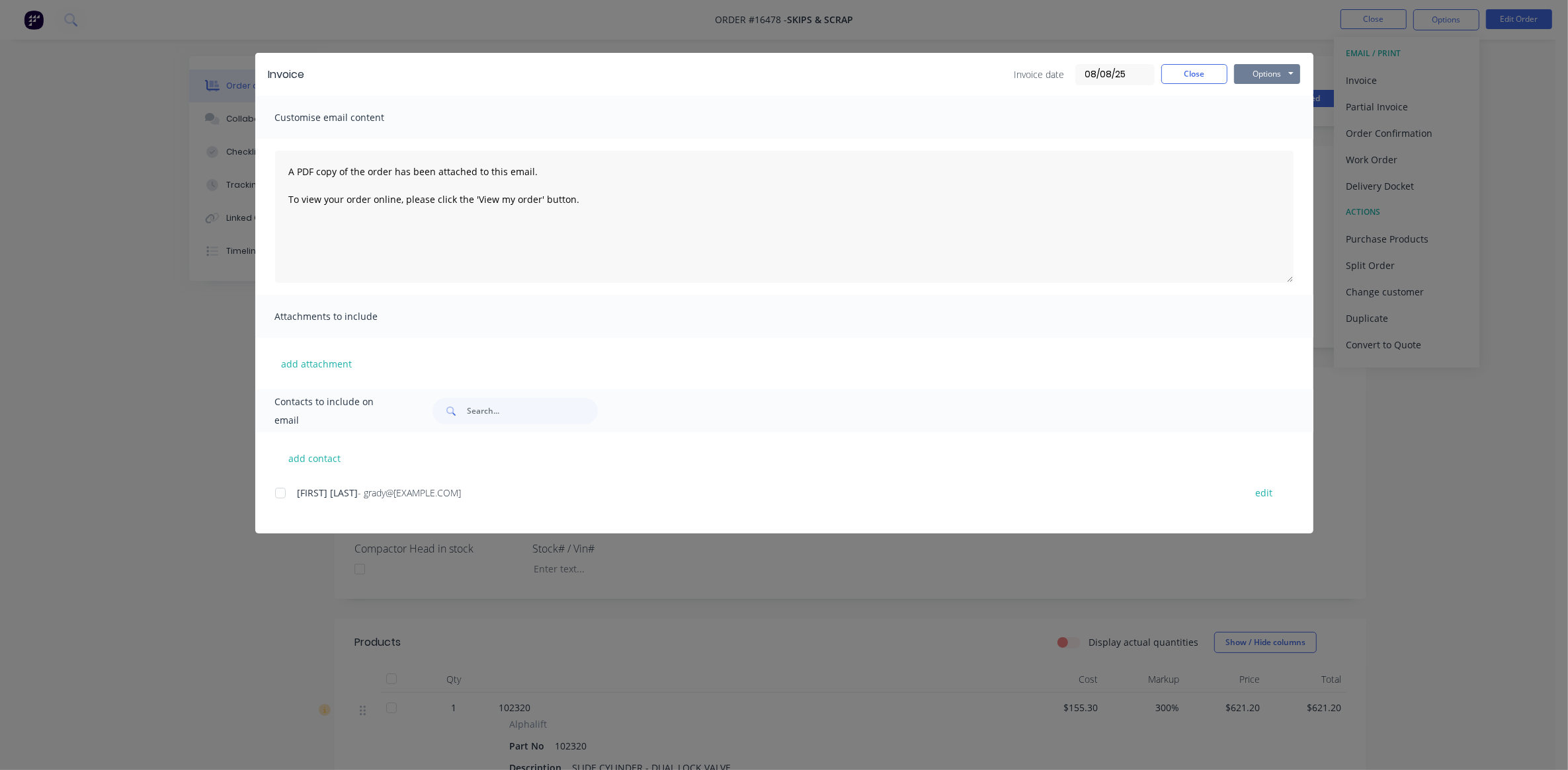 click on "Options" at bounding box center [1267, 74] 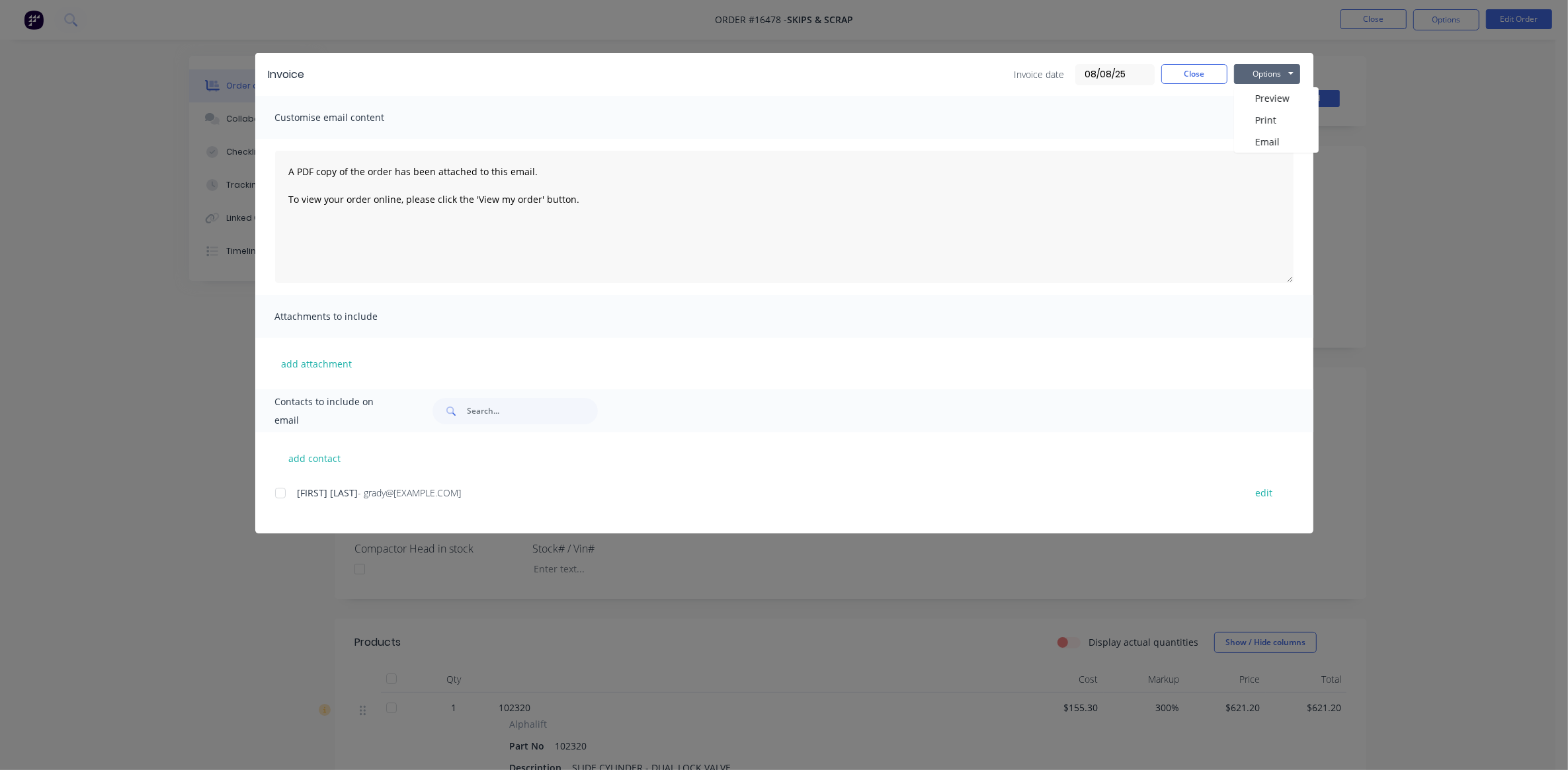 click at bounding box center (280, 493) 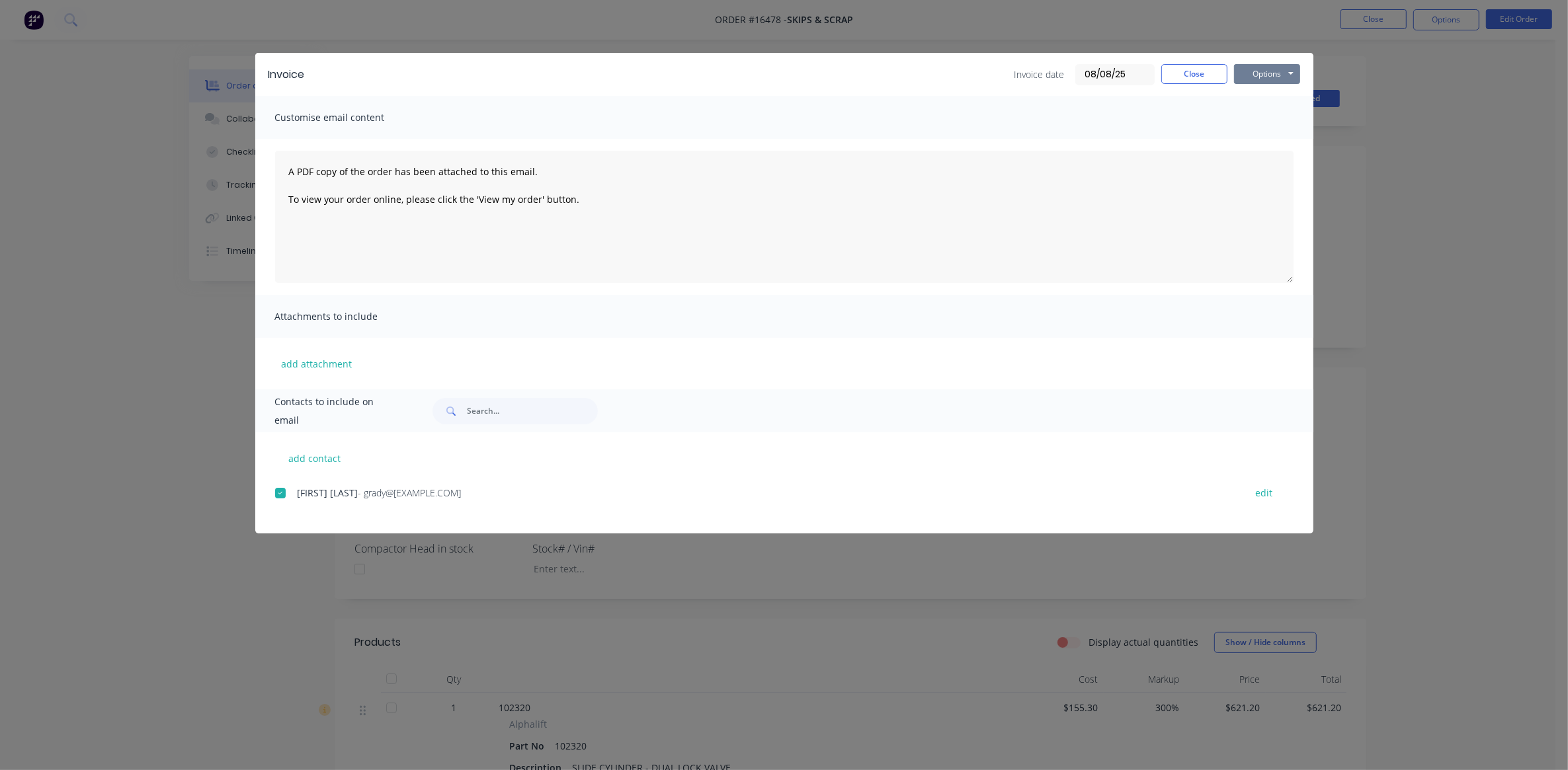 click on "Options" at bounding box center [1267, 74] 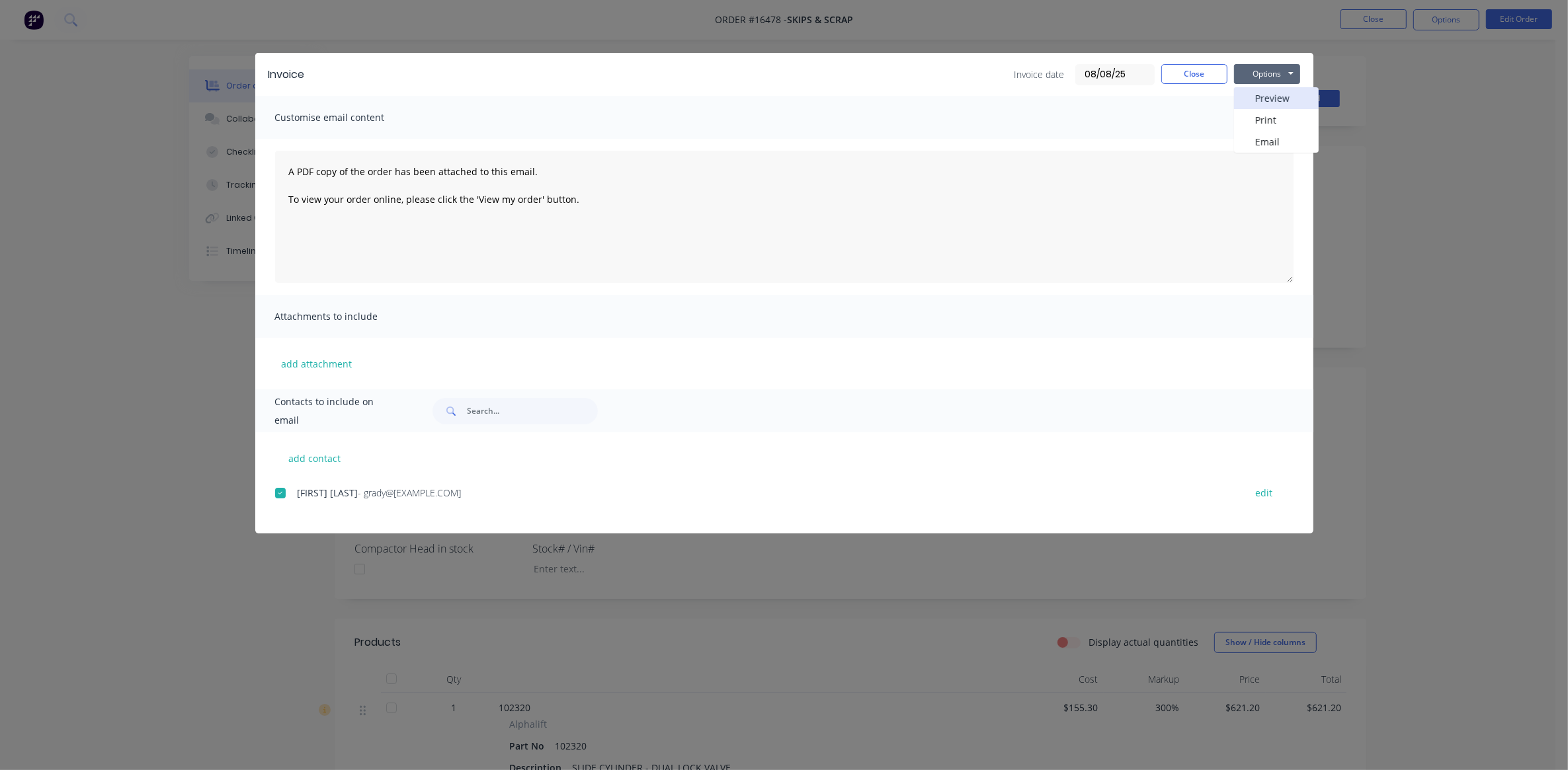click on "Preview" at bounding box center (1276, 98) 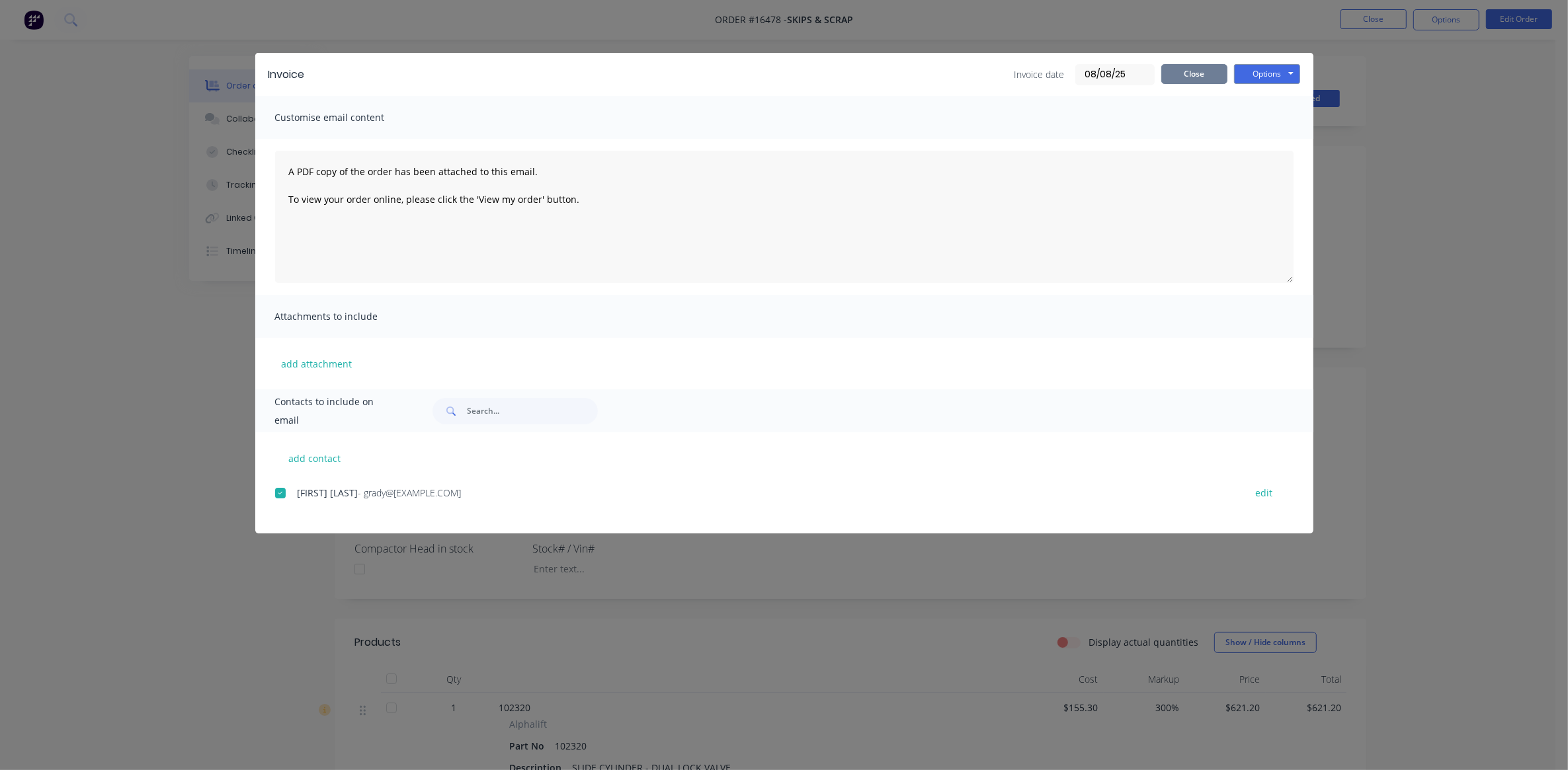 click on "Close" at bounding box center (1194, 74) 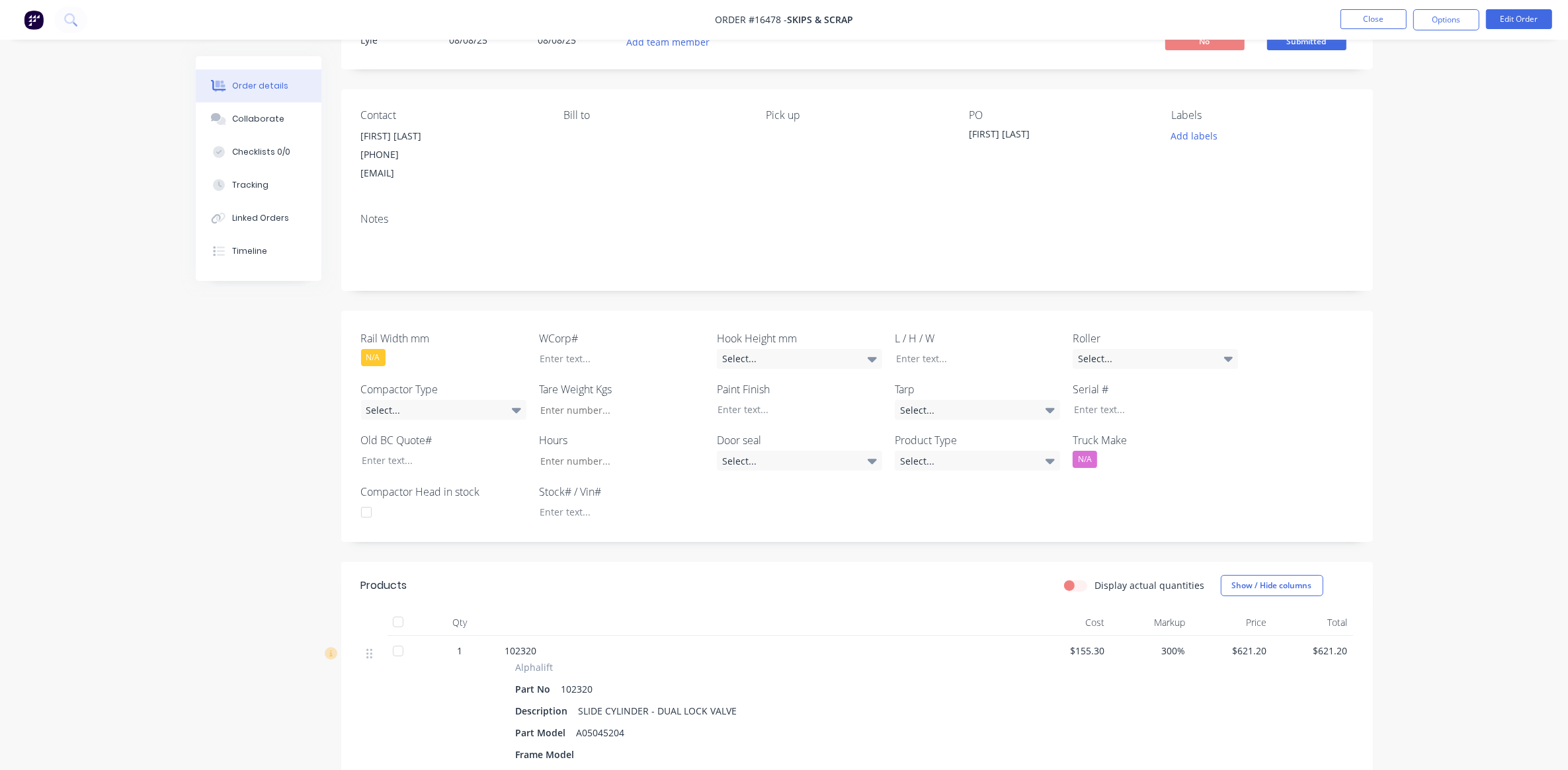 scroll, scrollTop: 83, scrollLeft: 0, axis: vertical 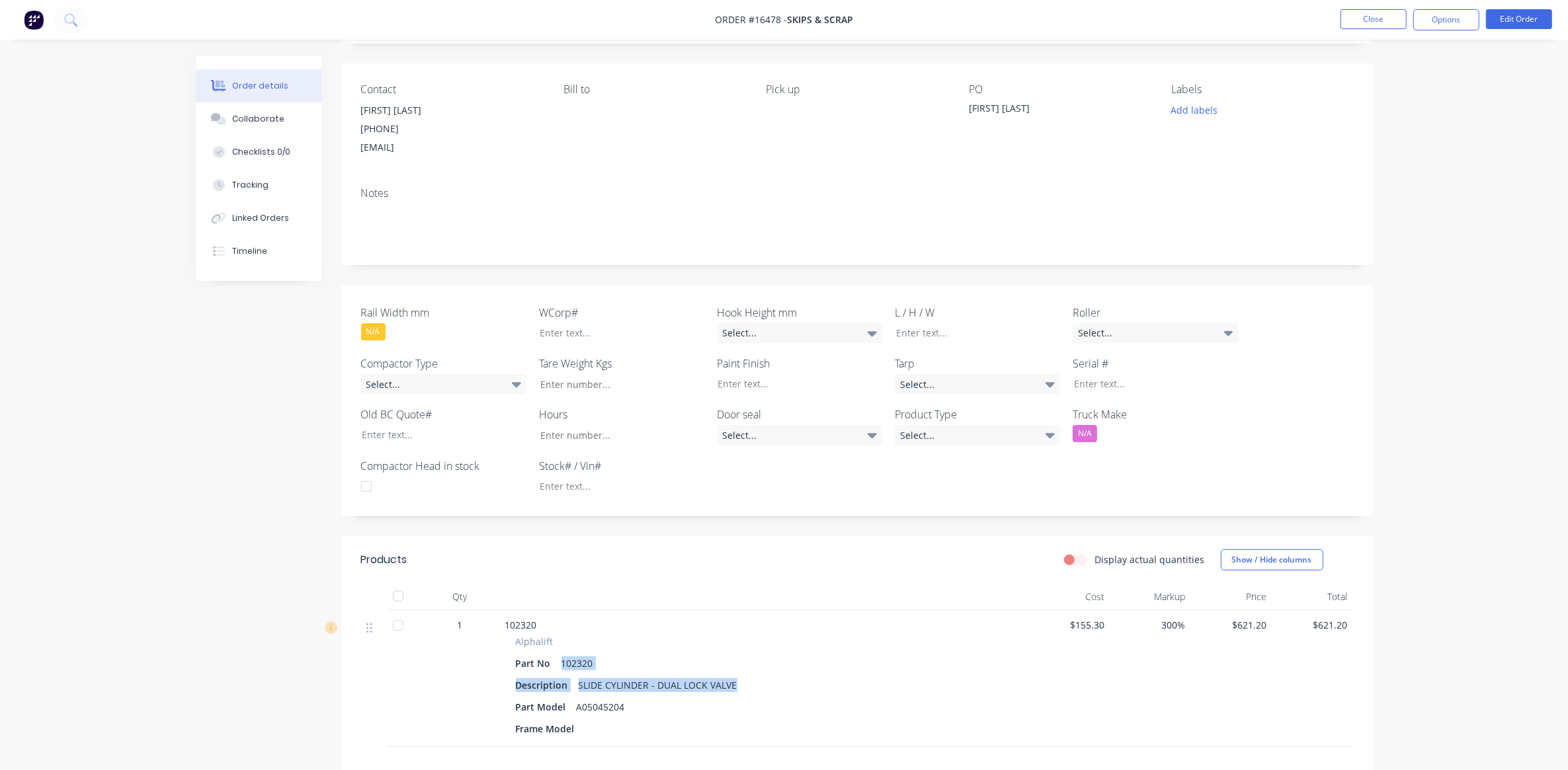 drag, startPoint x: 560, startPoint y: 662, endPoint x: 746, endPoint y: 693, distance: 188.5656 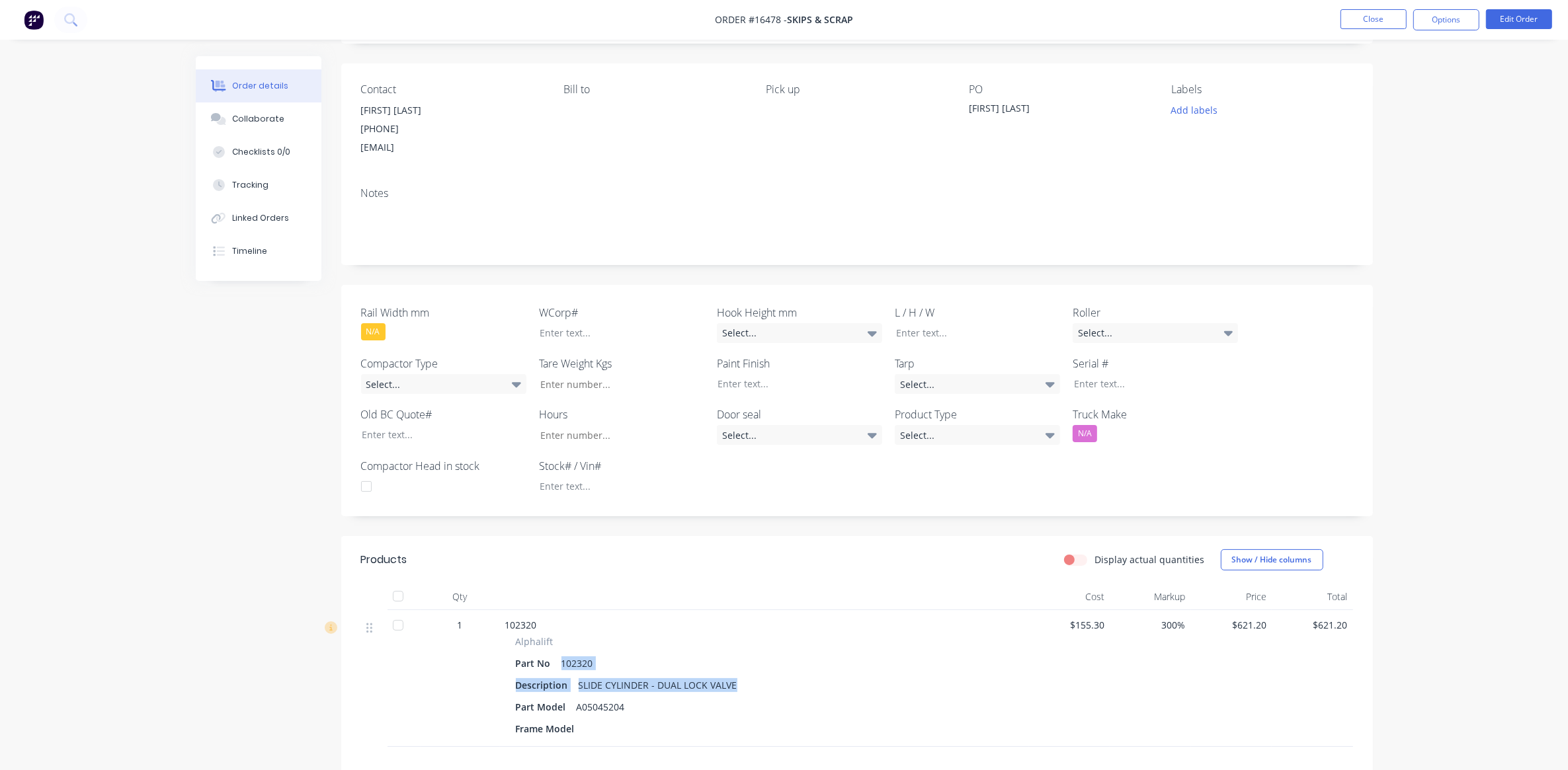 click on "[COMPANY_NAME] Part No [NUMBER] Description SLIDE CYLINDER - DUAL LOCK VALVE Part Model A05045204 Frame Model" at bounding box center (764, 686) 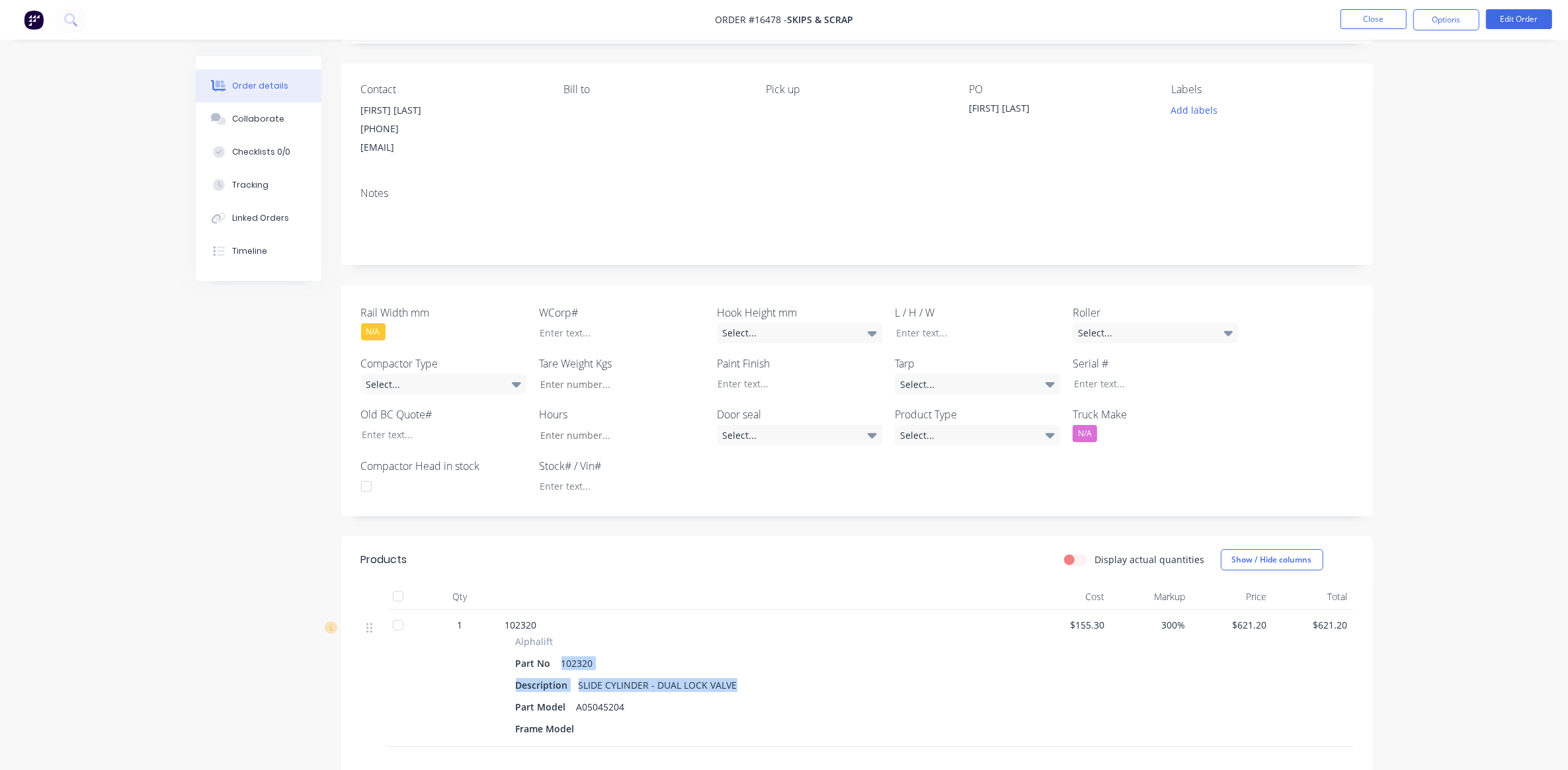 copy on "102320 Description SLIDE CYLINDER - DUAL LOCK VALVE" 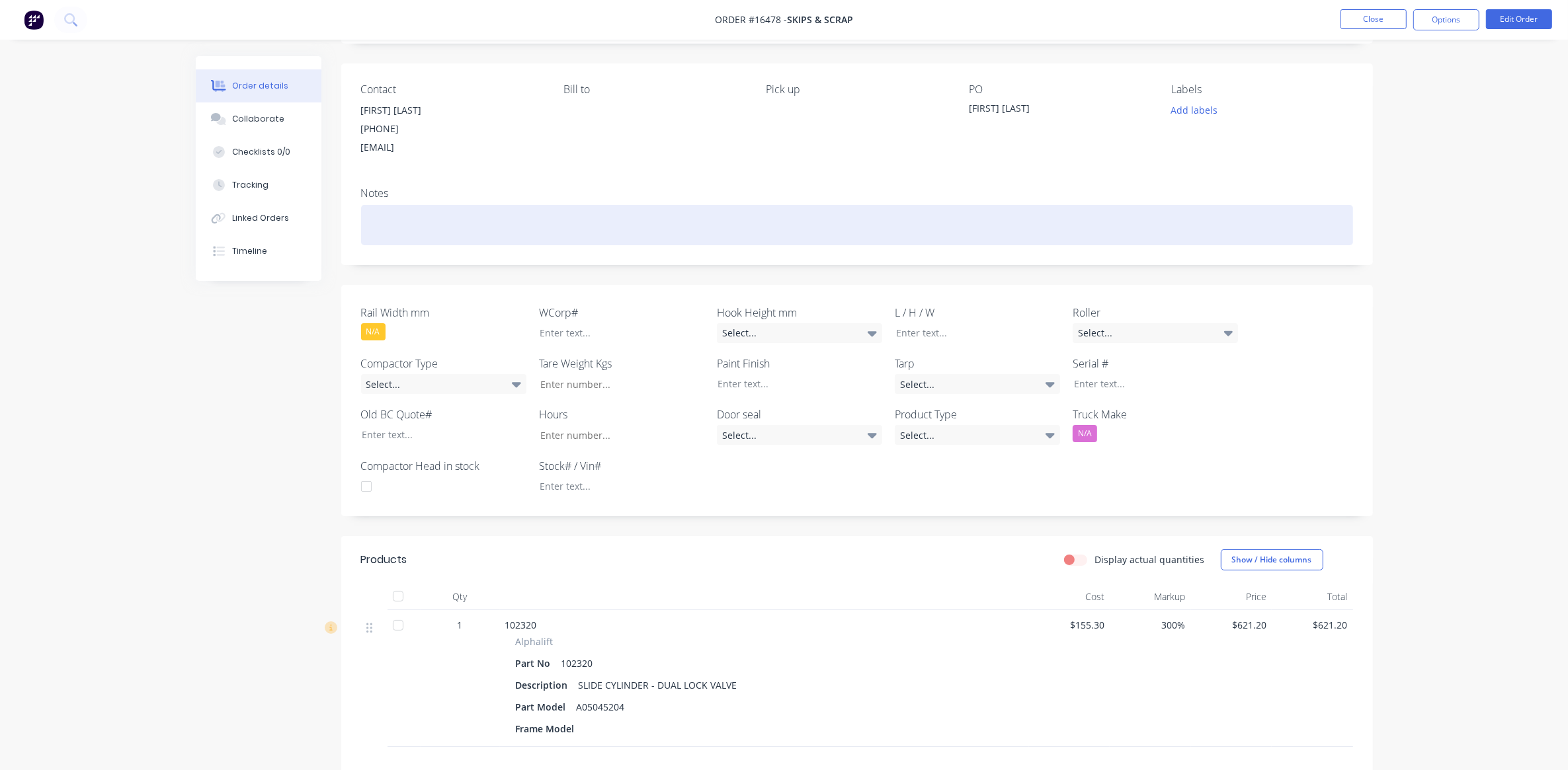 click at bounding box center (857, 225) 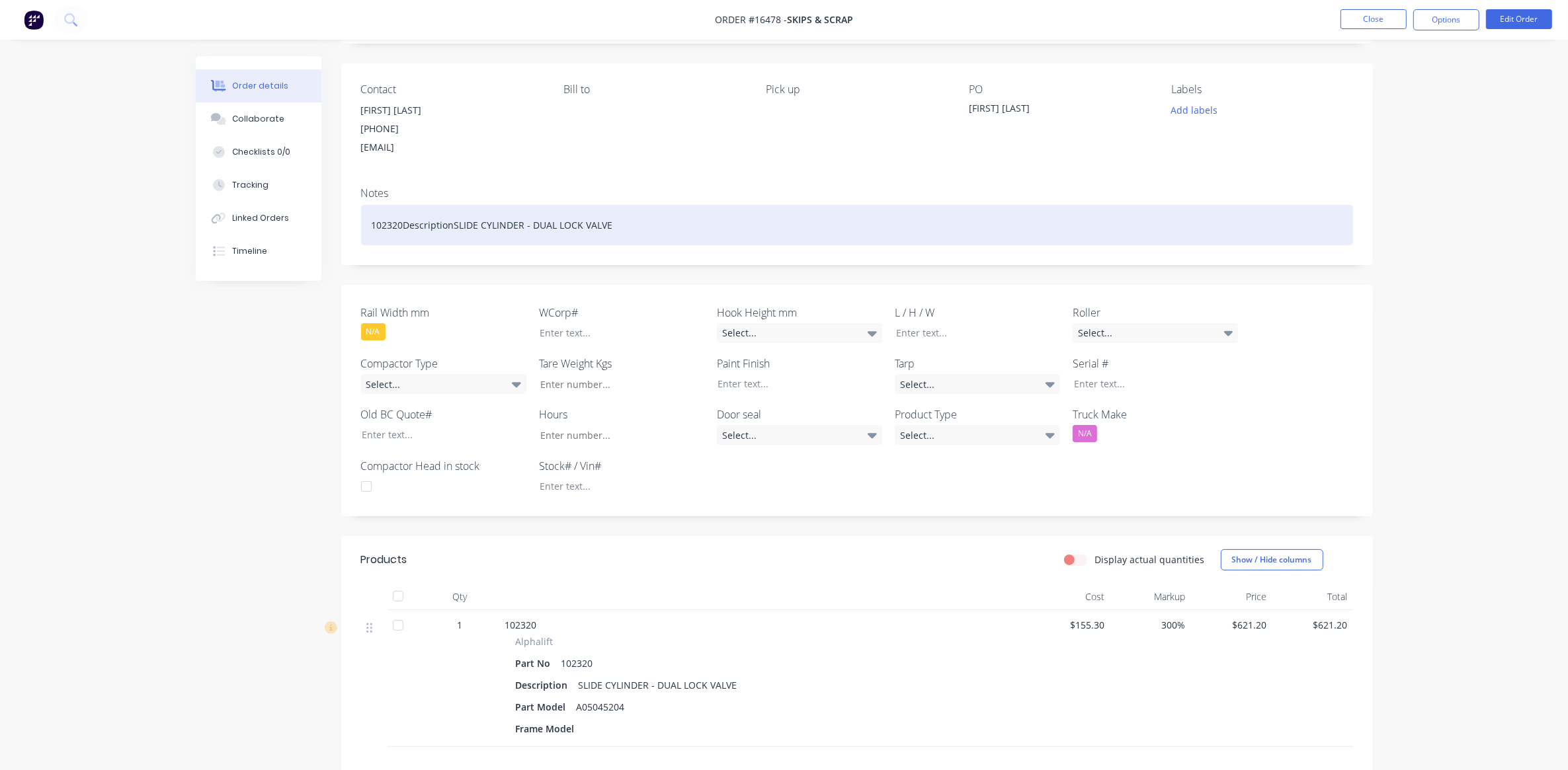 drag, startPoint x: 404, startPoint y: 225, endPoint x: 413, endPoint y: 223, distance: 9.219544 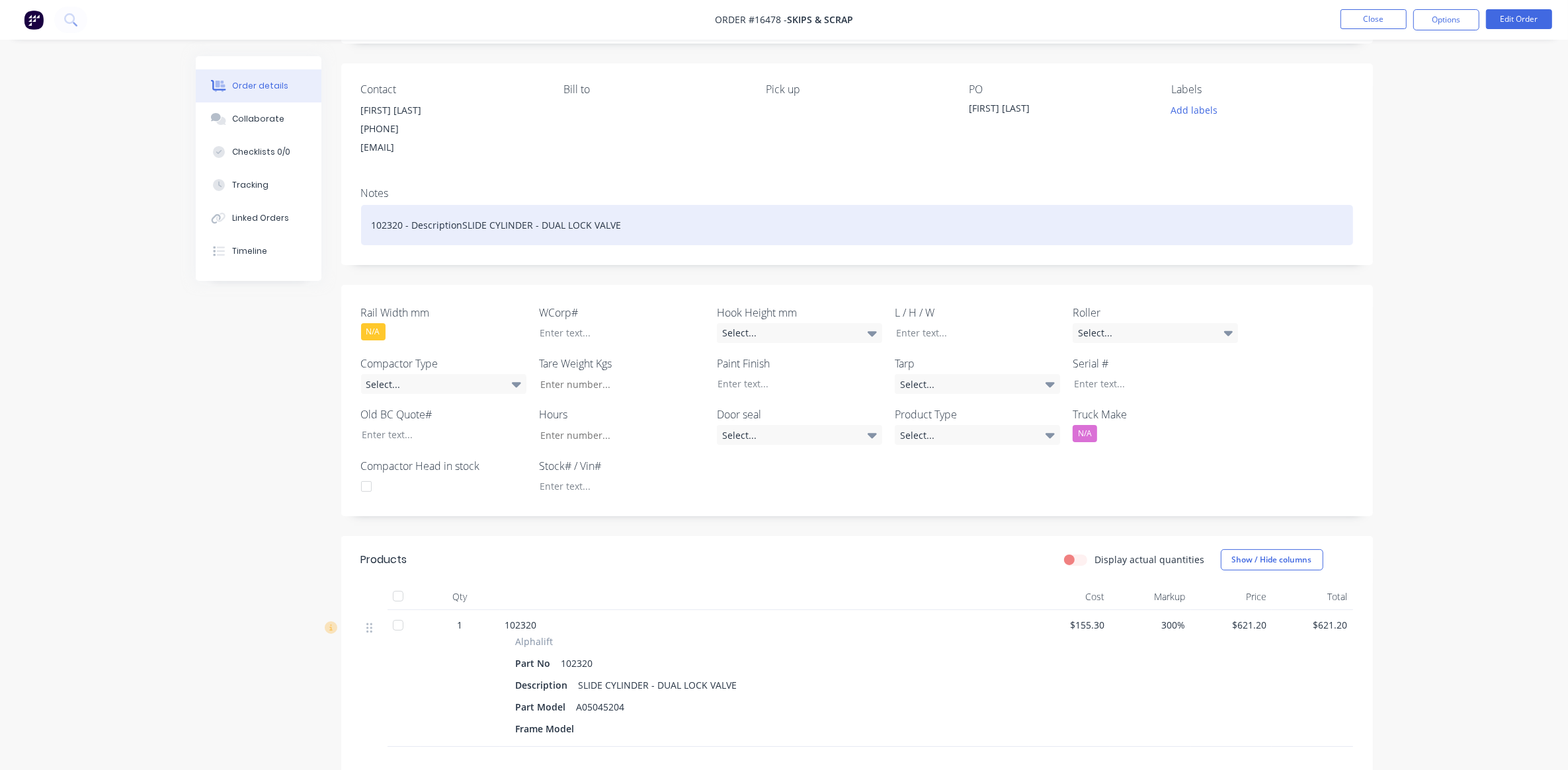 click on "102320 - DescriptionSLIDE CYLINDER - DUAL LOCK VALVE" at bounding box center (857, 225) 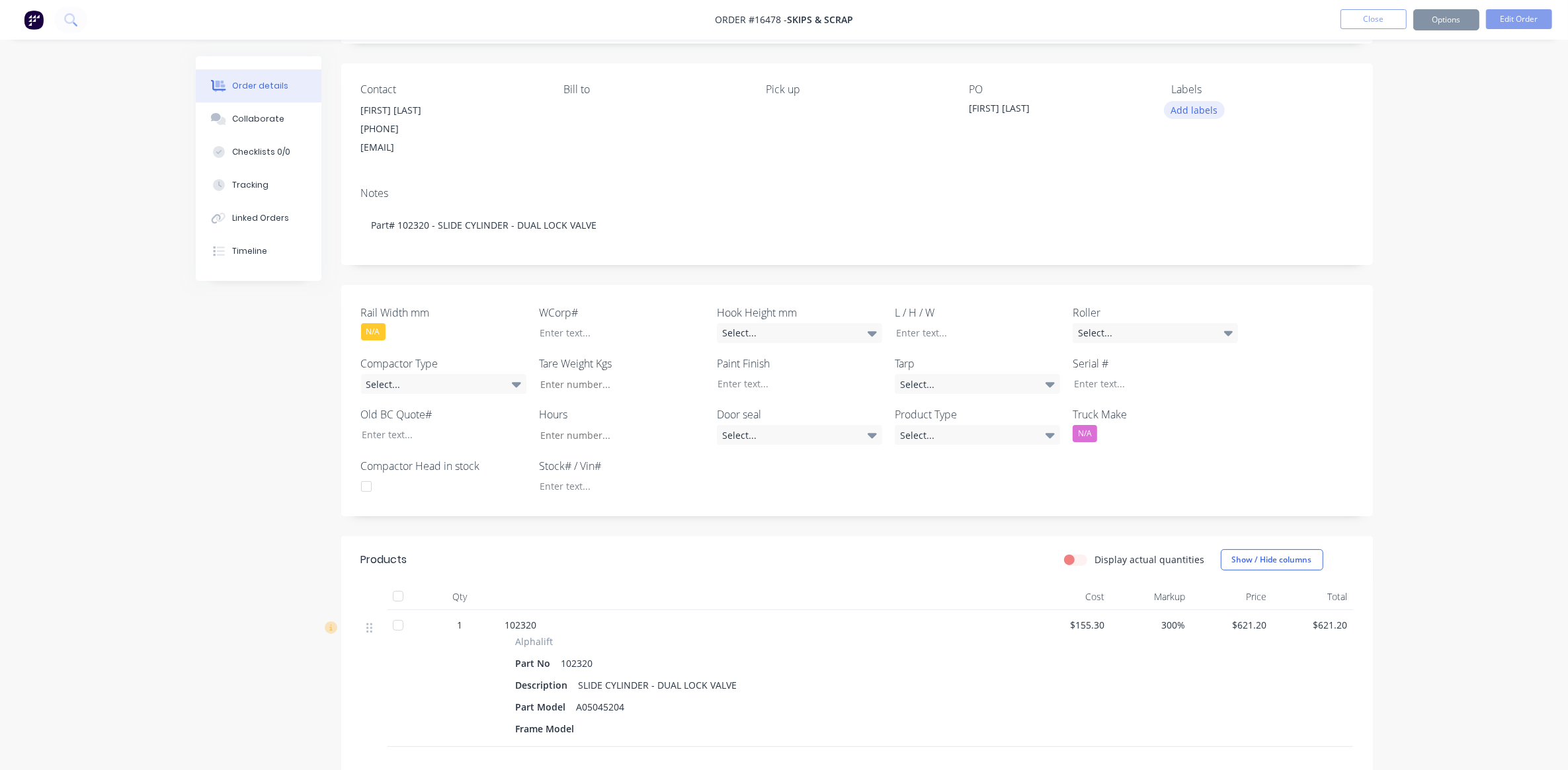 click on "Add labels" at bounding box center (1194, 110) 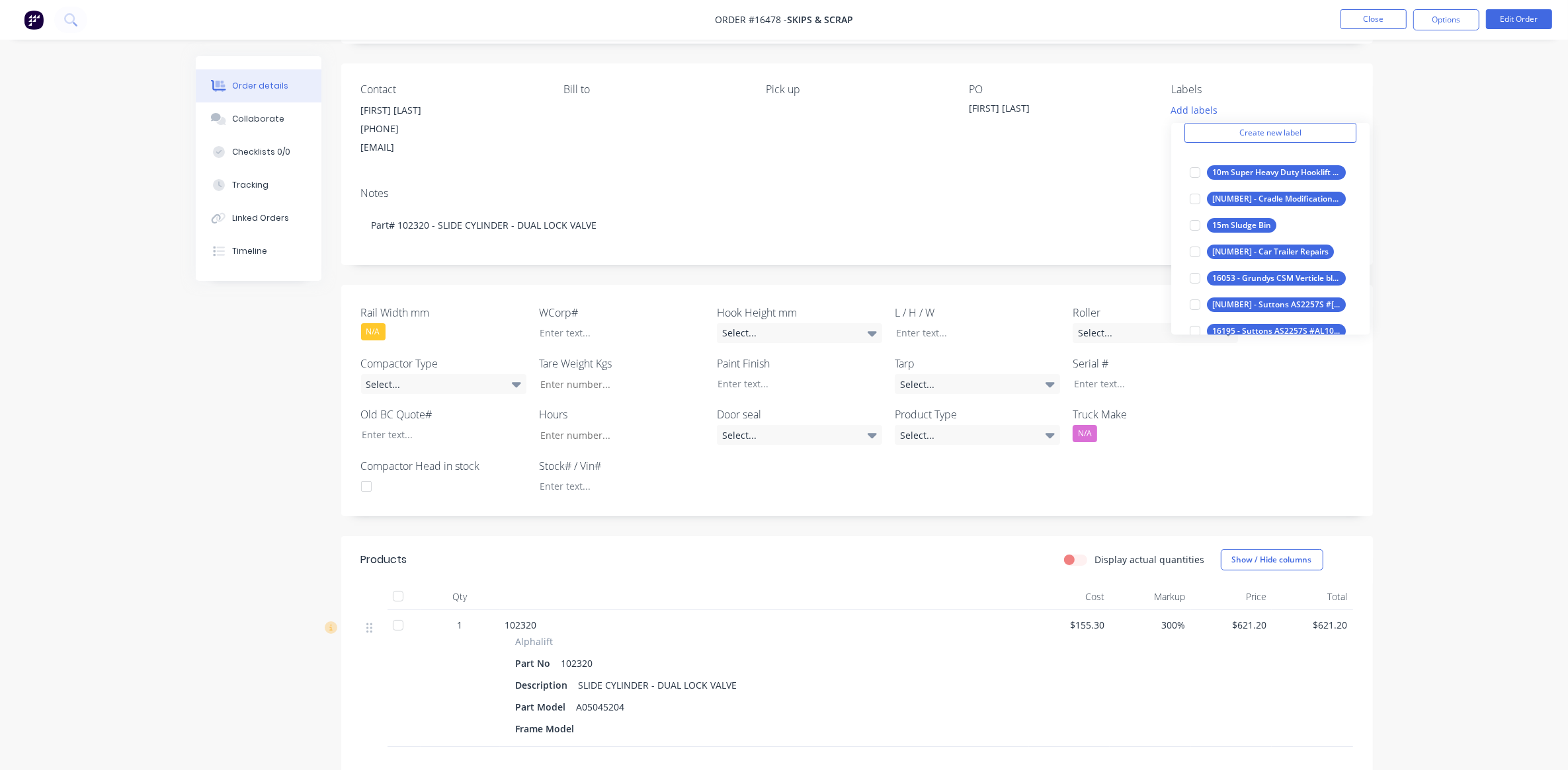 scroll, scrollTop: 0, scrollLeft: 0, axis: both 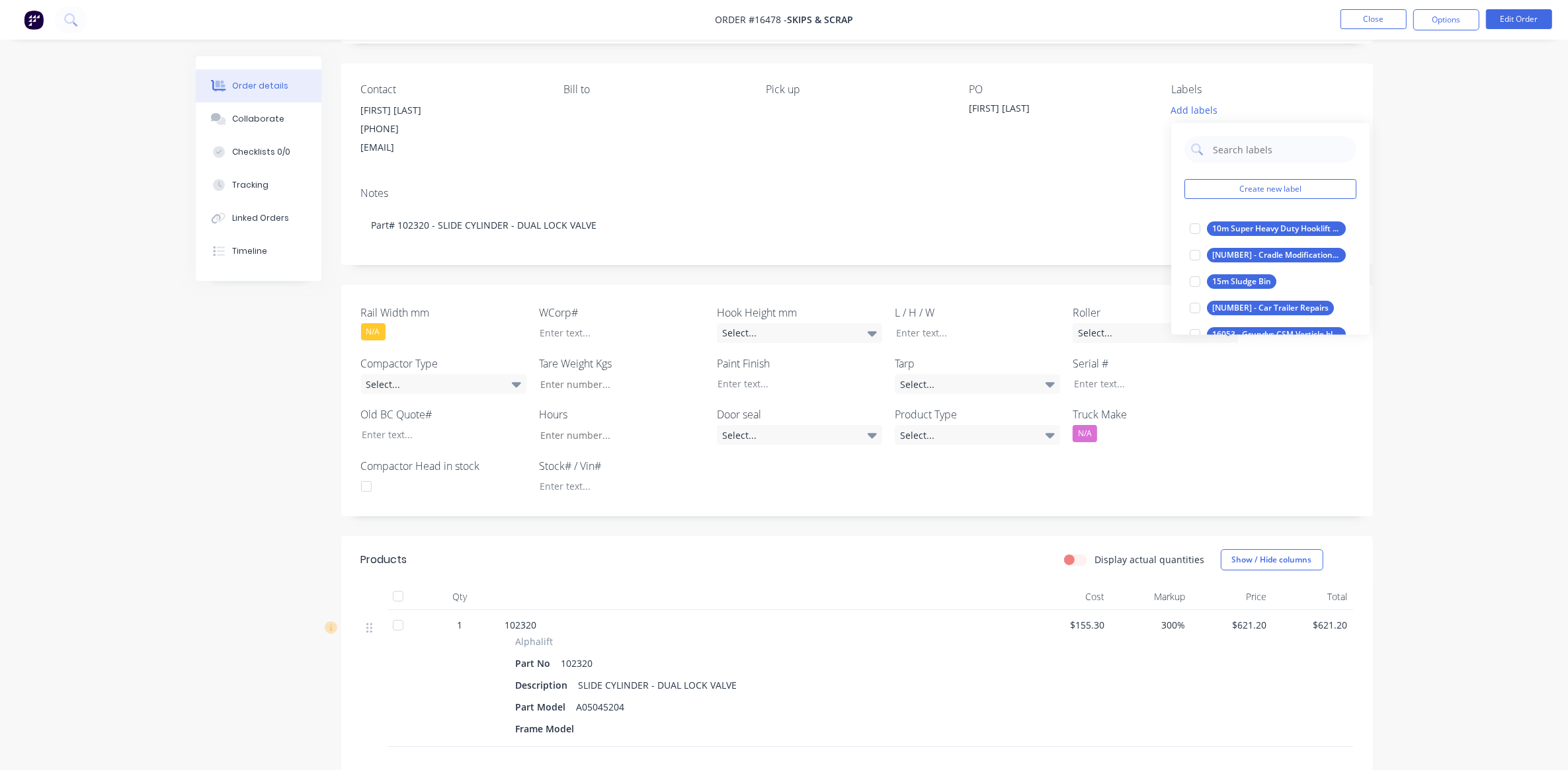 click on "Notes Part# 102320 - SLIDE CYLINDER - DUAL LOCK VALVE" at bounding box center (857, 221) 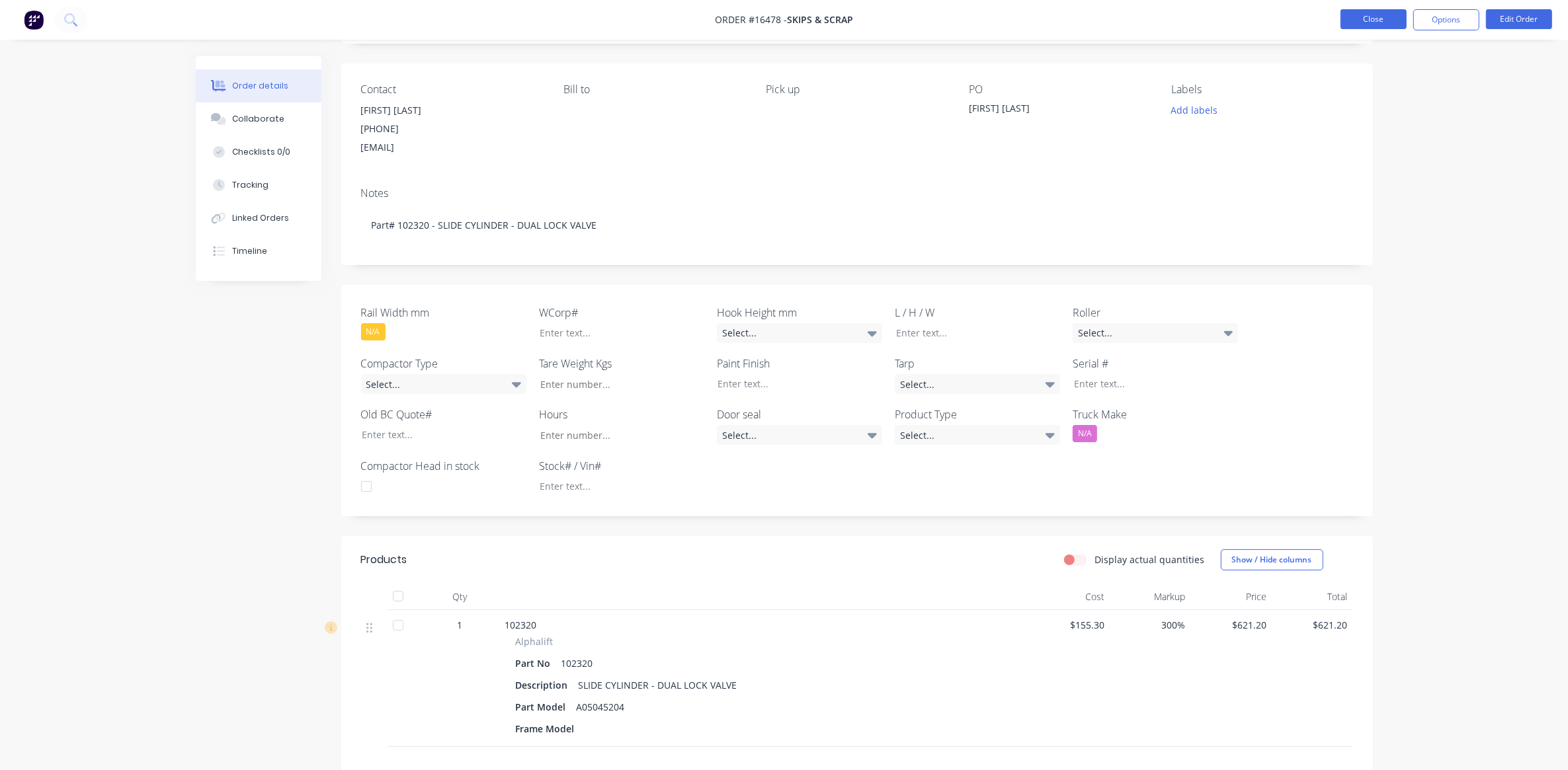 click on "Close" at bounding box center [1374, 19] 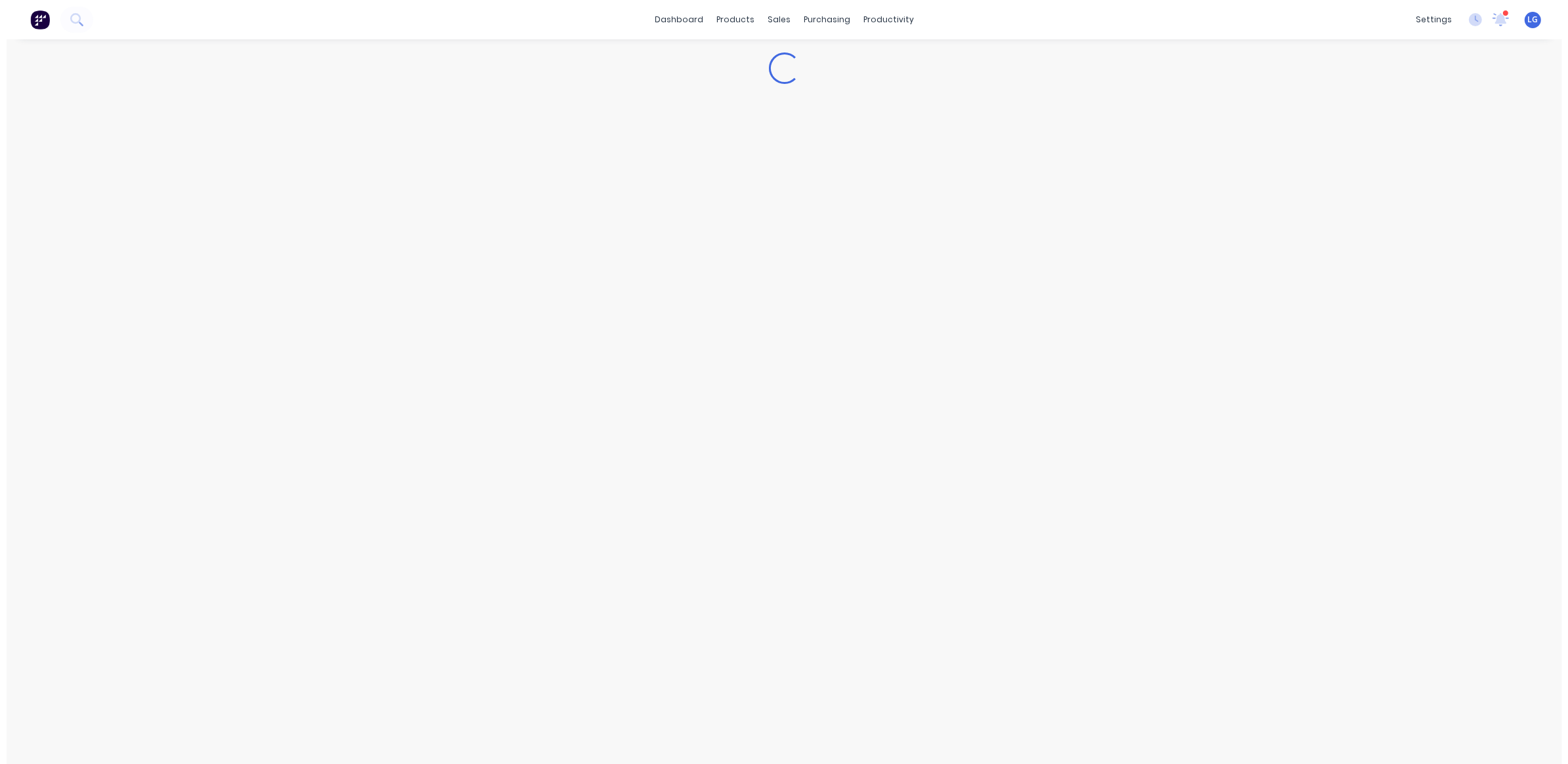 scroll, scrollTop: 0, scrollLeft: 0, axis: both 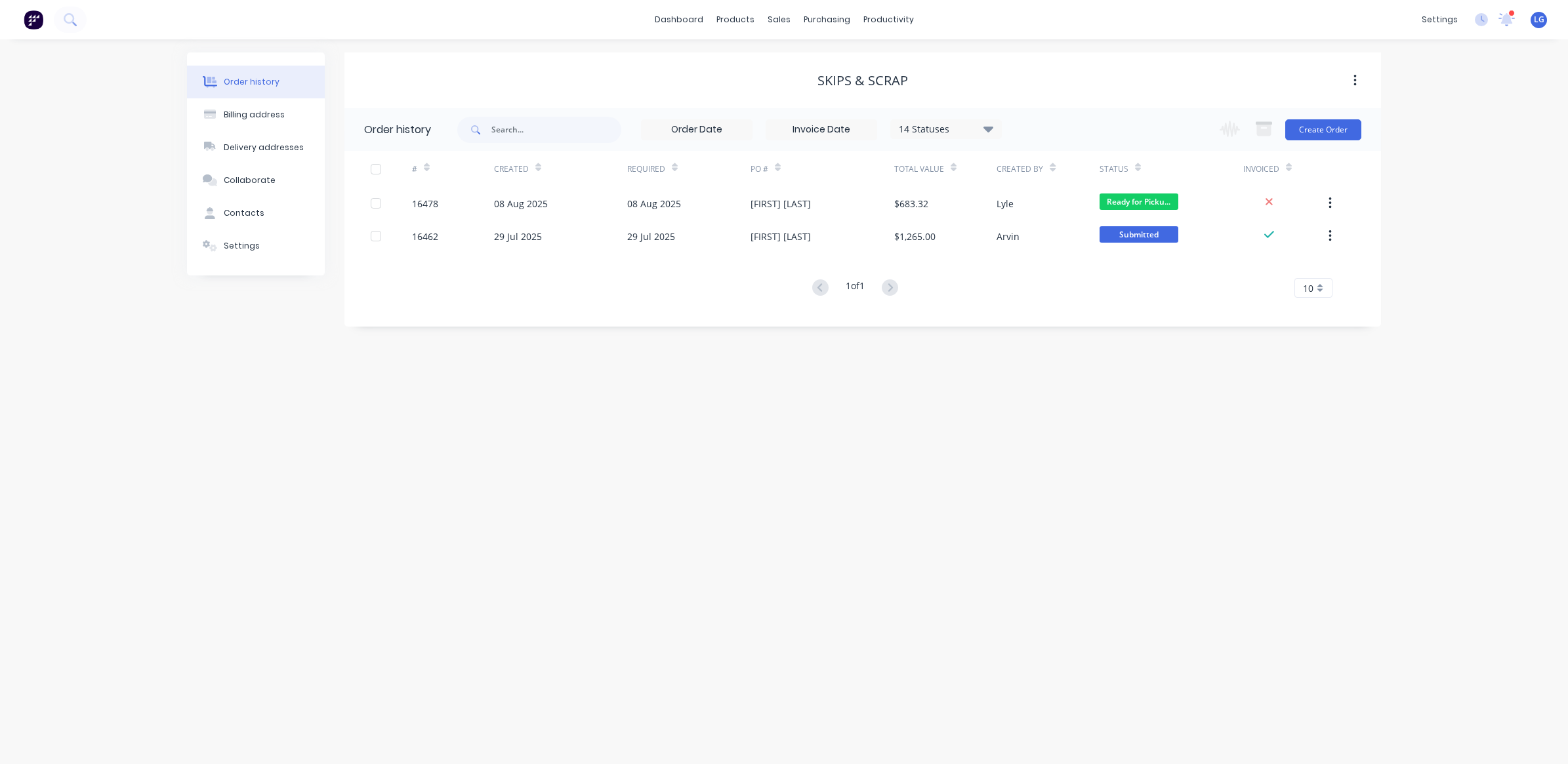 click at bounding box center (33, 20) 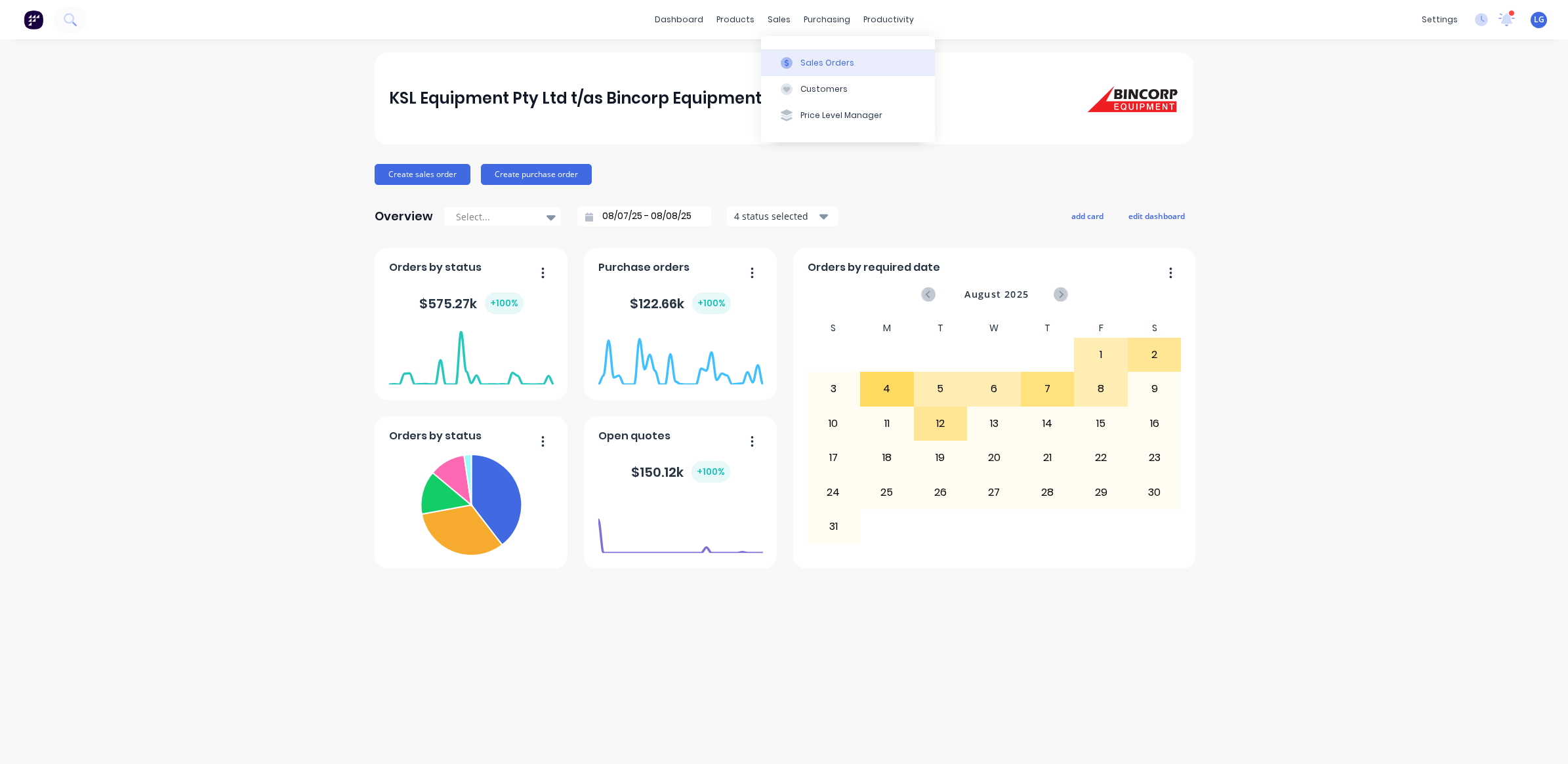 click on "Sales Orders" at bounding box center (827, 63) 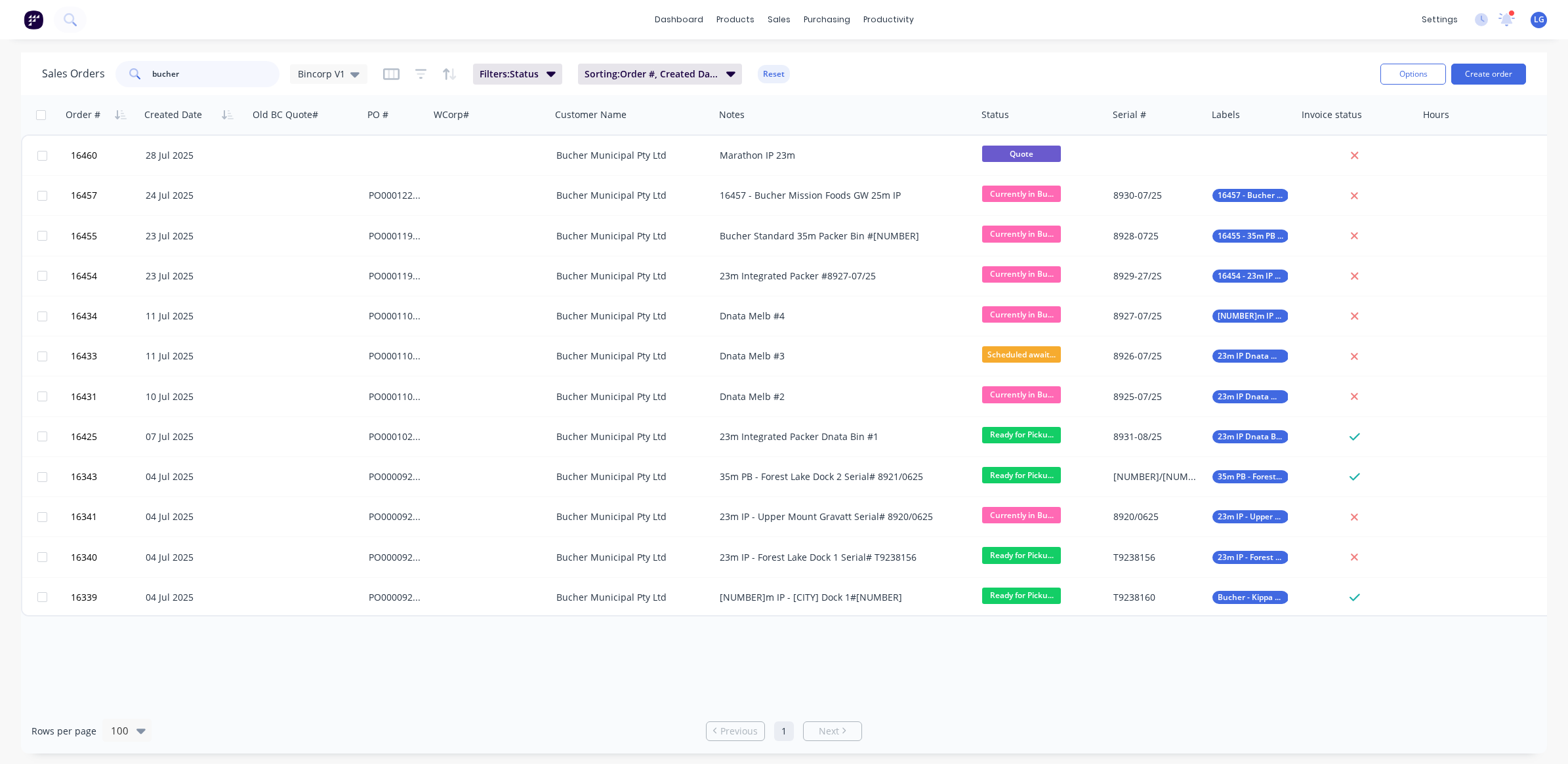 click on "bucher" at bounding box center (216, 74) 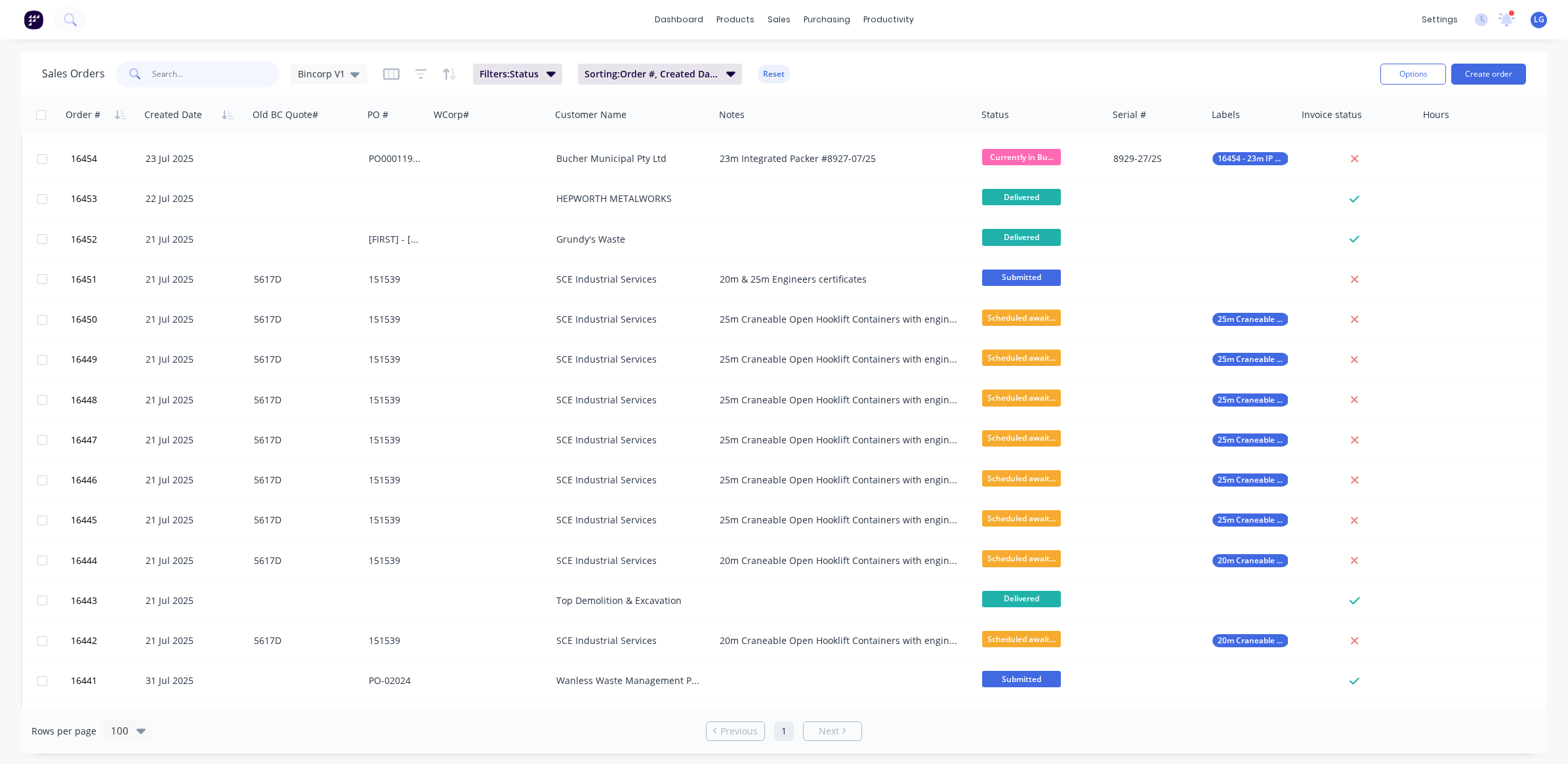 scroll, scrollTop: 984, scrollLeft: 0, axis: vertical 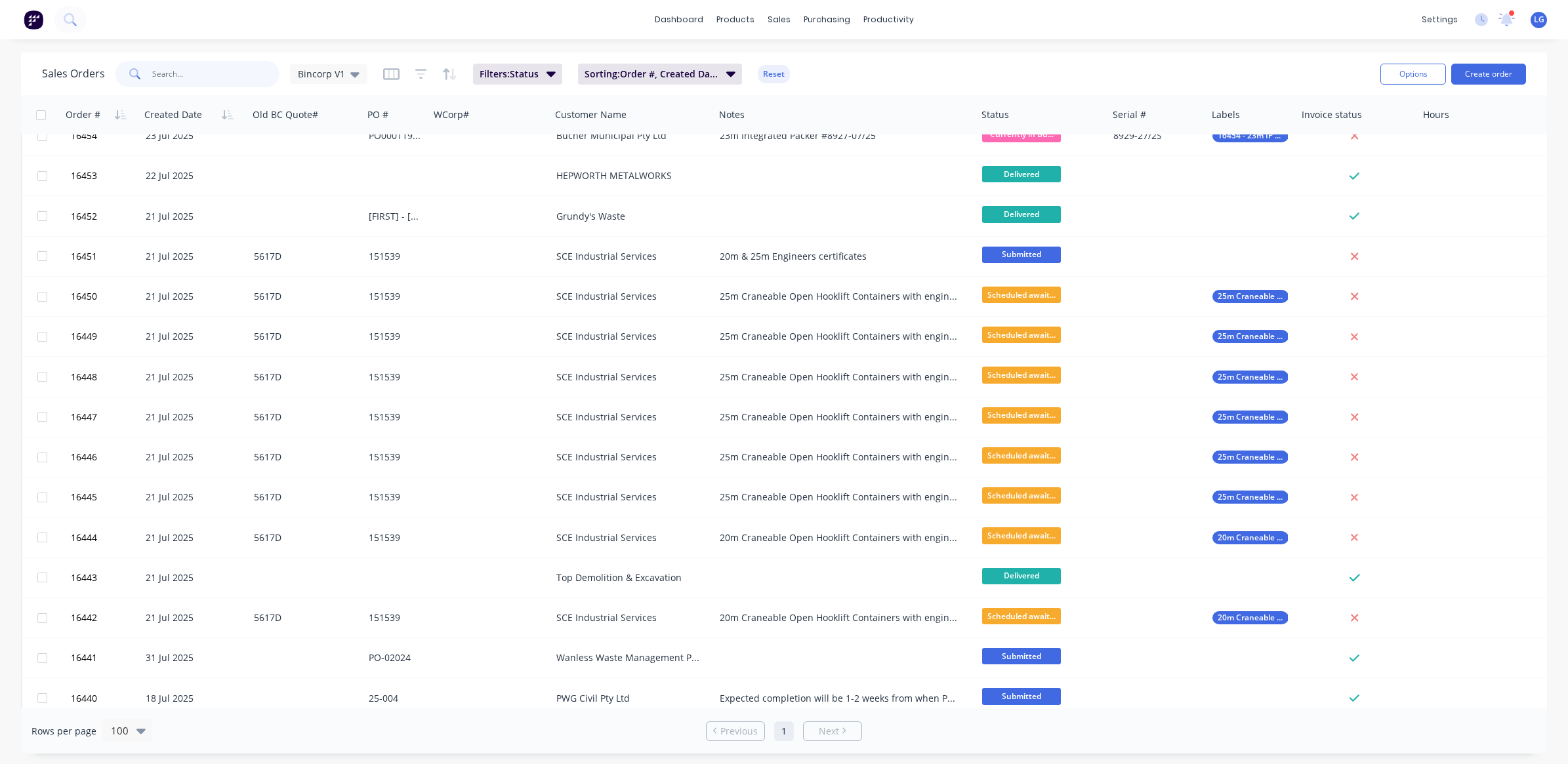 type 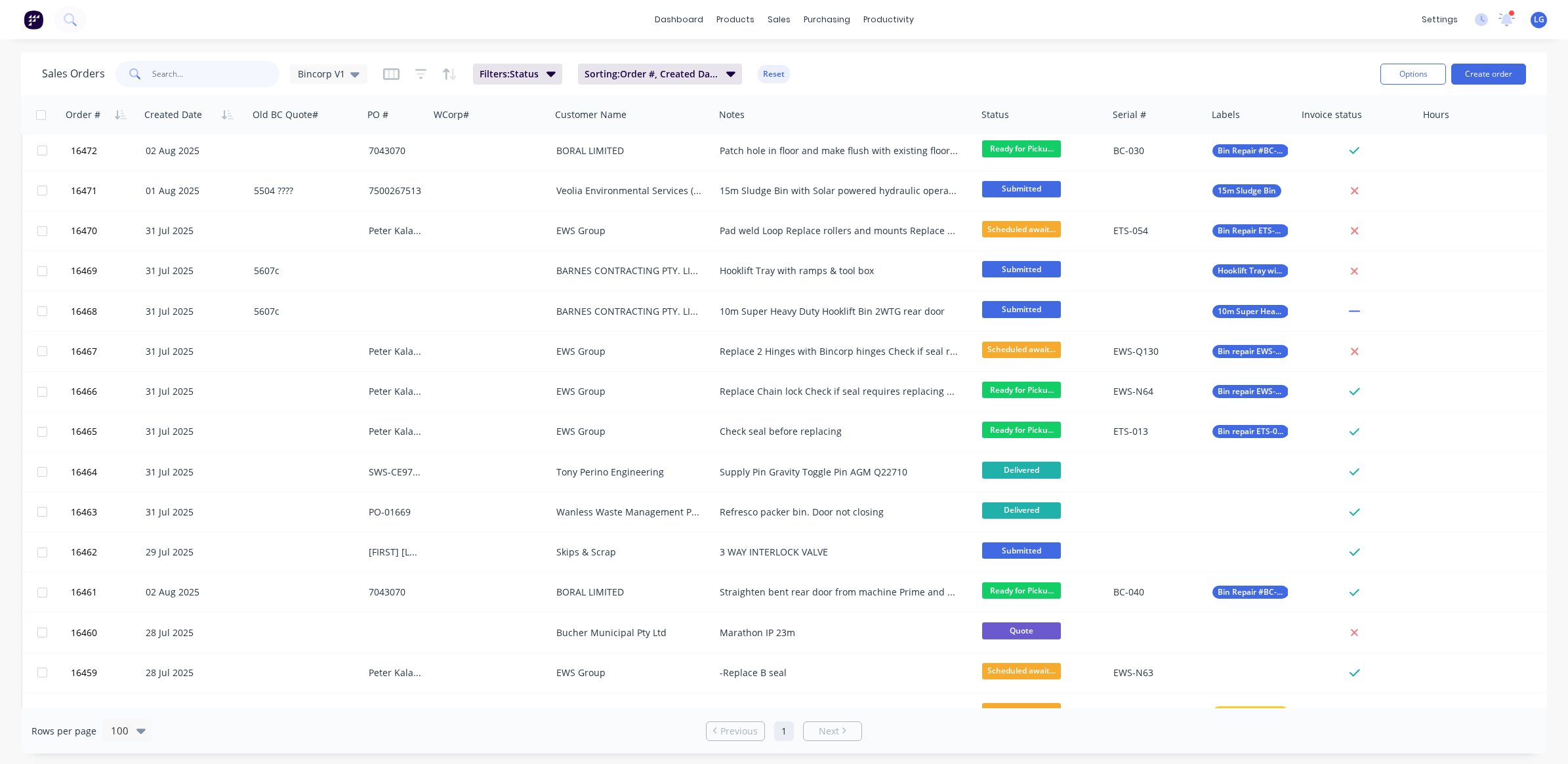 scroll, scrollTop: 0, scrollLeft: 0, axis: both 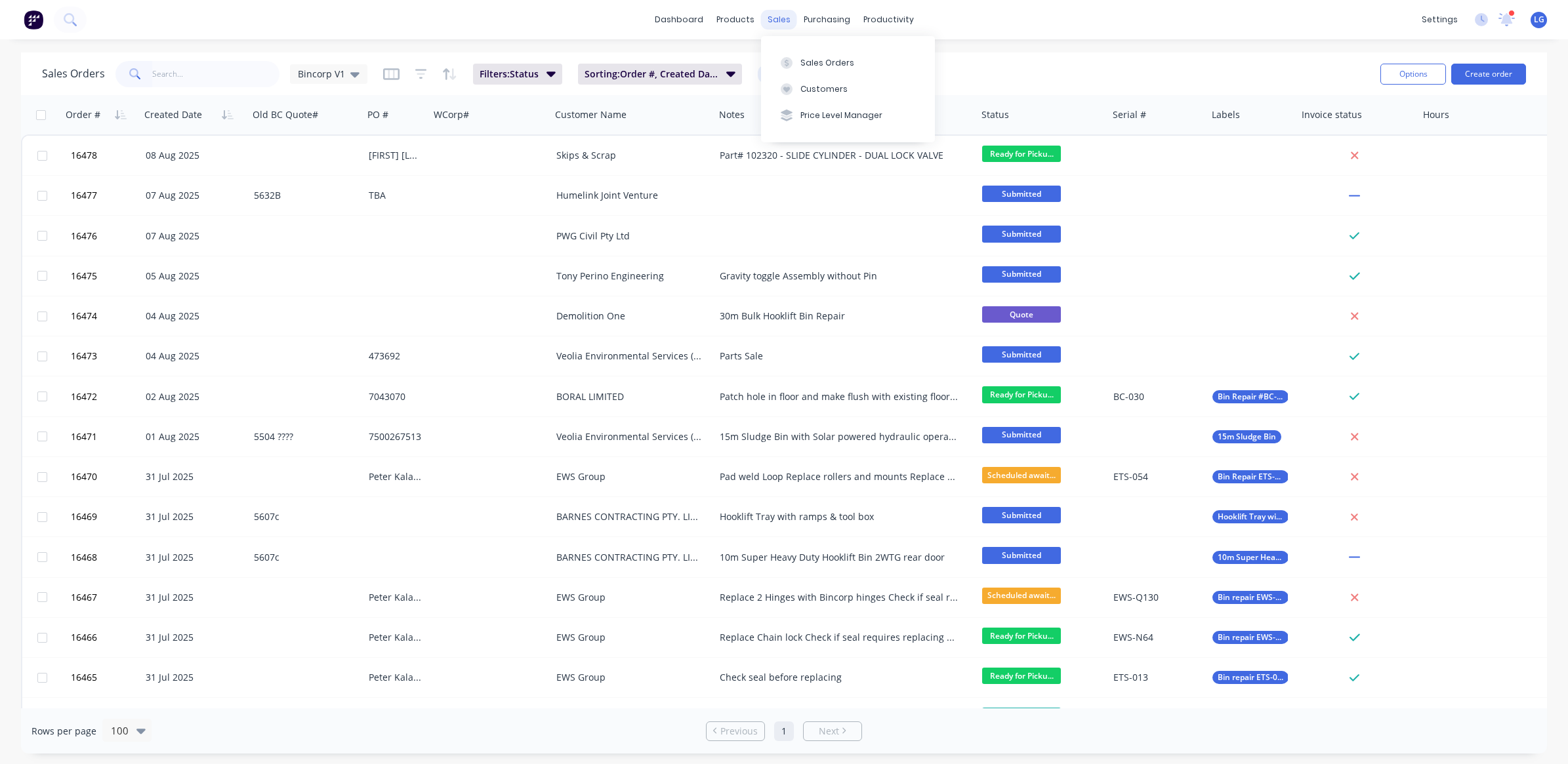 click on "sales" at bounding box center [779, 20] 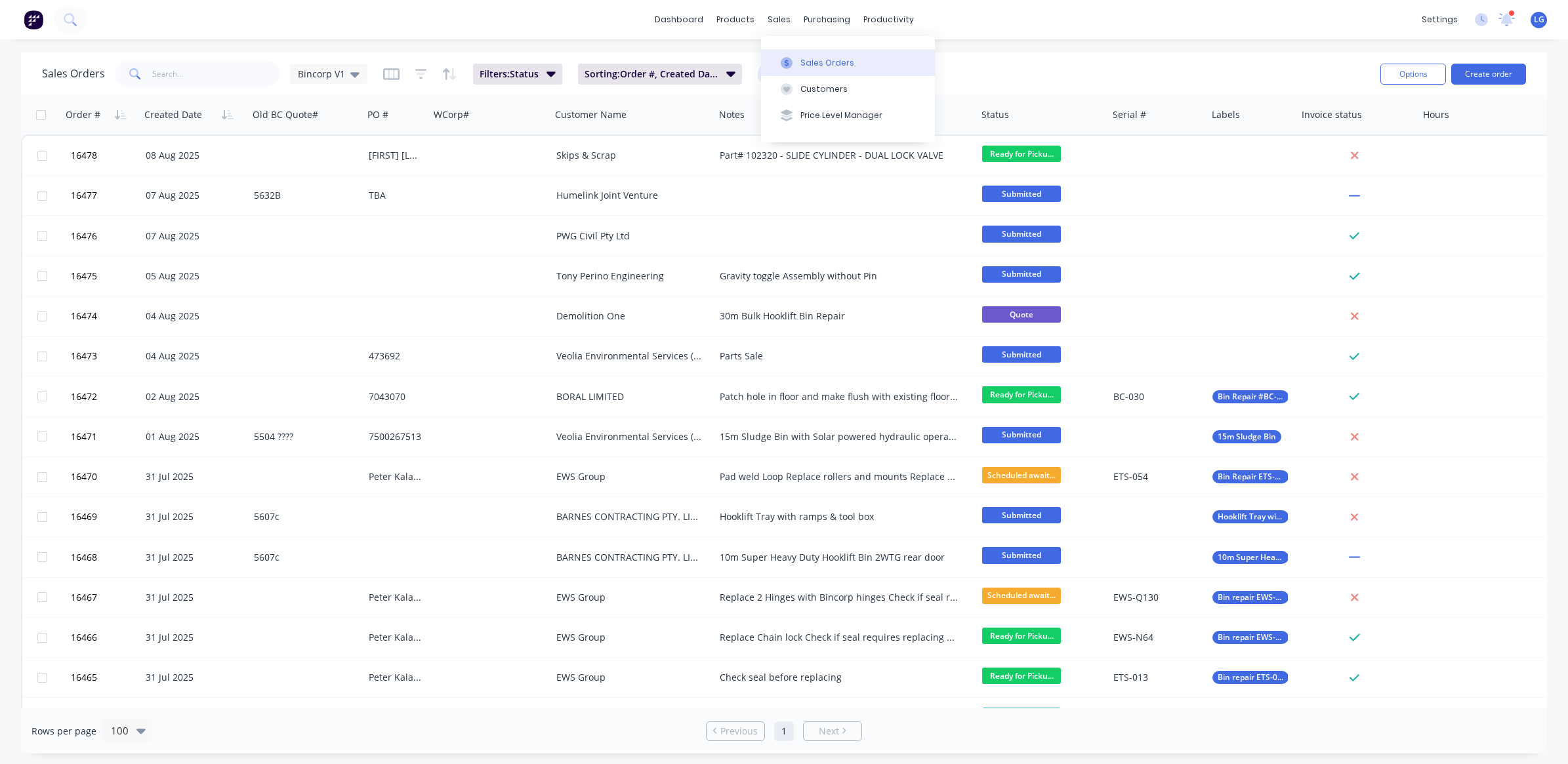 click on "Sales Orders" at bounding box center (827, 63) 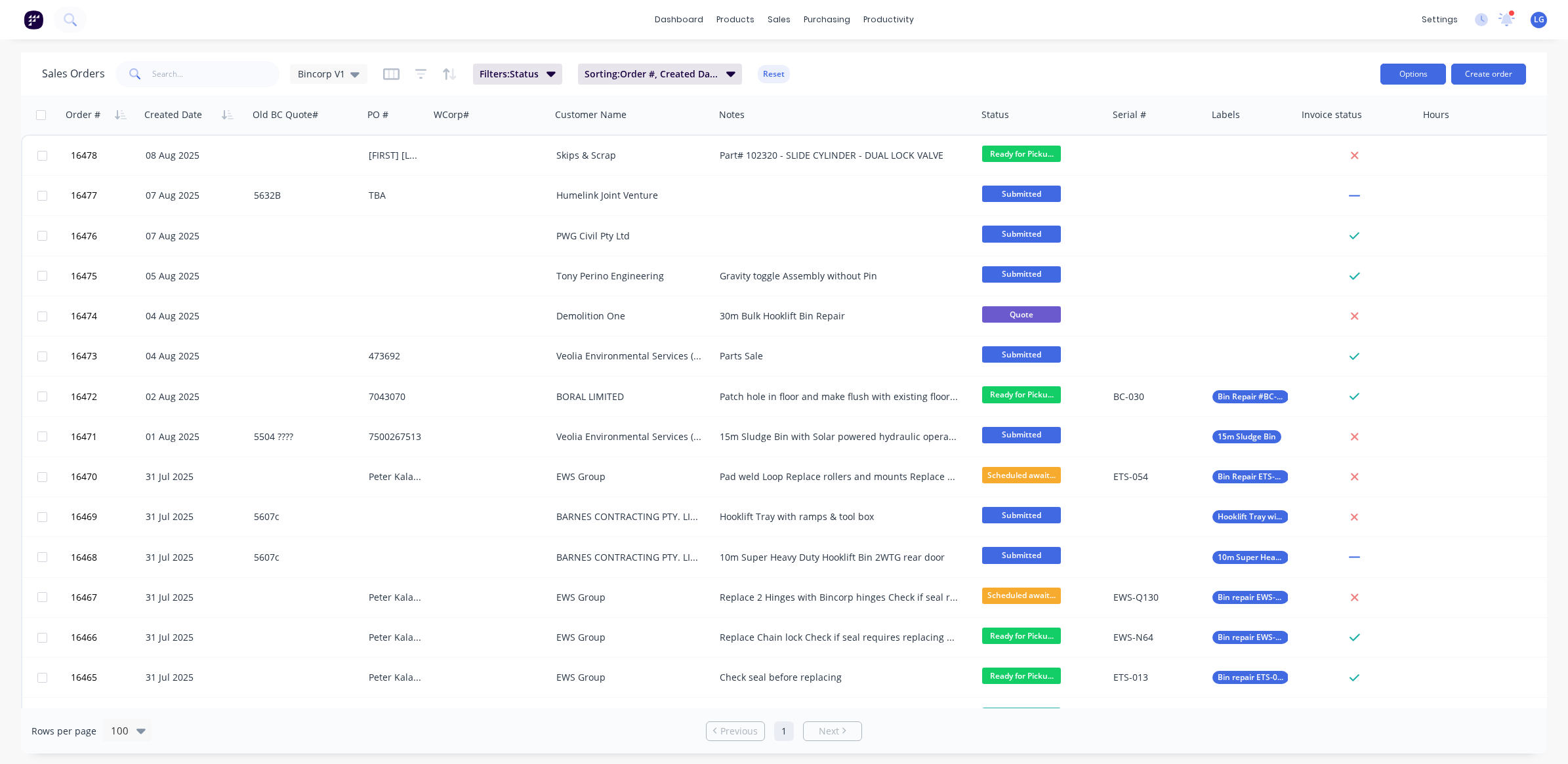 click on "Options" at bounding box center [1413, 74] 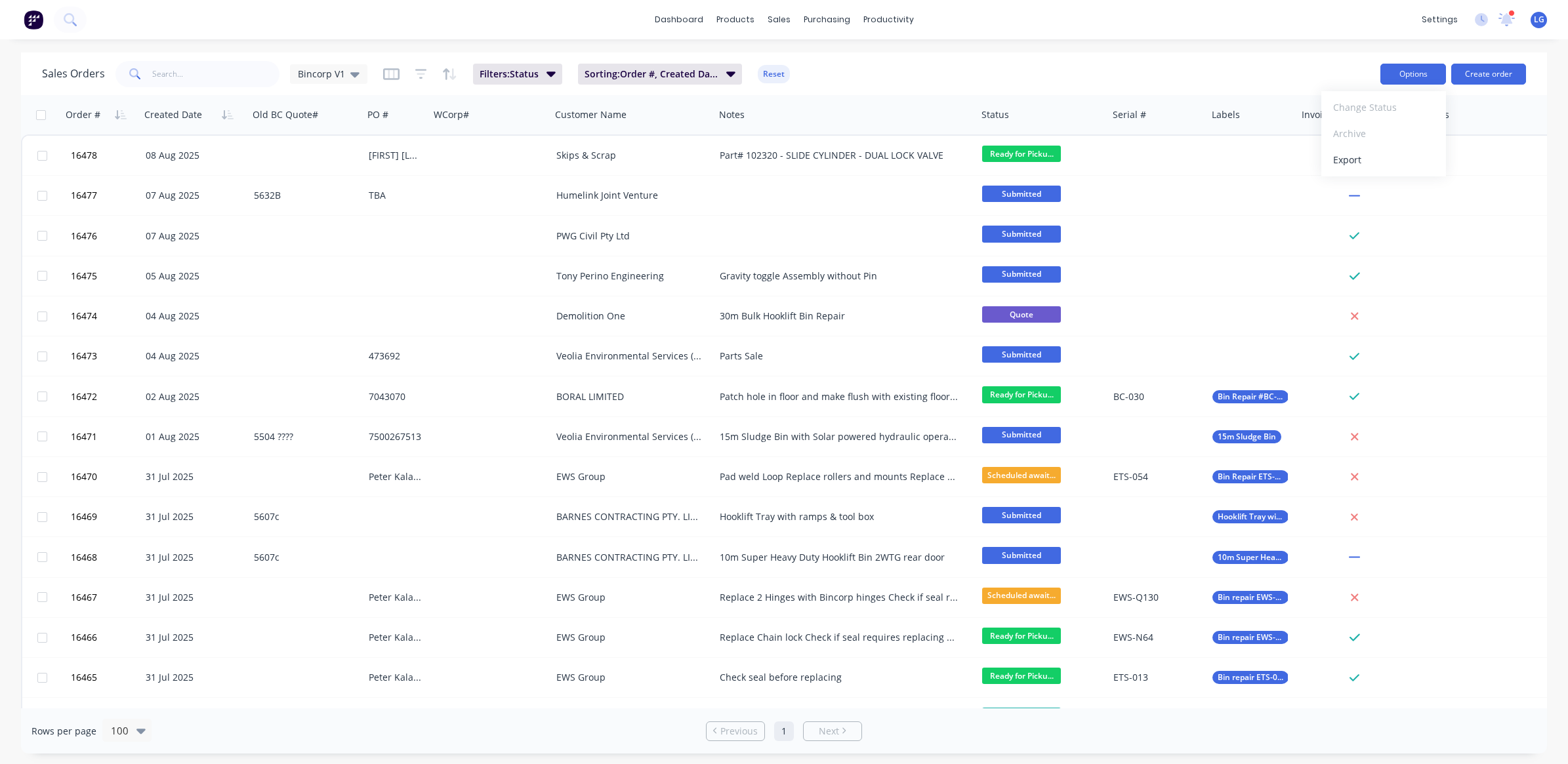click on "Options" at bounding box center [1413, 74] 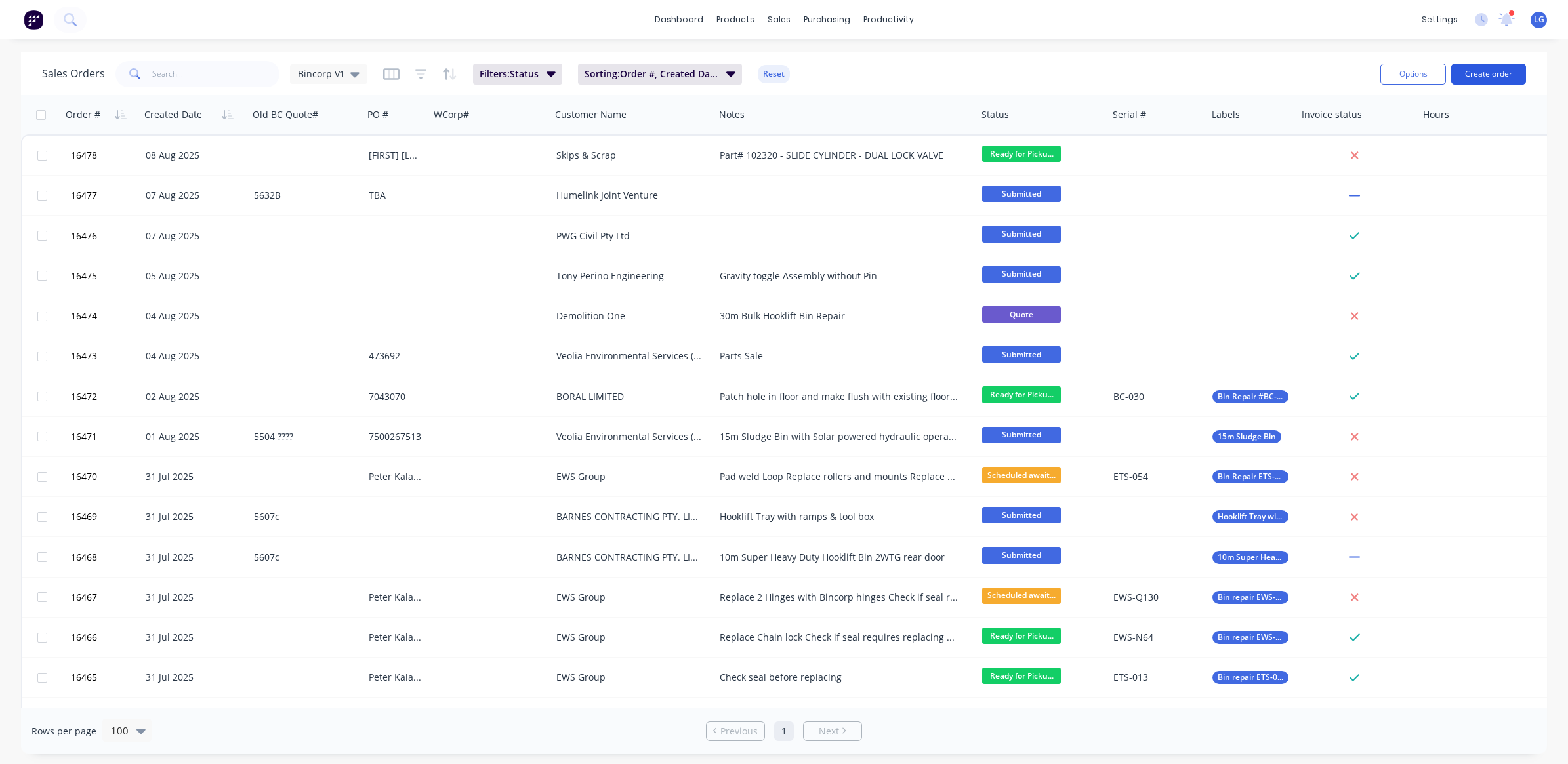 click on "Create order" at bounding box center (1489, 74) 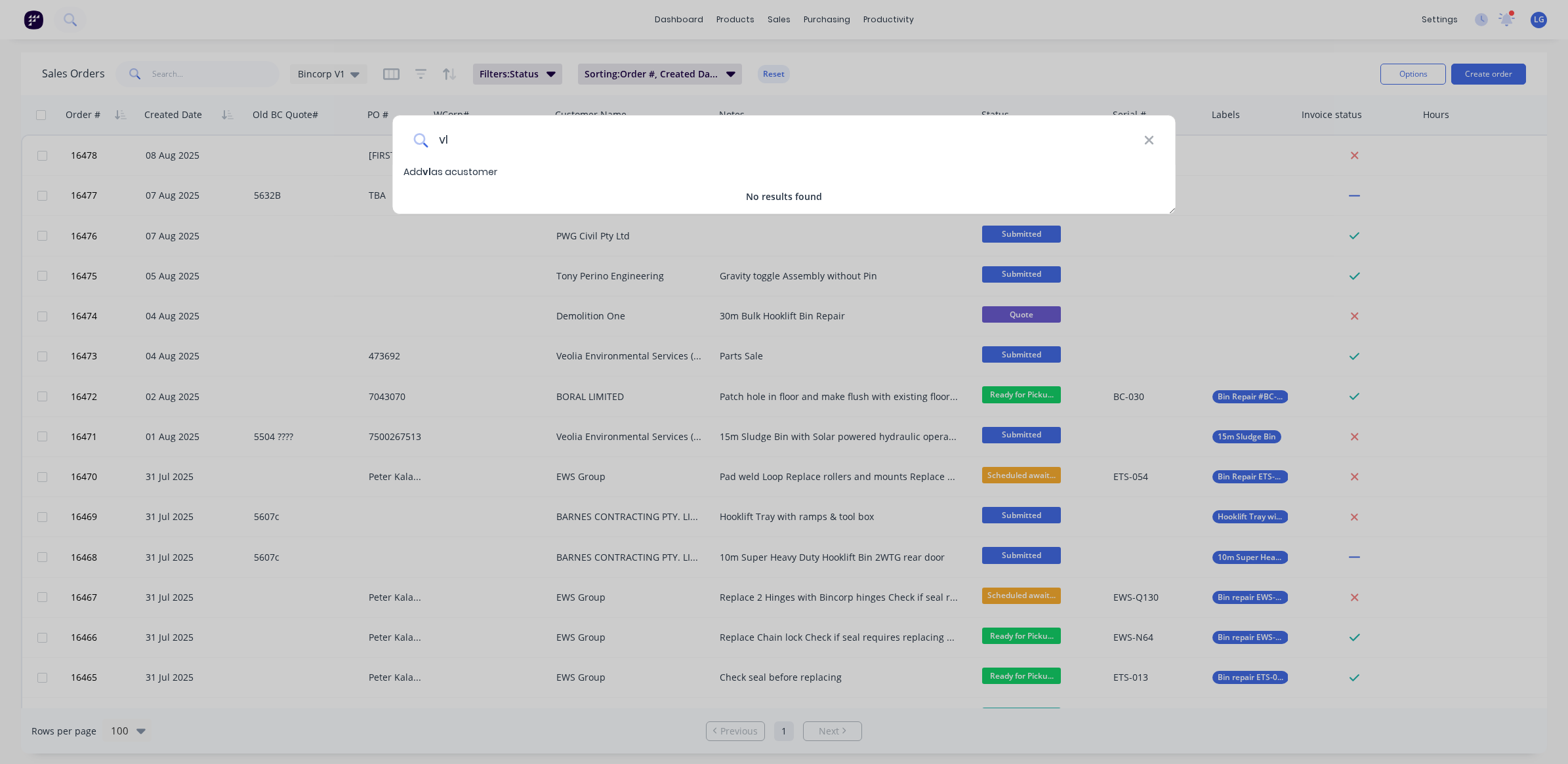 type on "v" 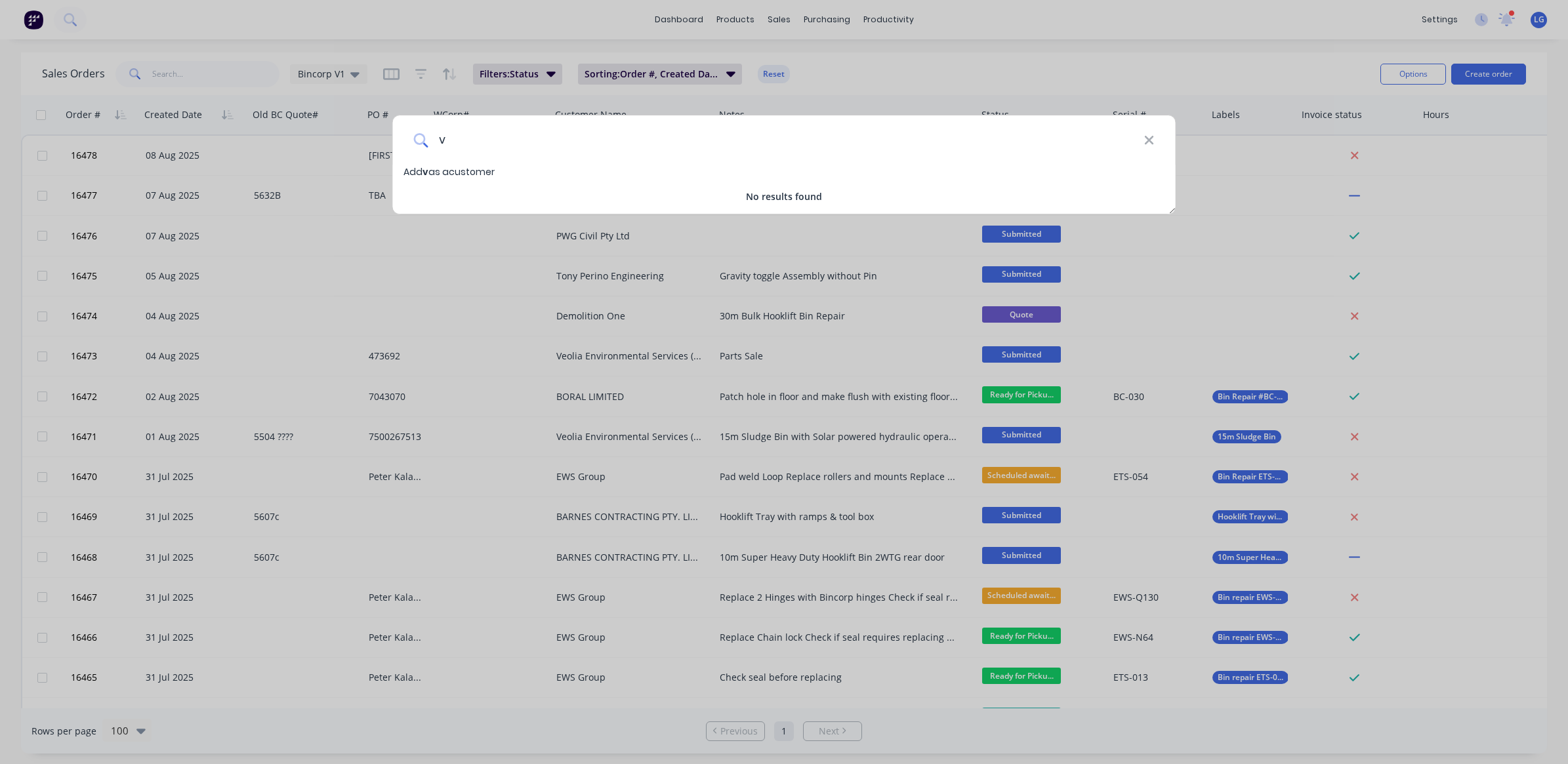 type 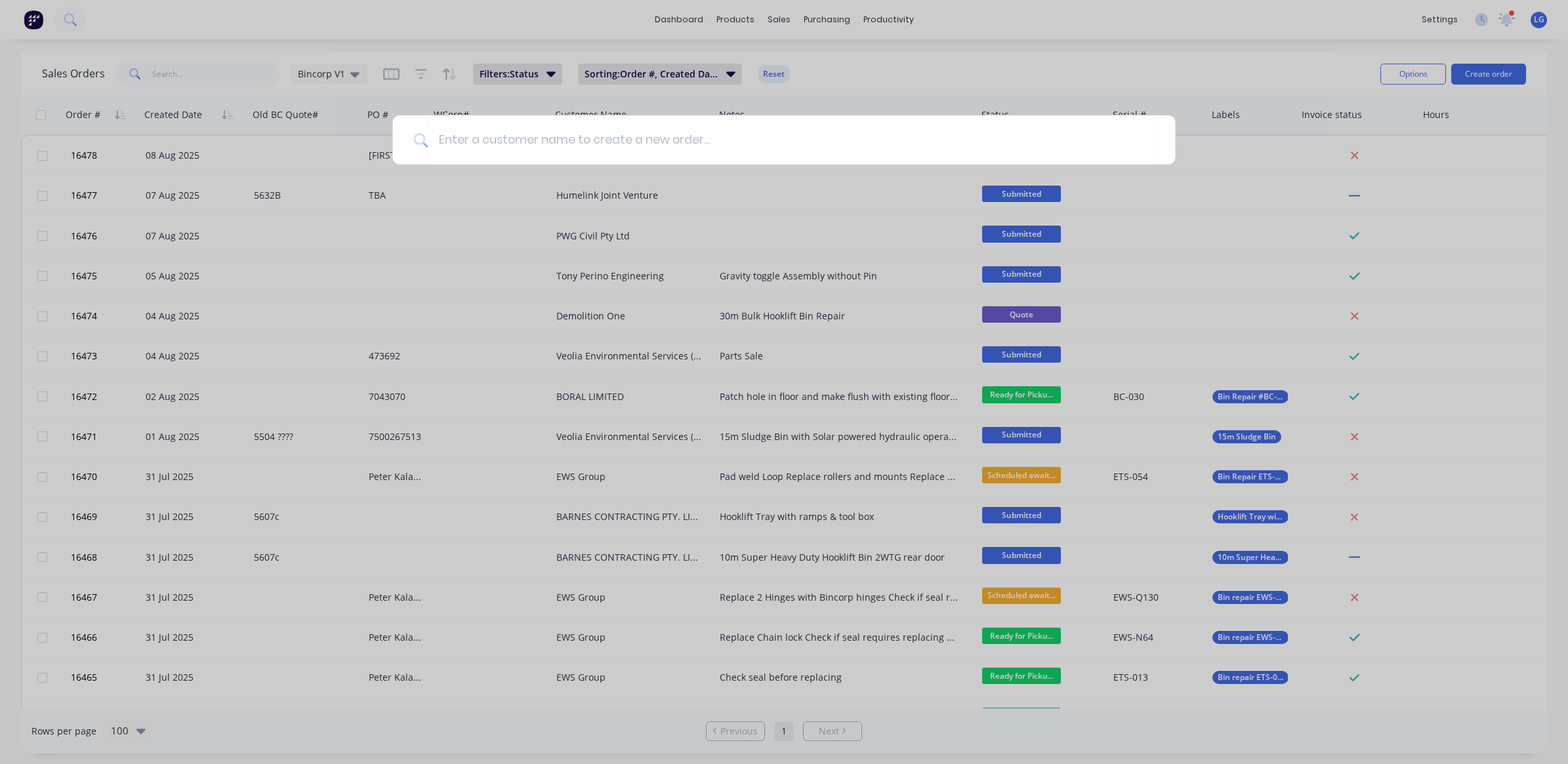 click at bounding box center [784, 382] 